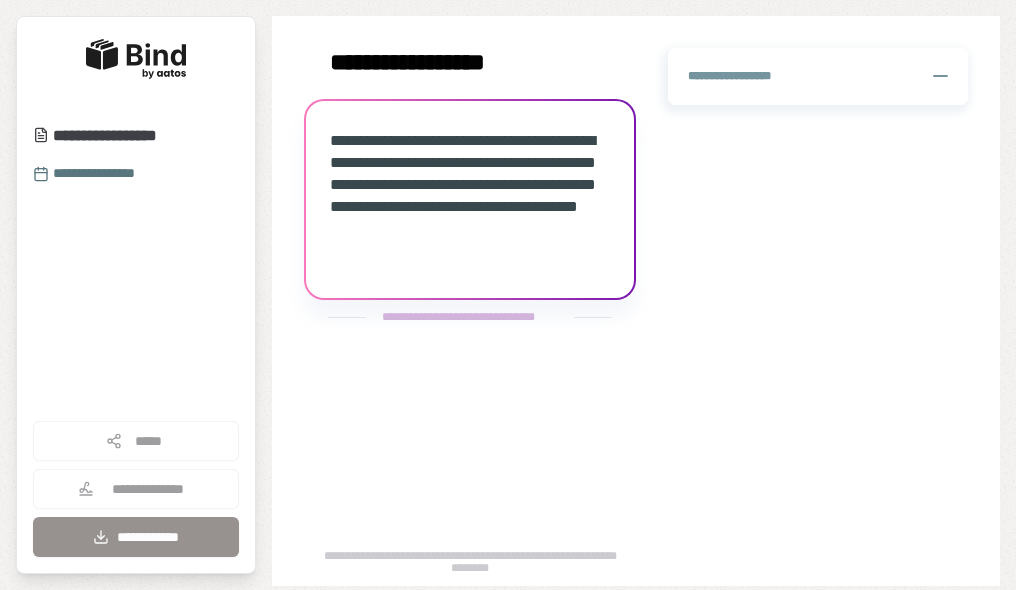 scroll, scrollTop: 0, scrollLeft: 0, axis: both 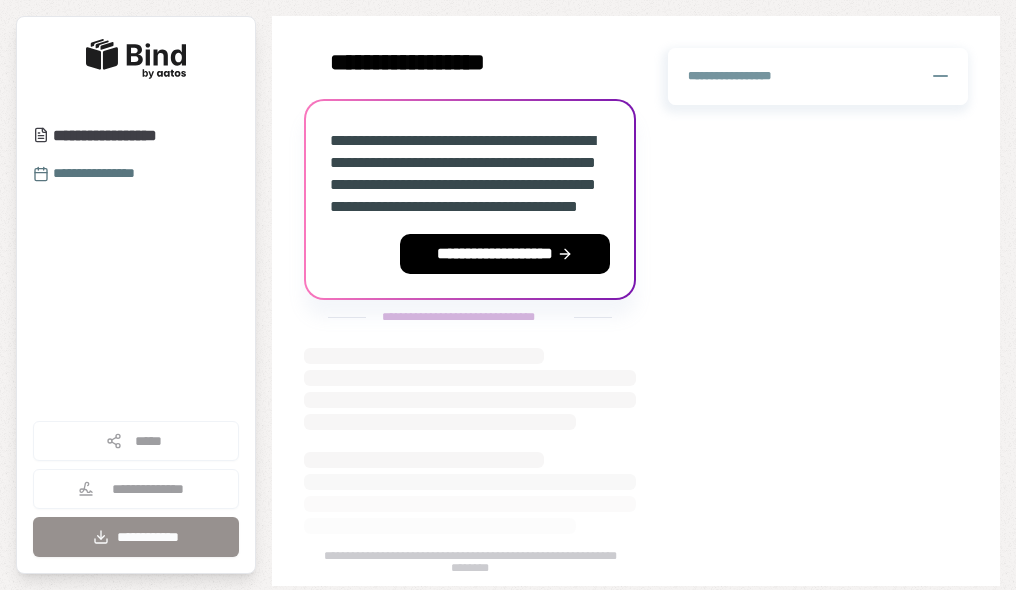 click on "**********" at bounding box center (470, 202) 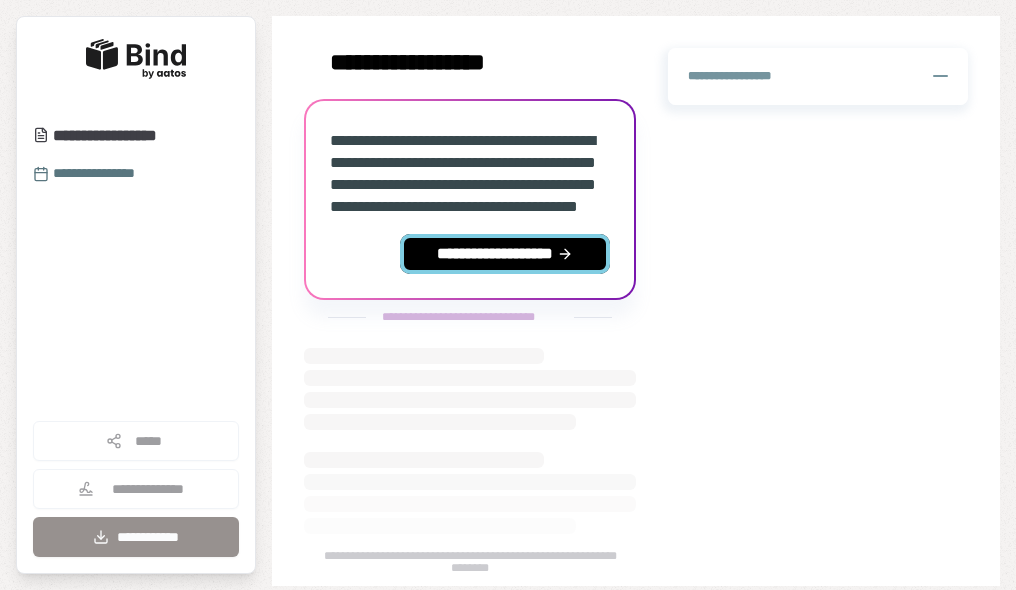 click on "**********" at bounding box center (505, 254) 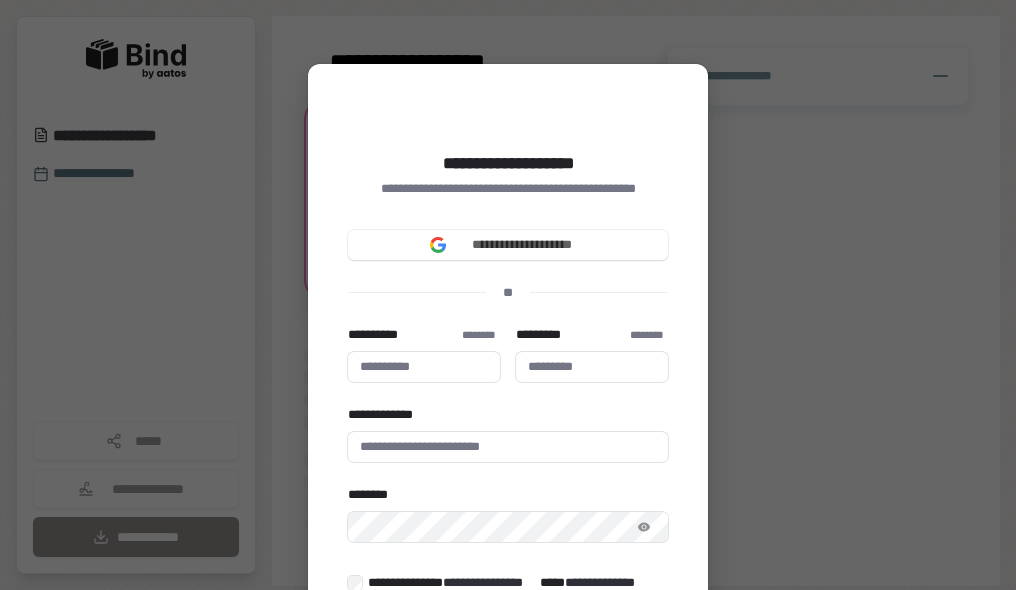type 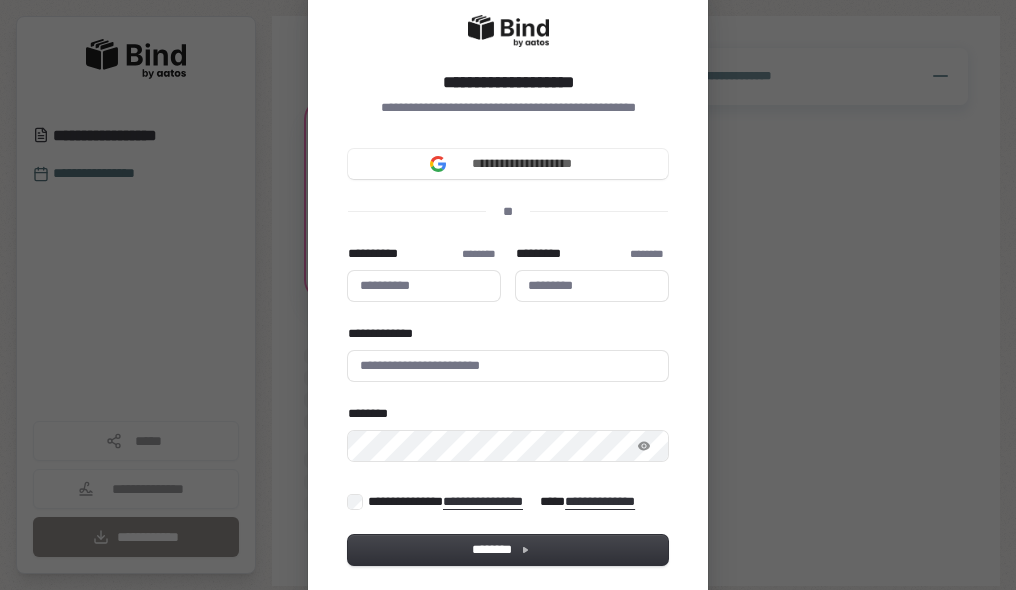 scroll, scrollTop: 48, scrollLeft: 0, axis: vertical 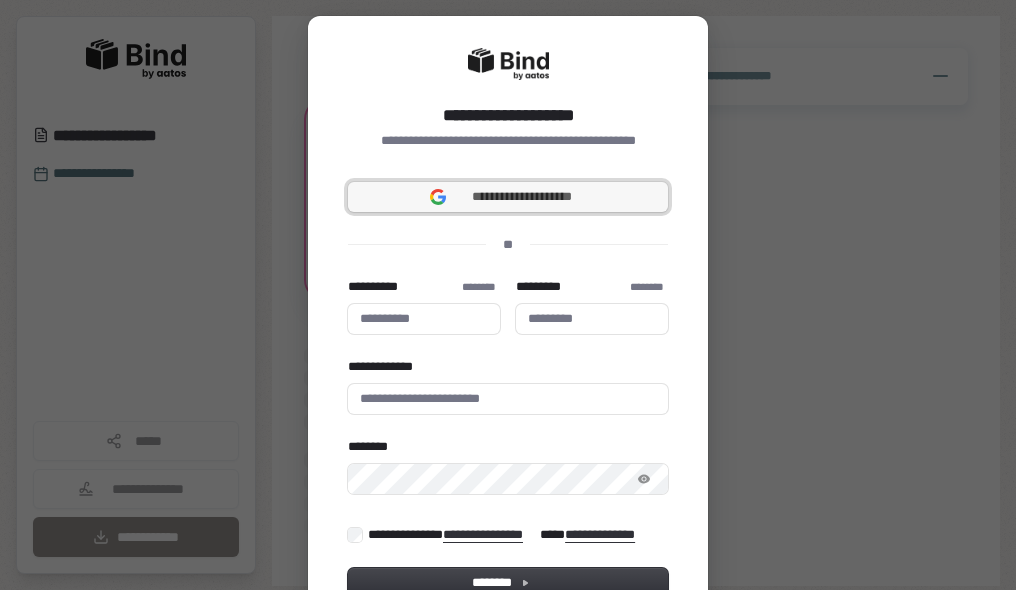 click on "**********" at bounding box center [522, 197] 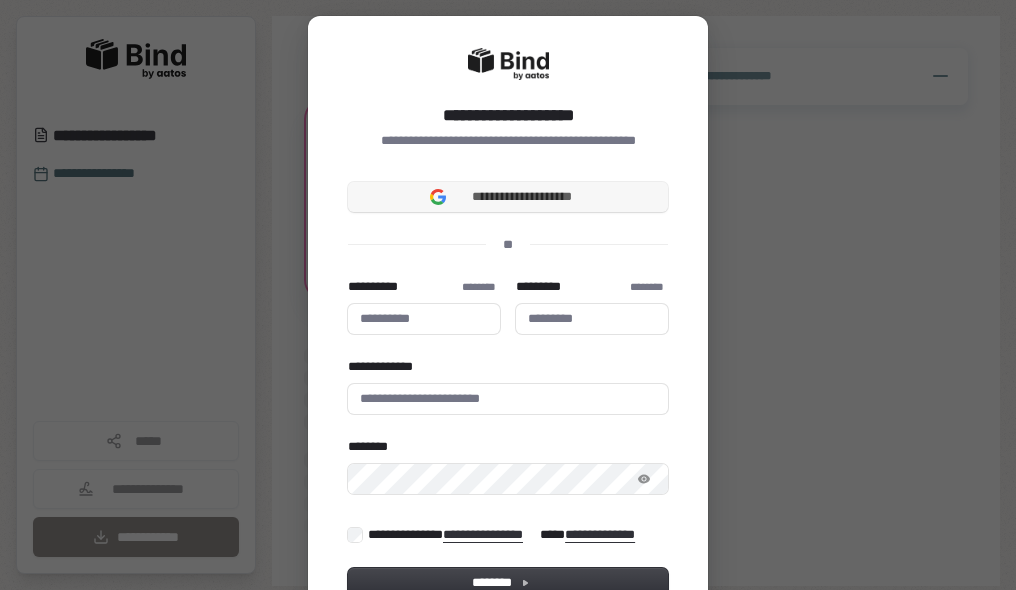 type 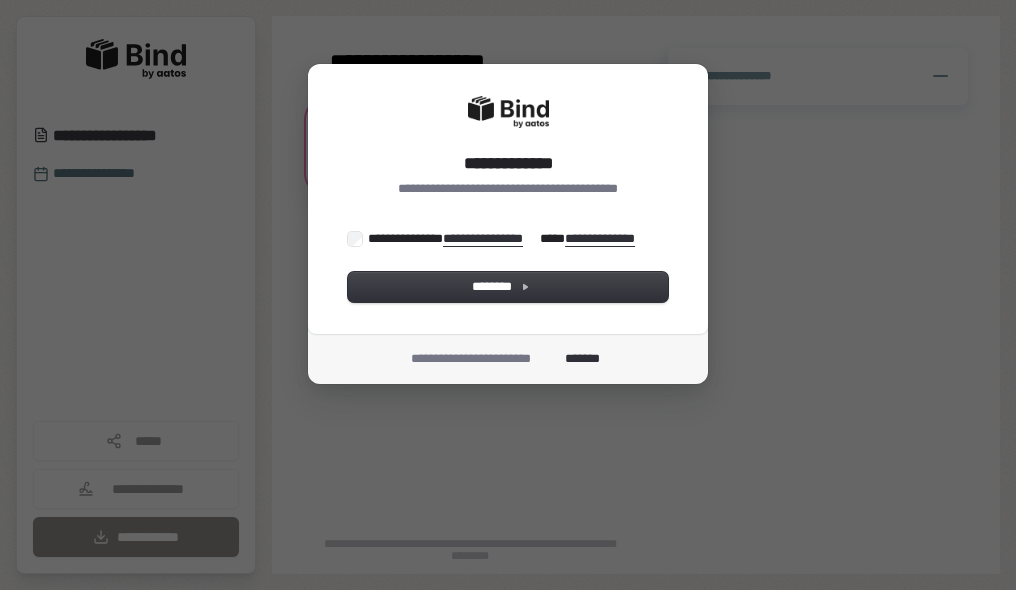 scroll, scrollTop: 0, scrollLeft: 0, axis: both 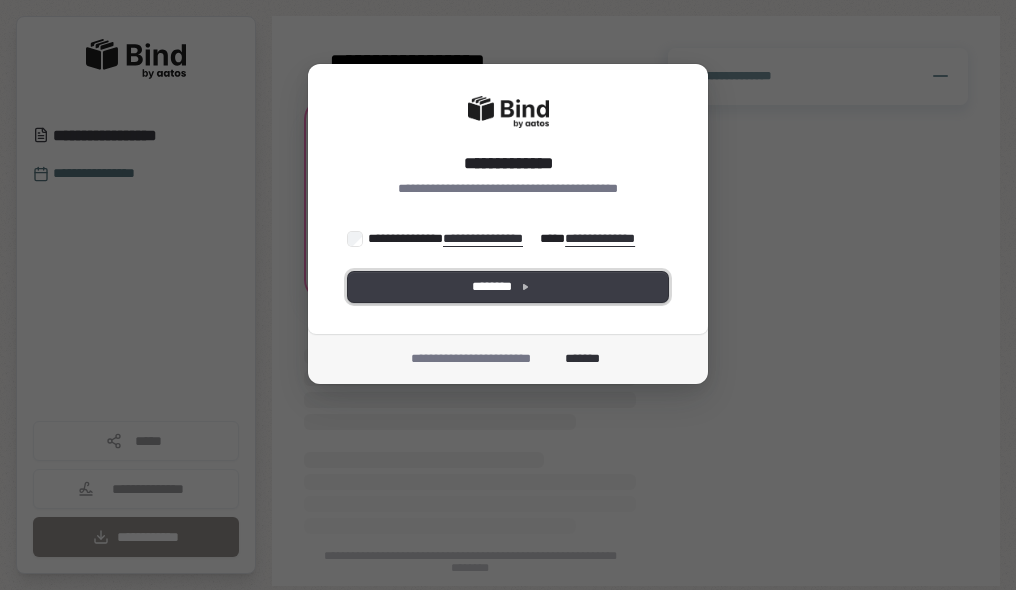 click on "********" at bounding box center [508, 287] 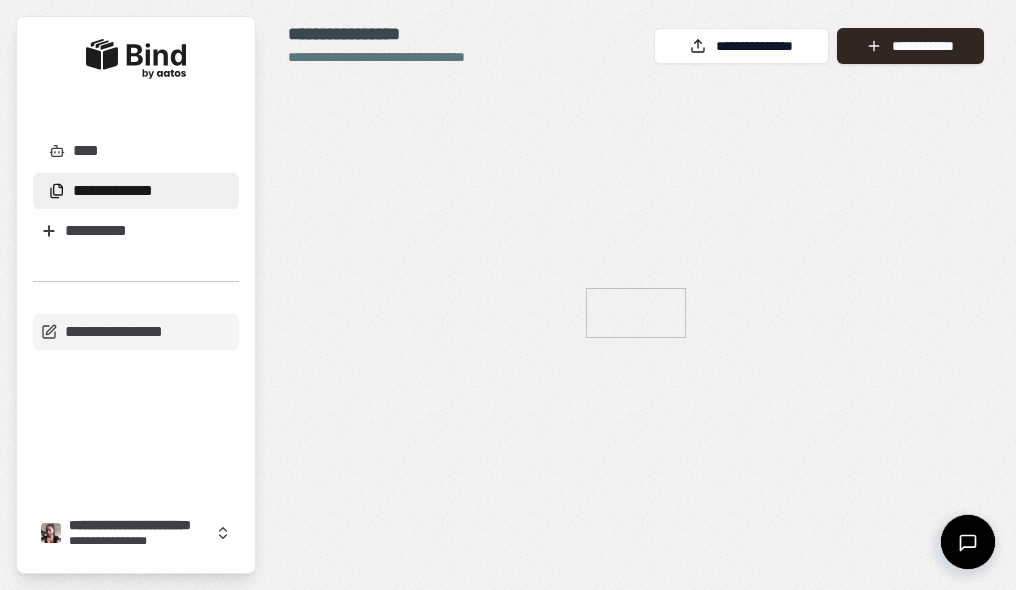 scroll, scrollTop: 0, scrollLeft: 0, axis: both 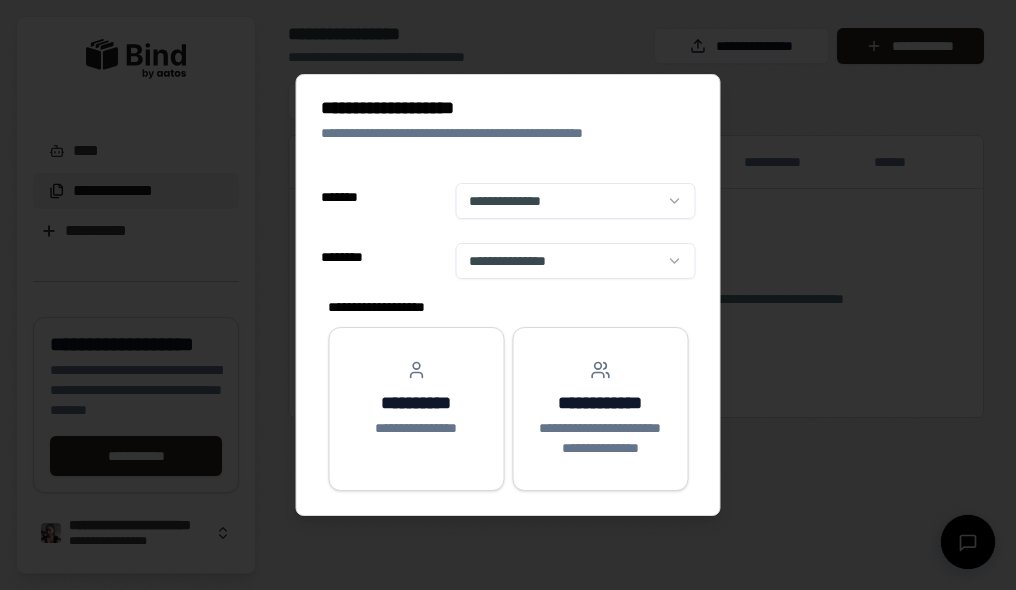 select on "**" 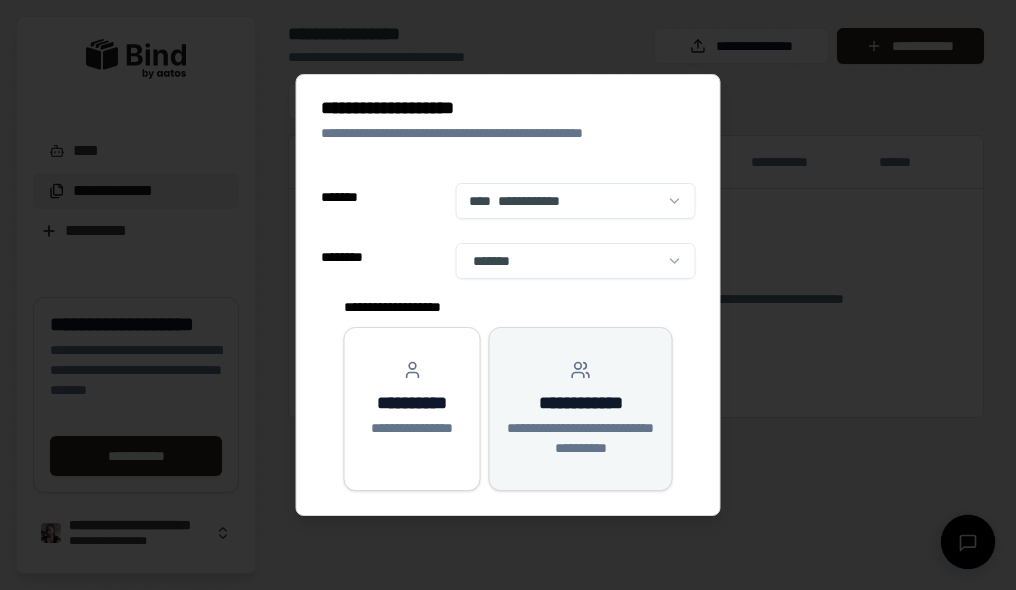 click on "**********" at bounding box center (581, 438) 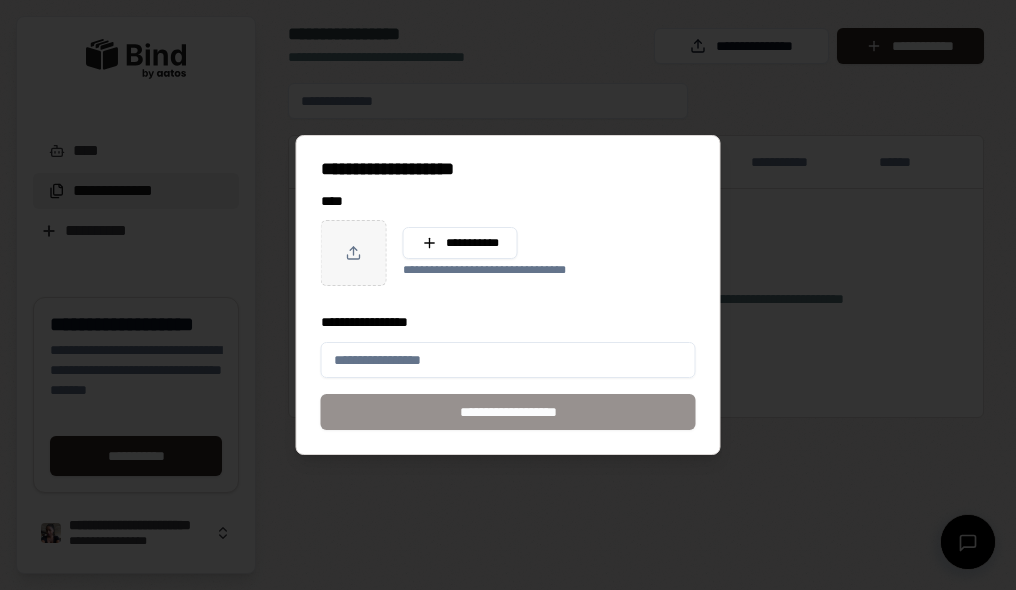 click 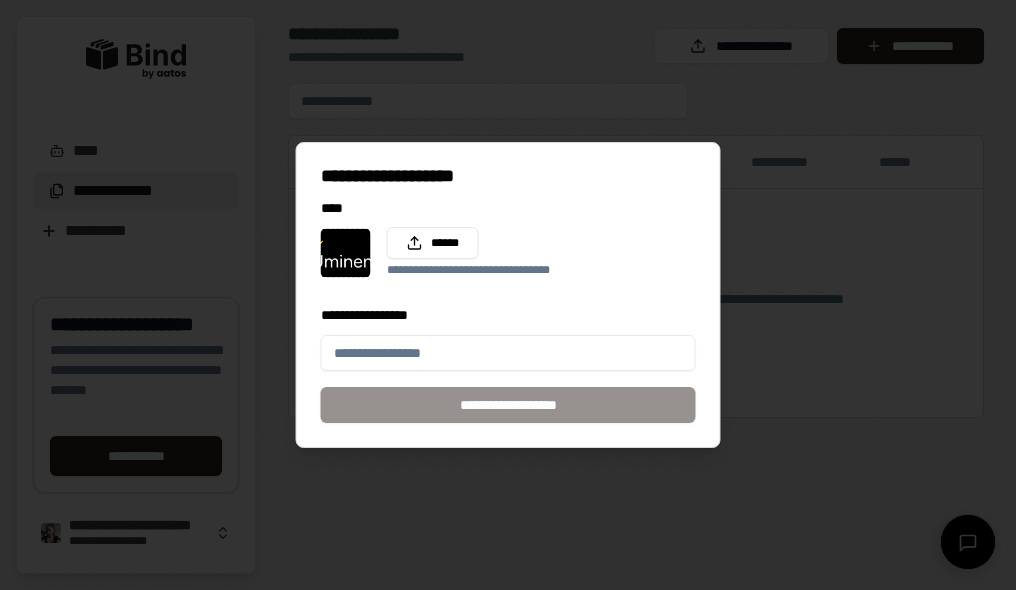 click on "**********" at bounding box center [508, 353] 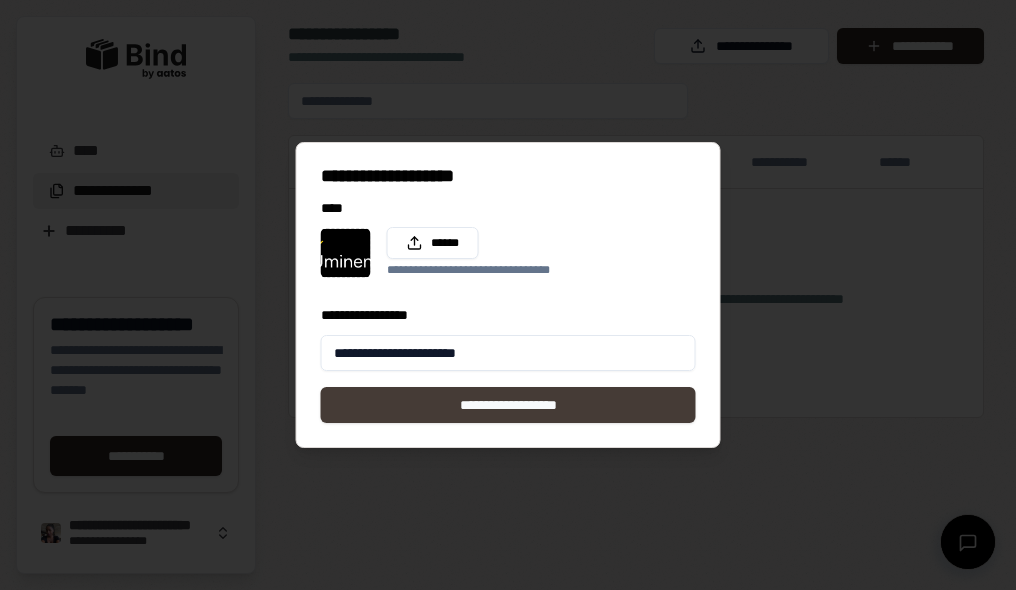 type on "**********" 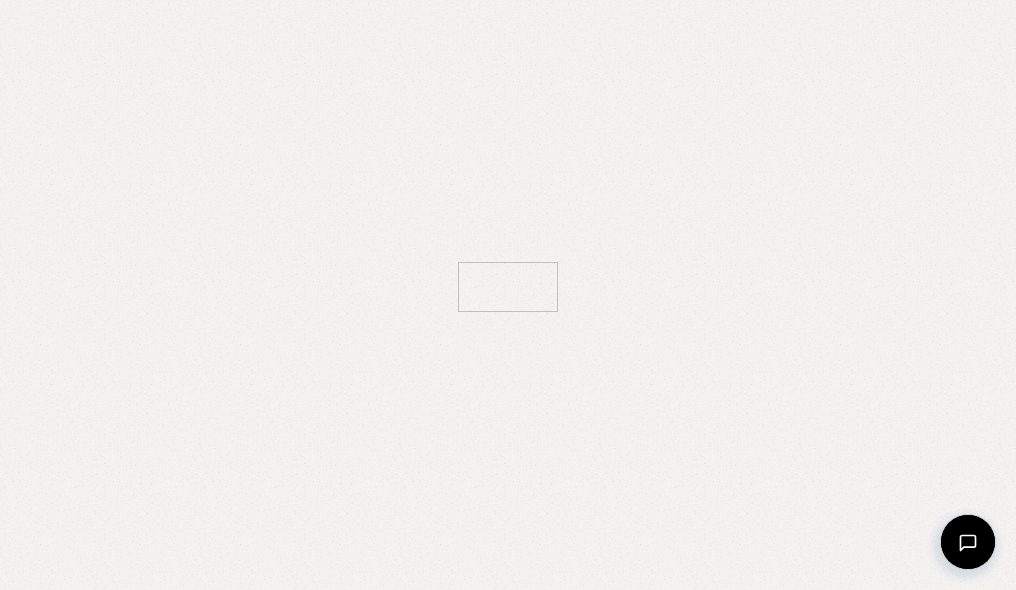 scroll, scrollTop: 0, scrollLeft: 0, axis: both 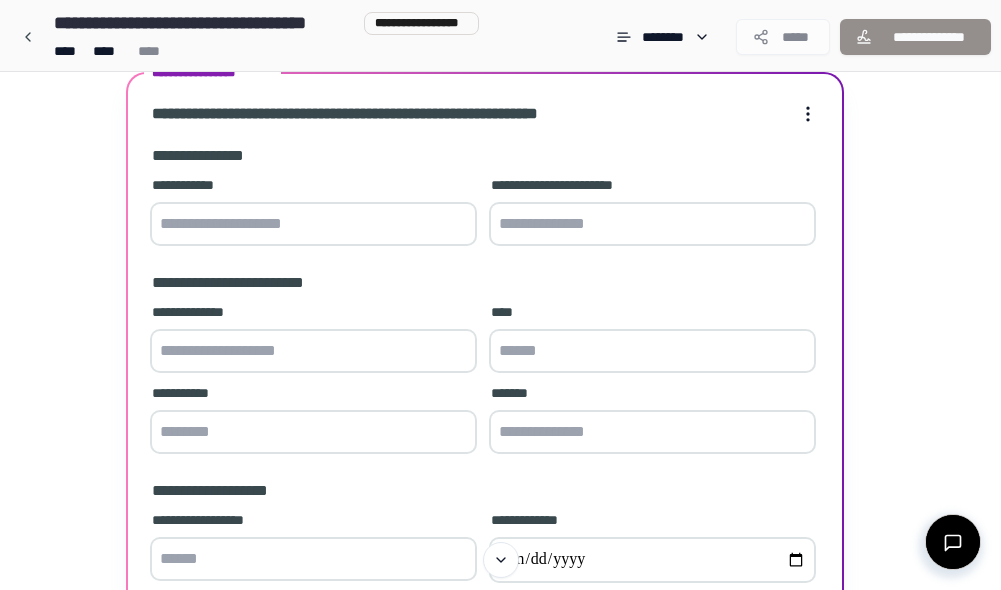 click at bounding box center (313, 224) 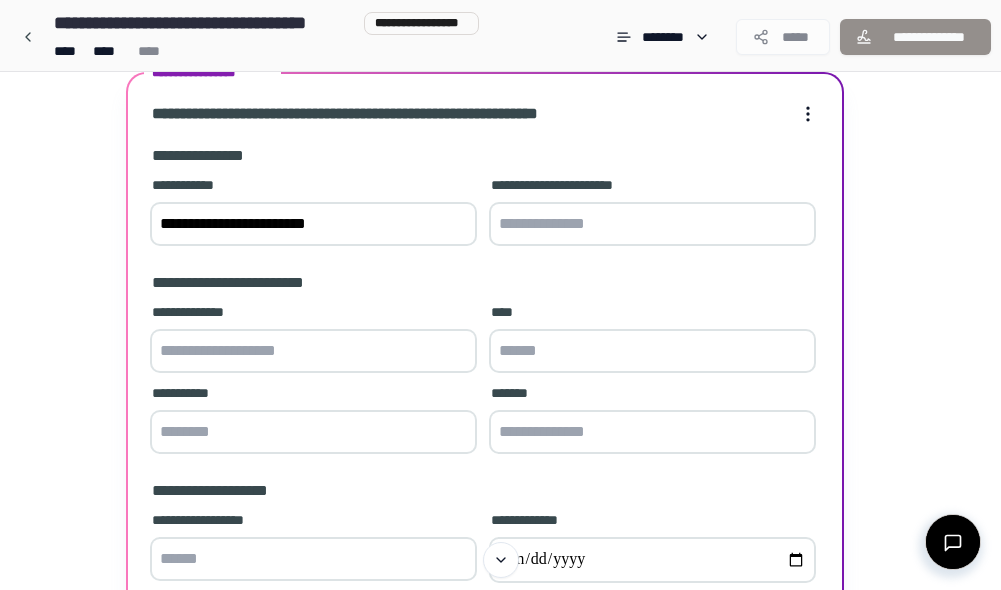 type on "**********" 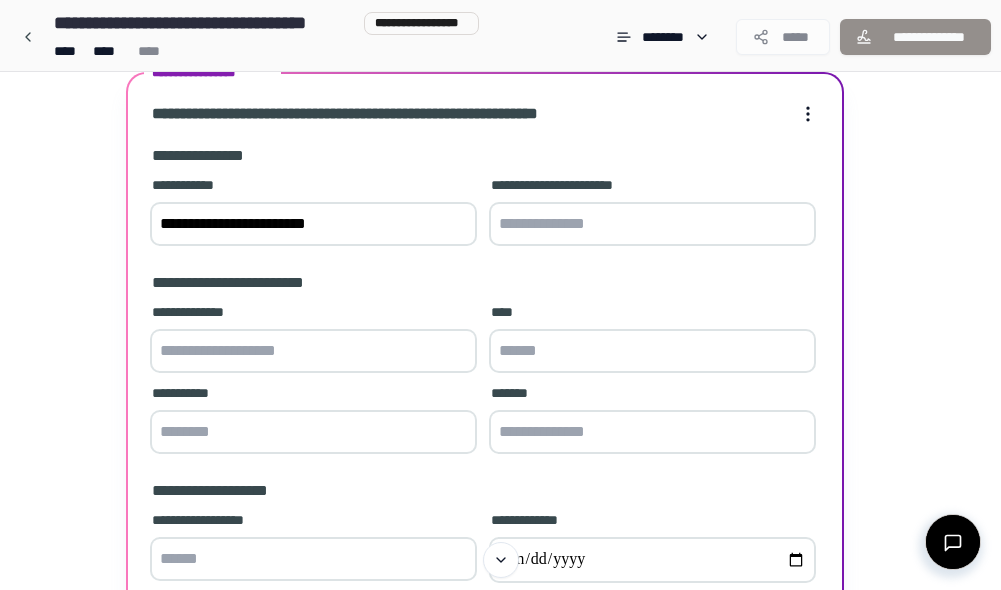 click at bounding box center [652, 224] 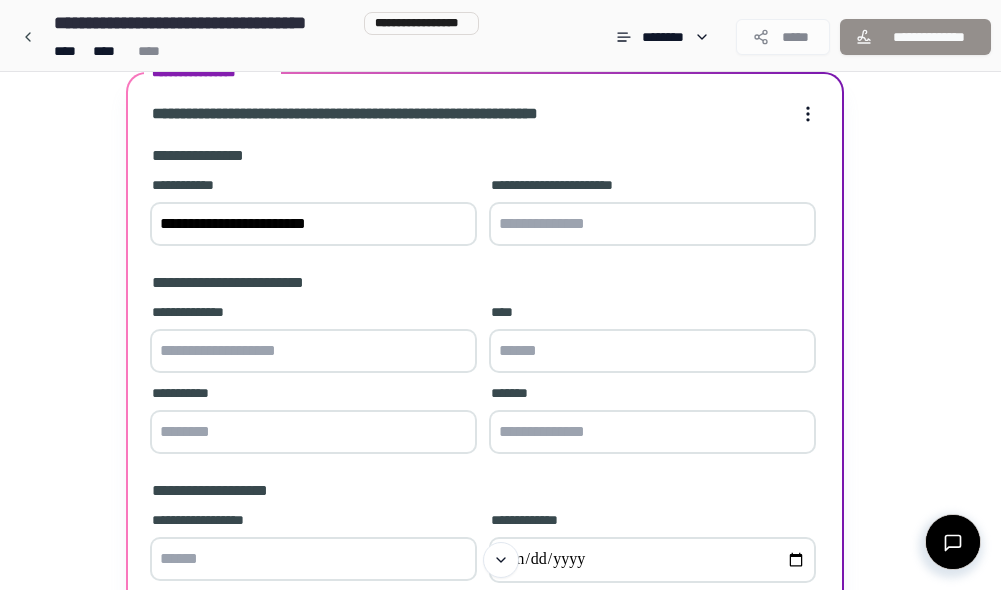 type on "**********" 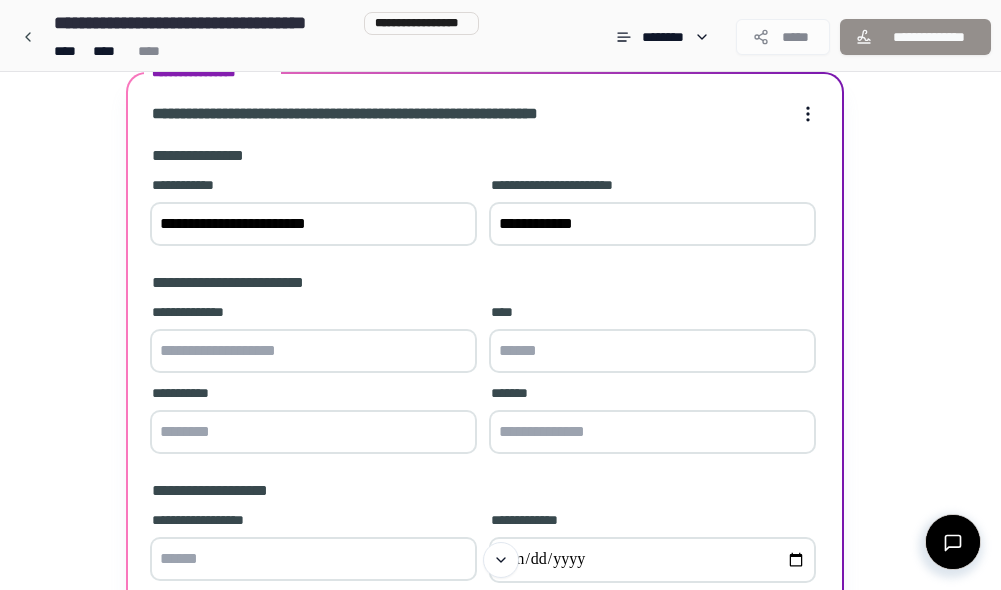 type on "*******" 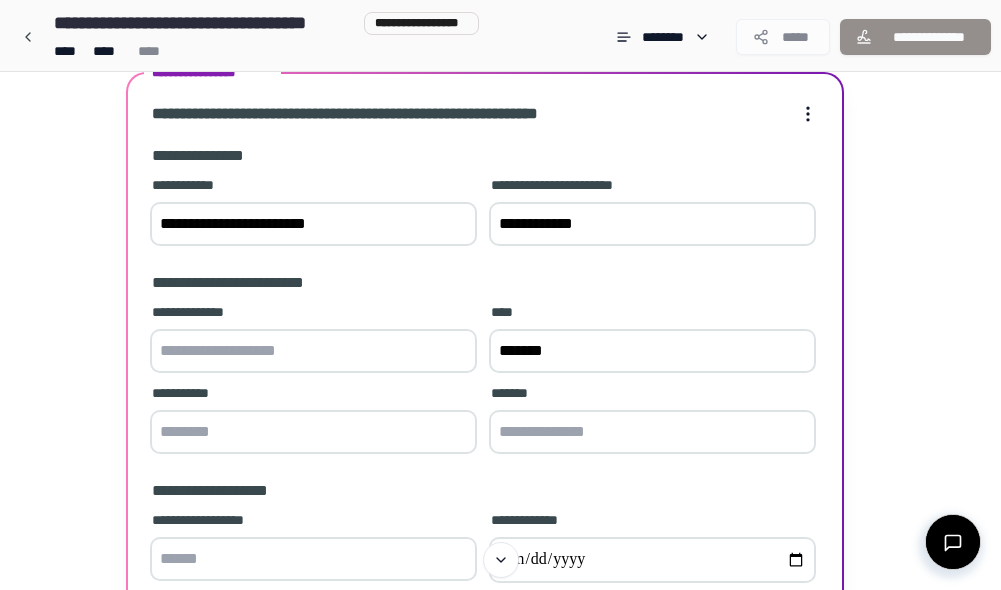 type on "****" 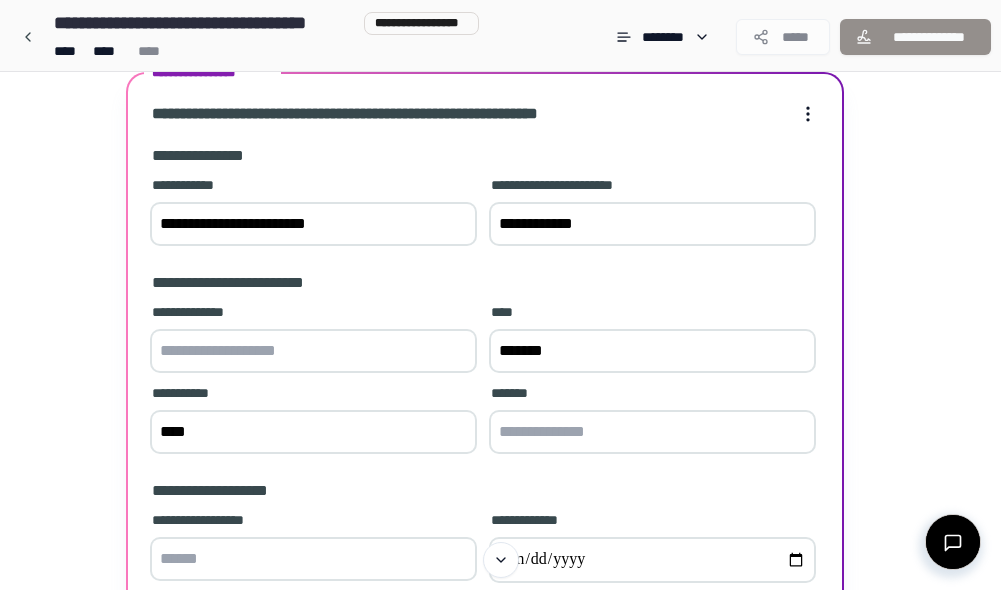 type on "**********" 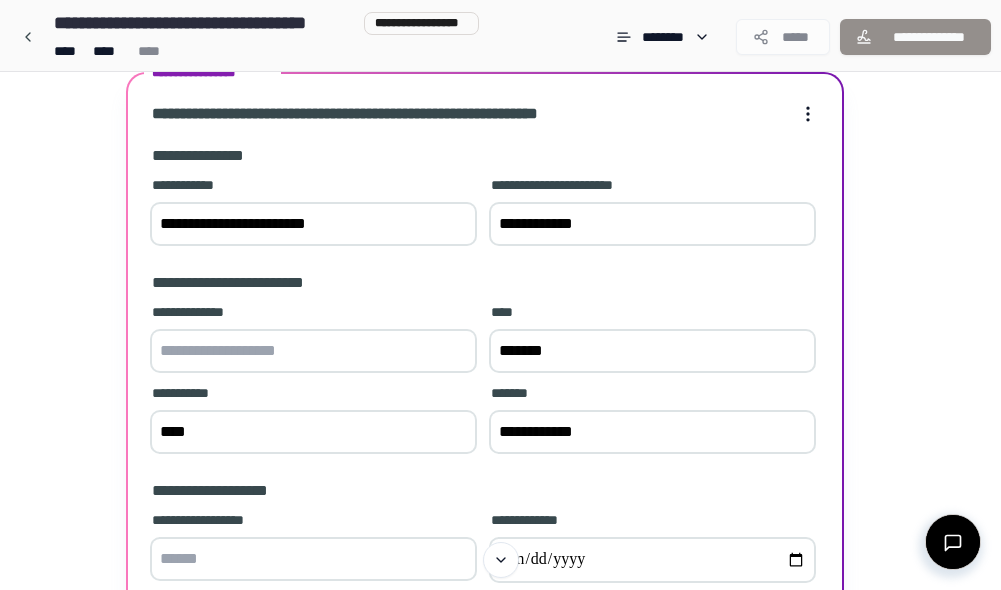 click at bounding box center (313, 351) 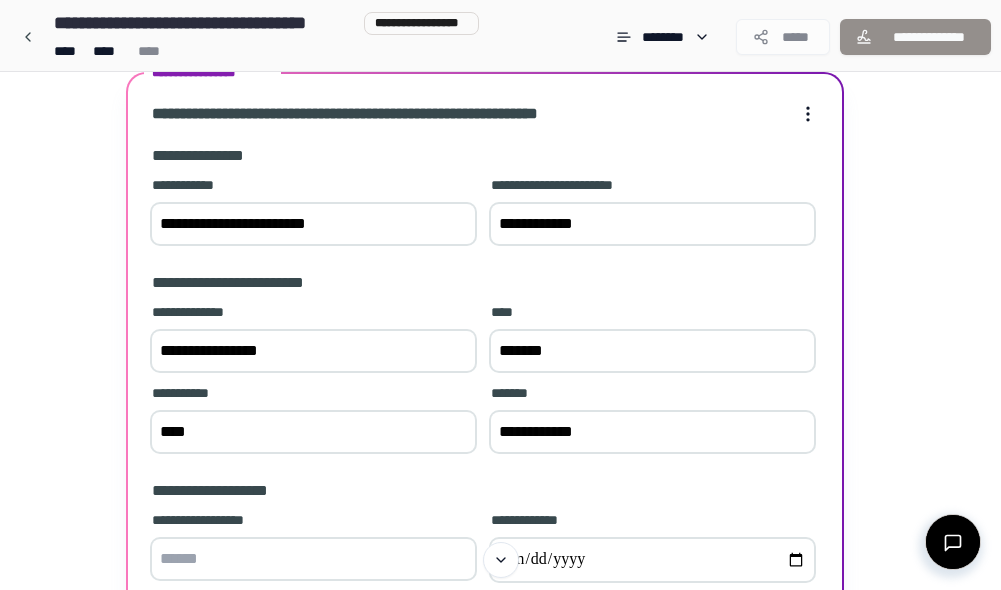 type on "**********" 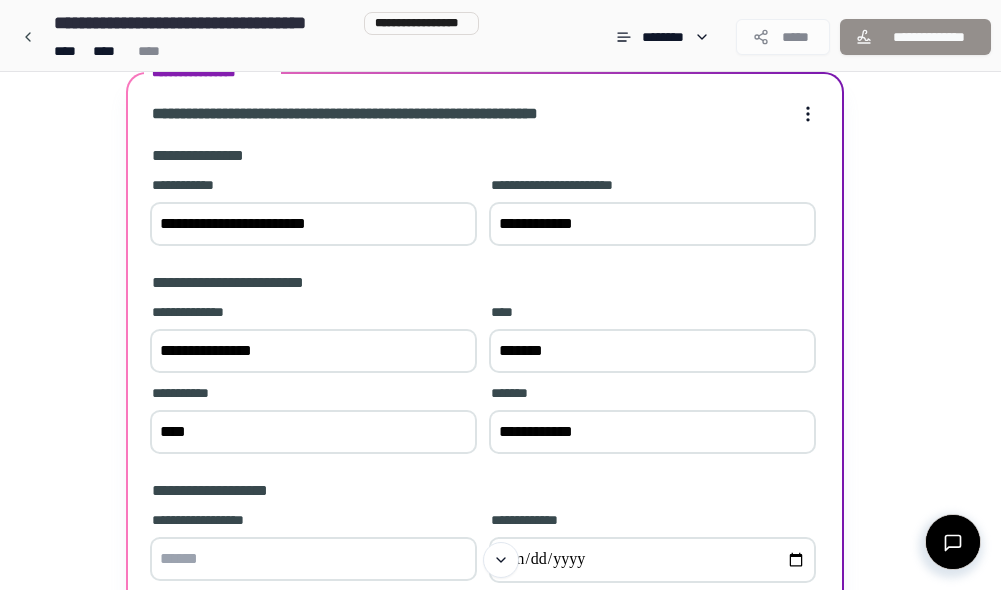 click on "*******" at bounding box center [652, 351] 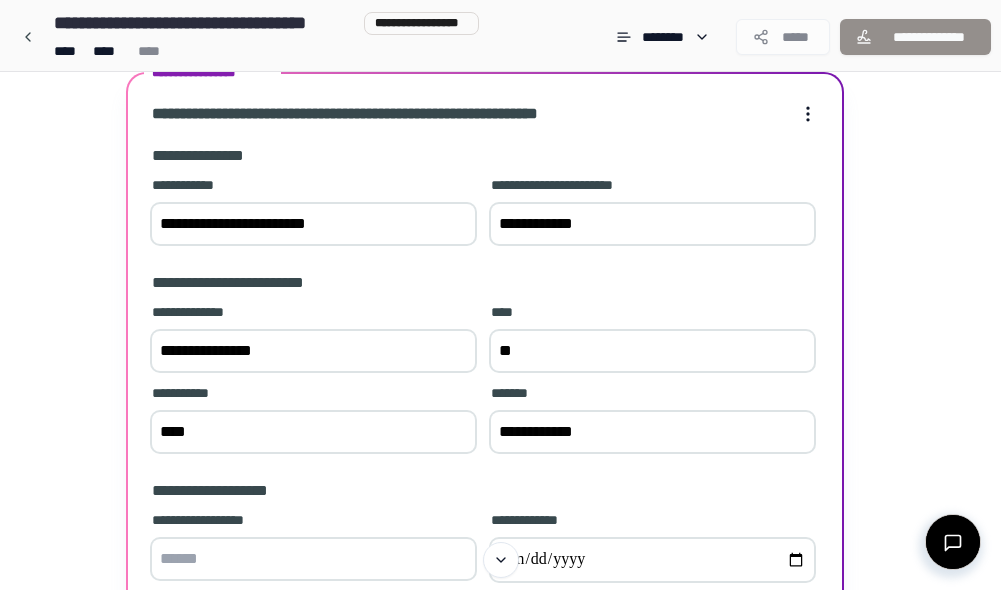 type on "*" 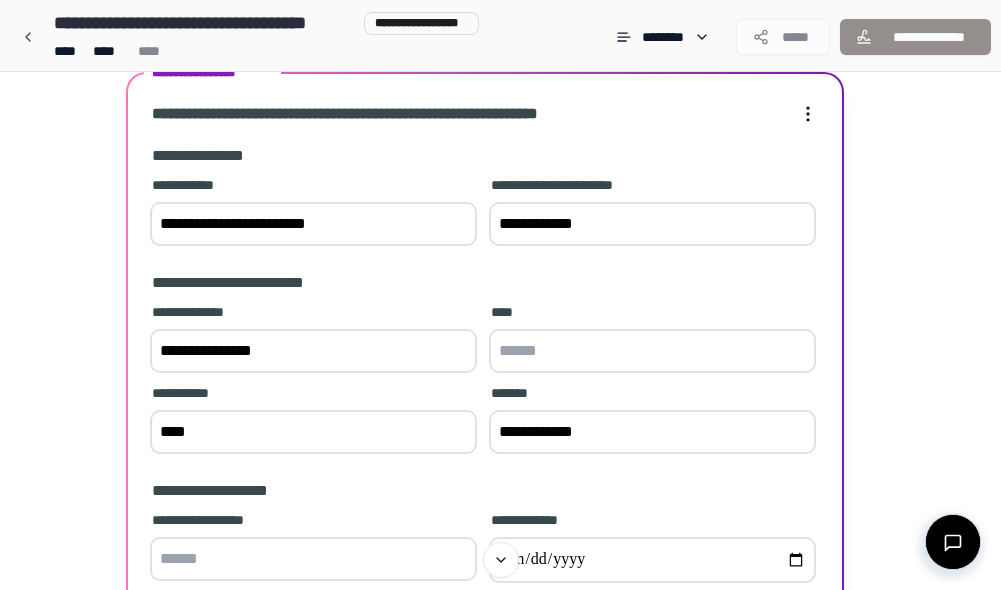 type 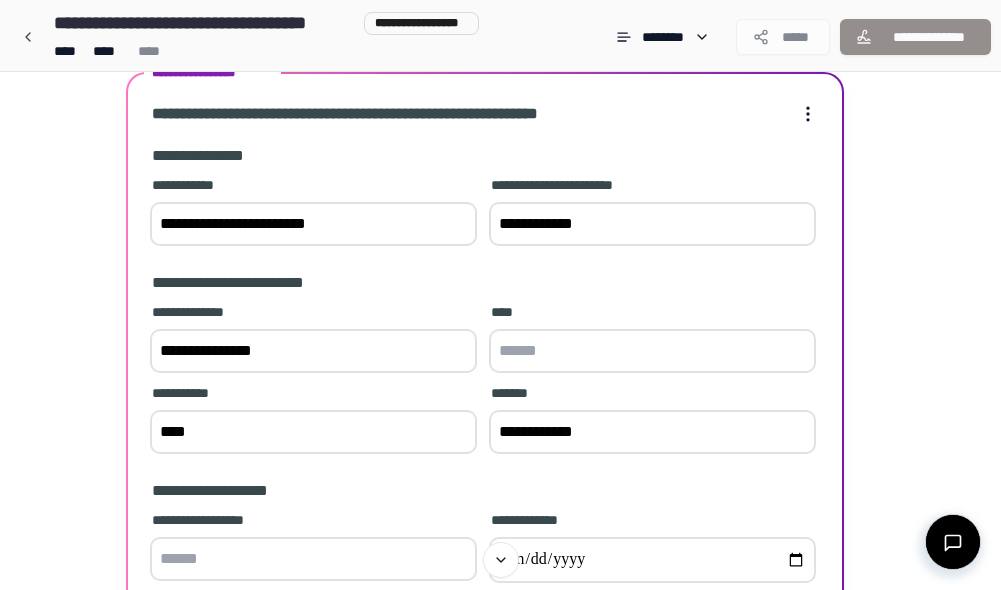 click on "**********" at bounding box center [313, 351] 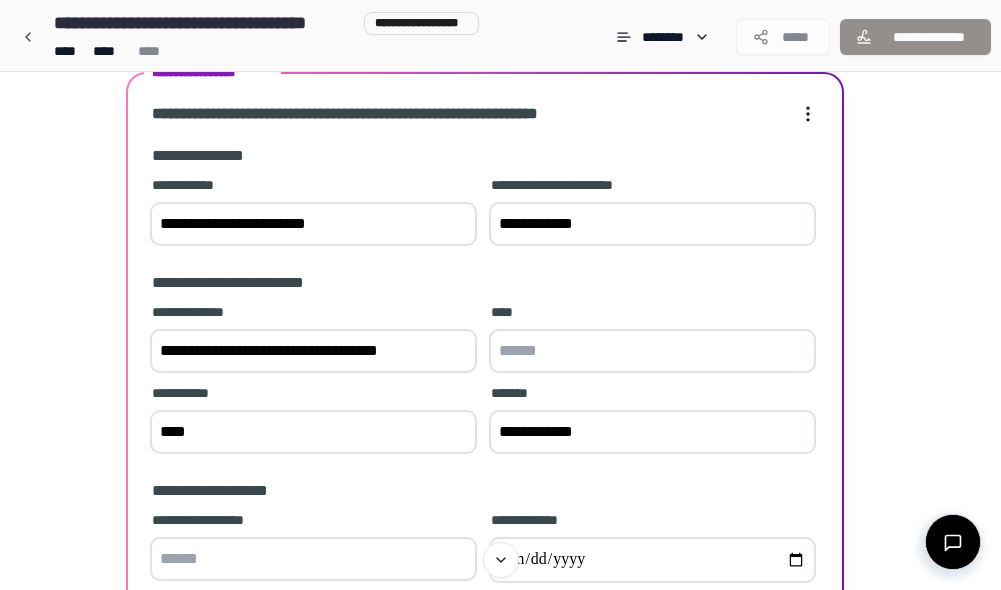 type on "**********" 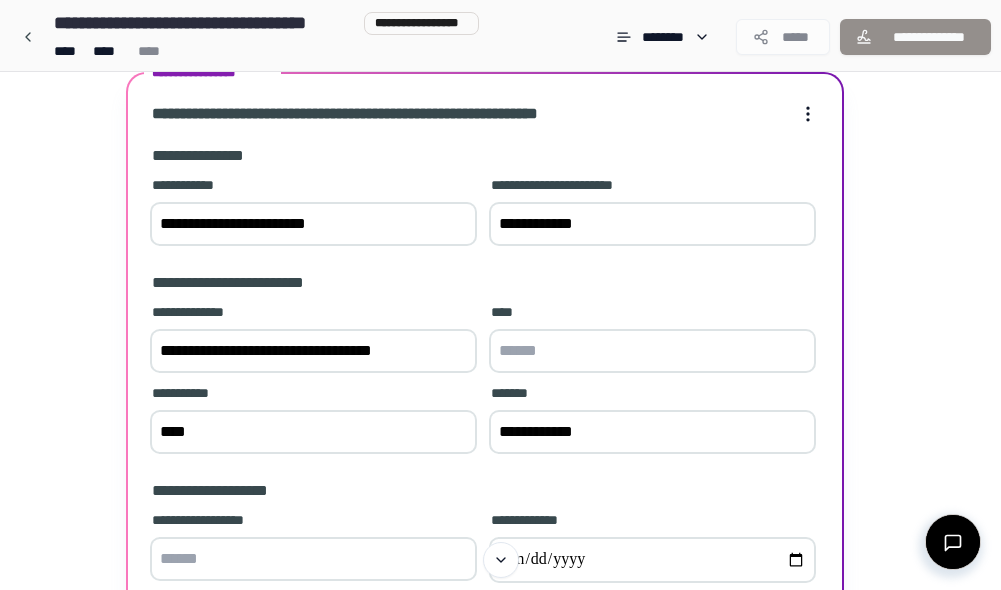 click at bounding box center (652, 351) 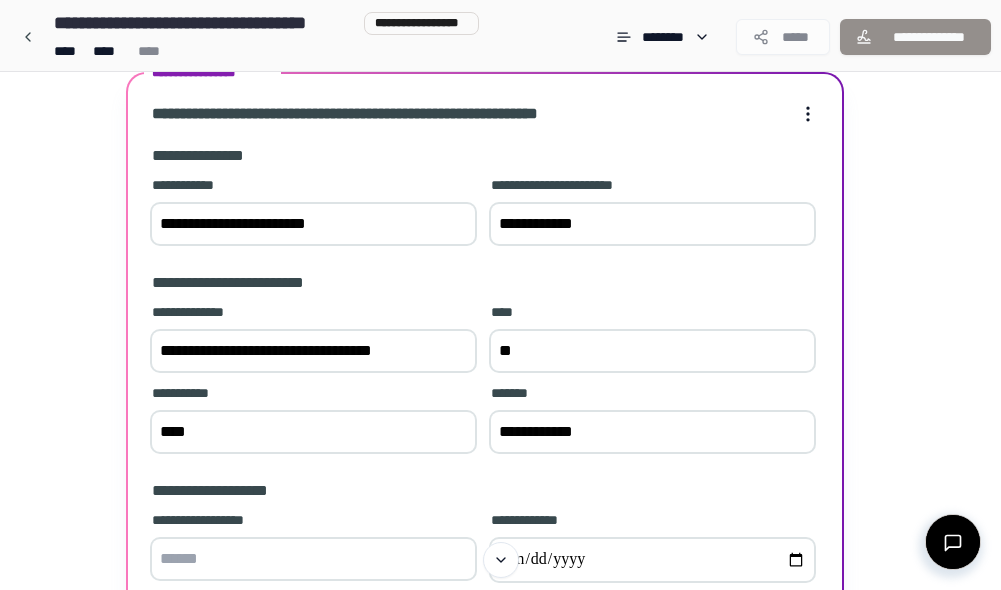 type on "*" 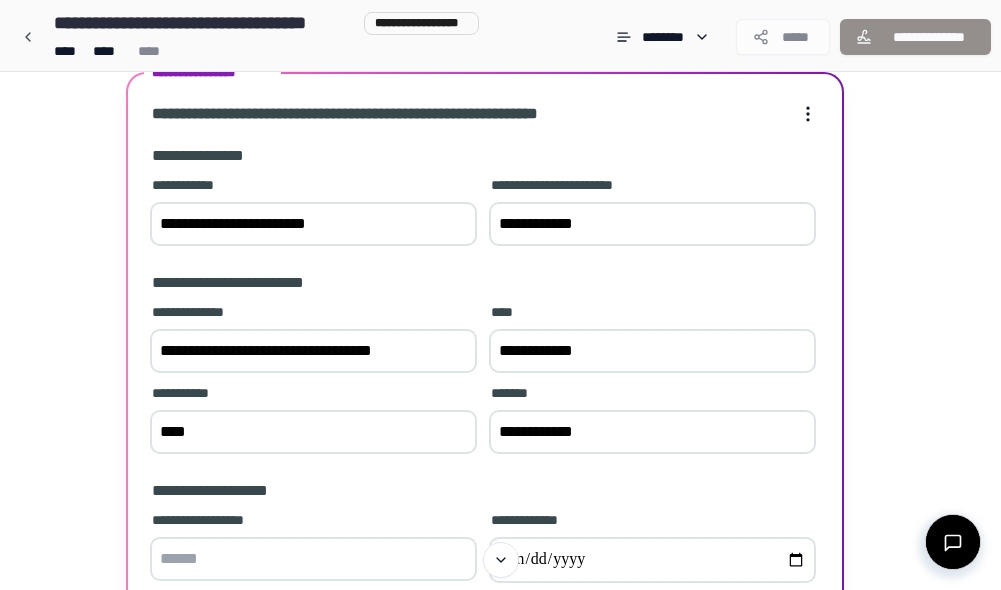 type on "**********" 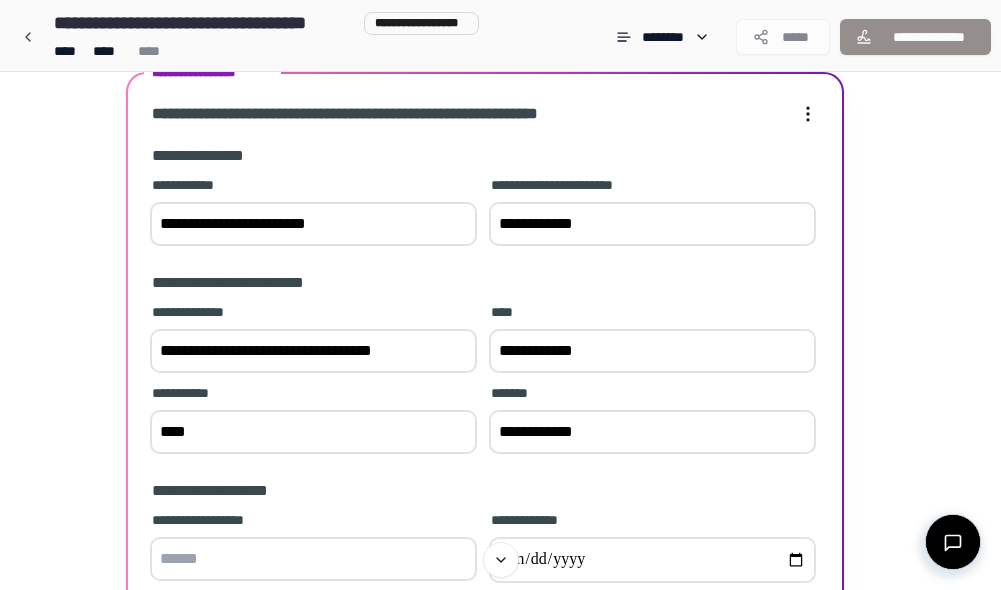 click on "**********" at bounding box center [313, 351] 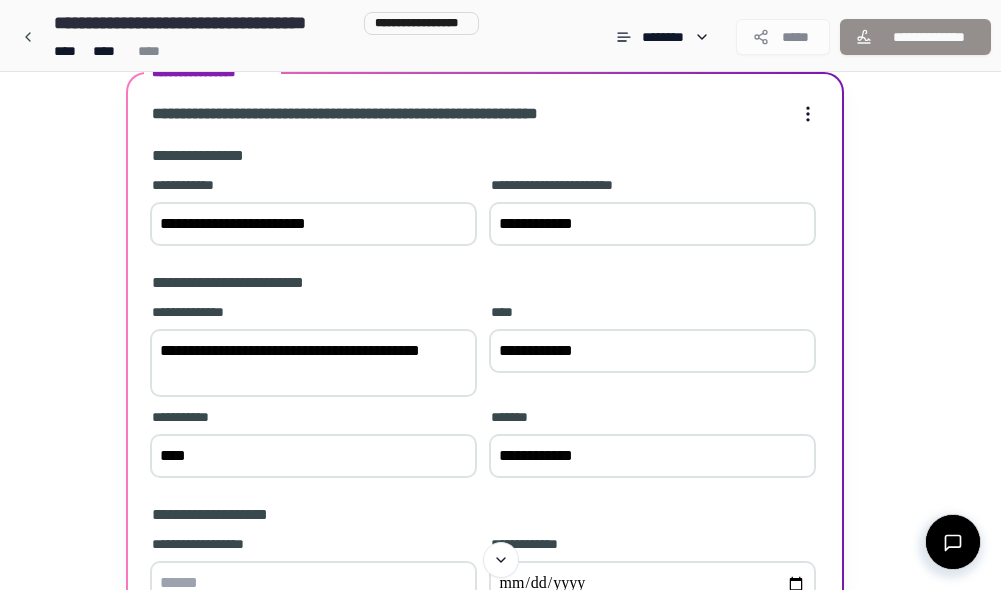 type on "**********" 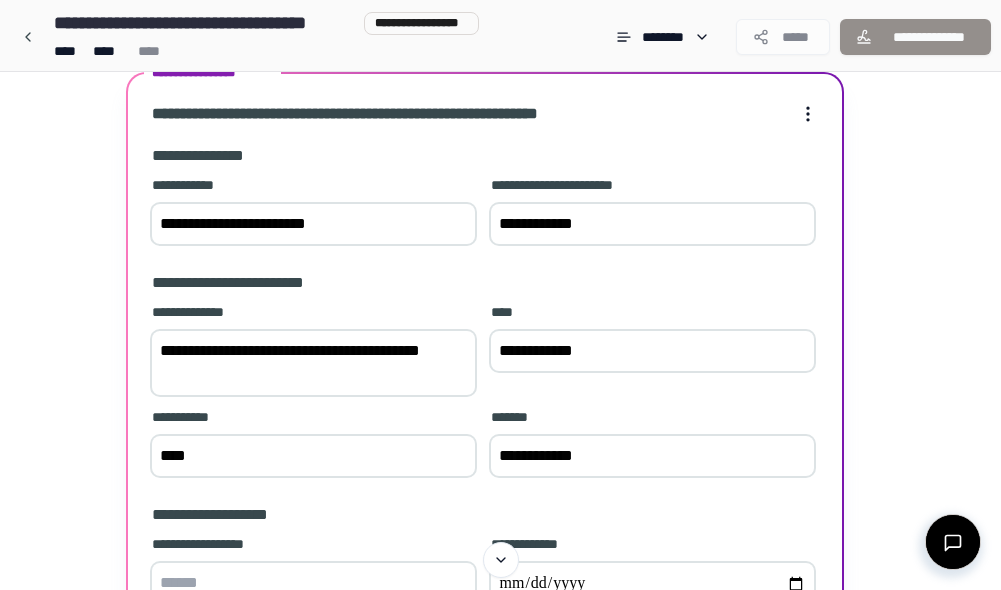 click on "****" at bounding box center (313, 456) 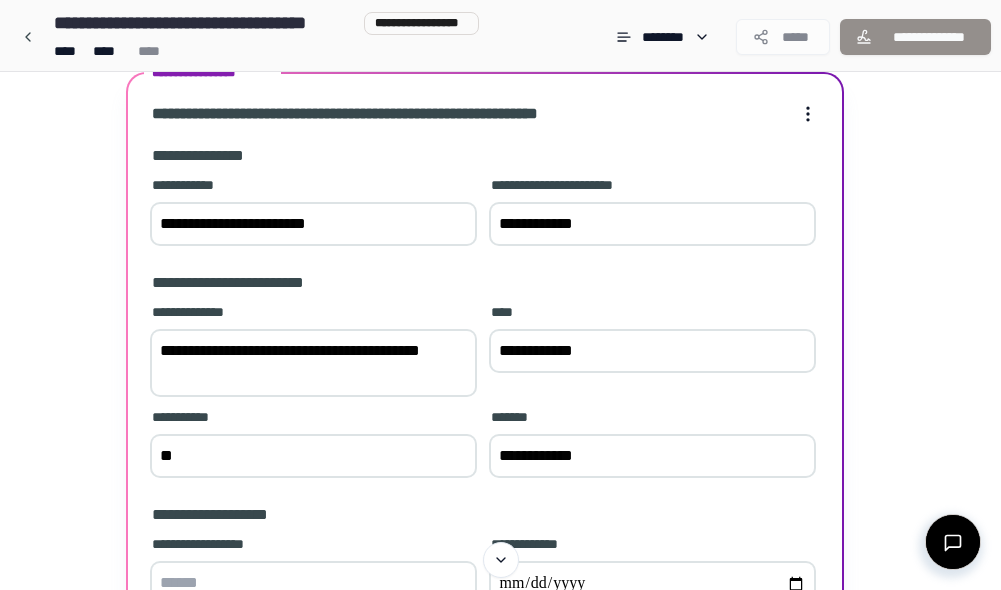 type on "*" 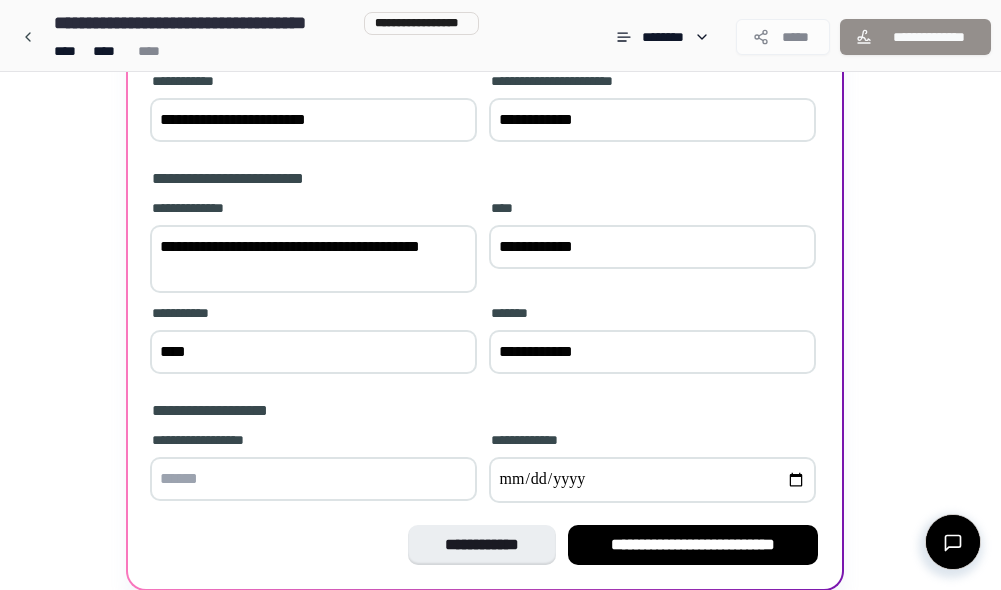 scroll, scrollTop: 266, scrollLeft: 0, axis: vertical 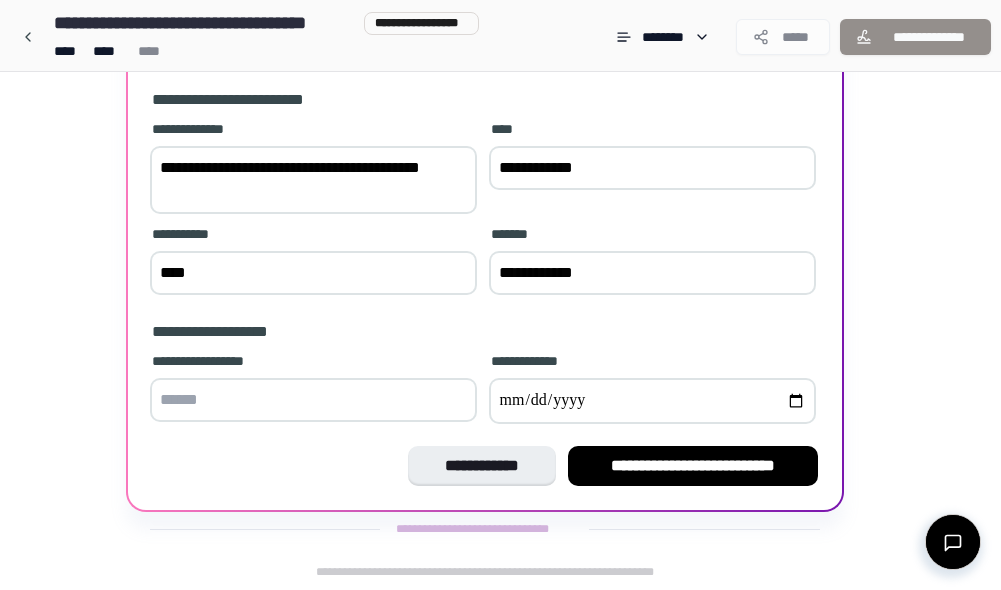 type on "****" 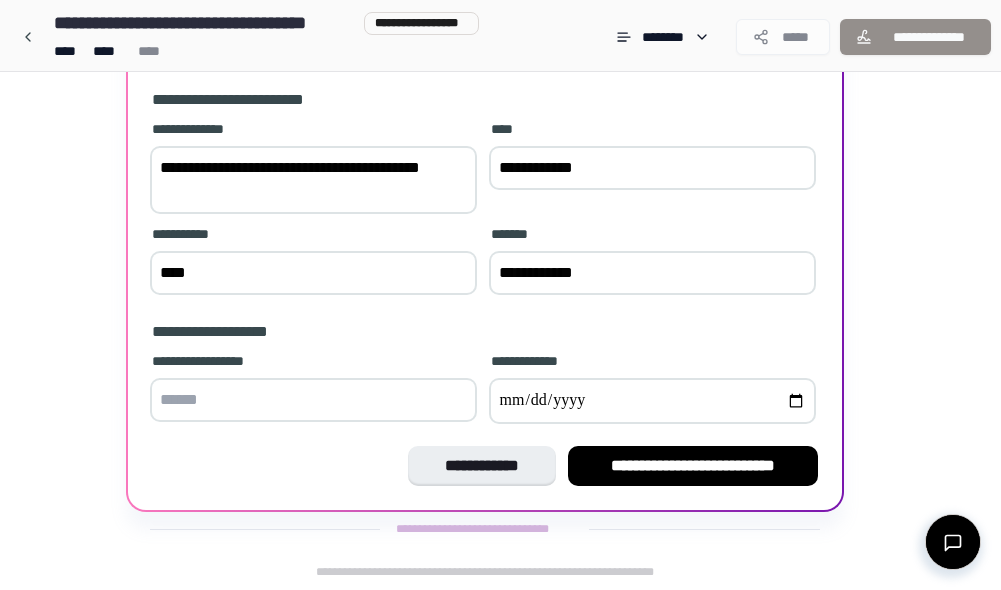 click at bounding box center [652, 401] 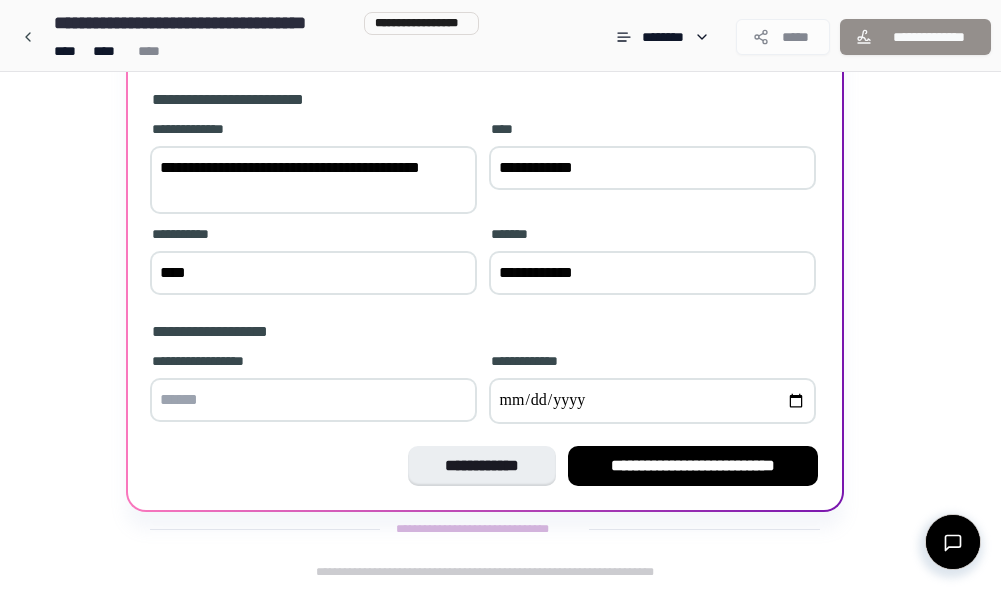 type on "**********" 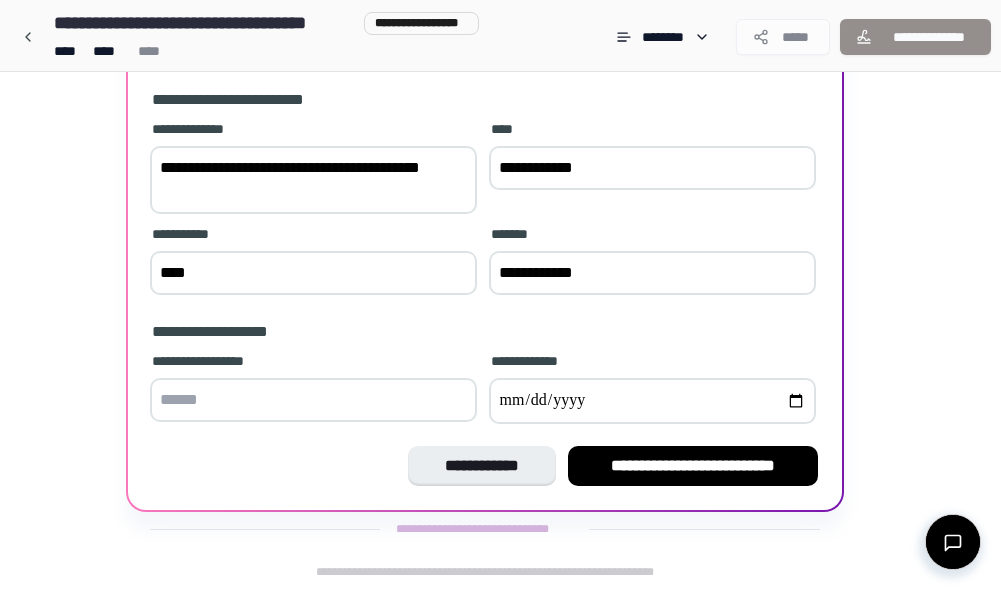 click at bounding box center [313, 400] 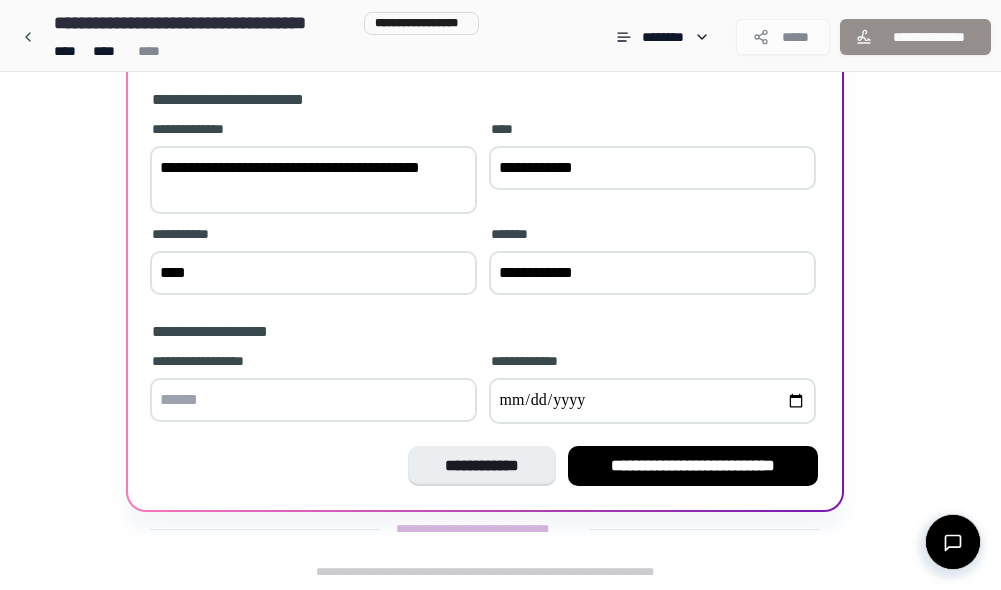 click on "**********" at bounding box center [485, 466] 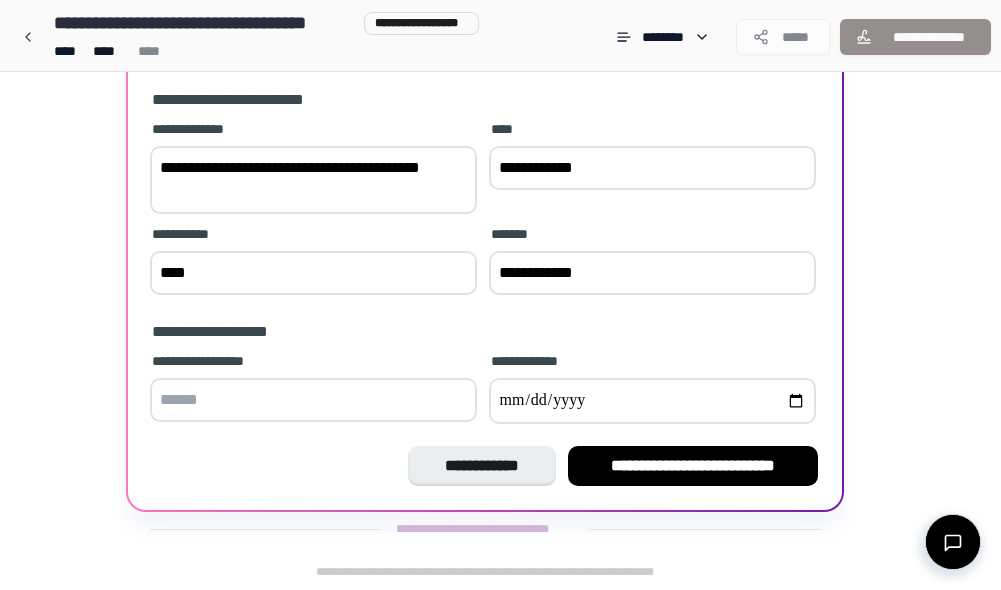 click at bounding box center [313, 400] 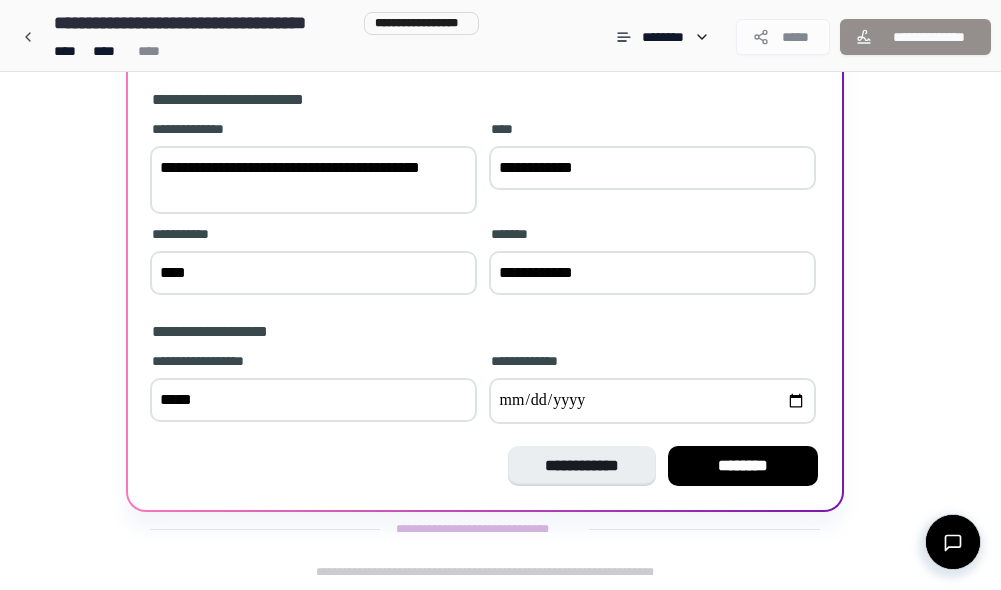 click on "**********" at bounding box center [485, 466] 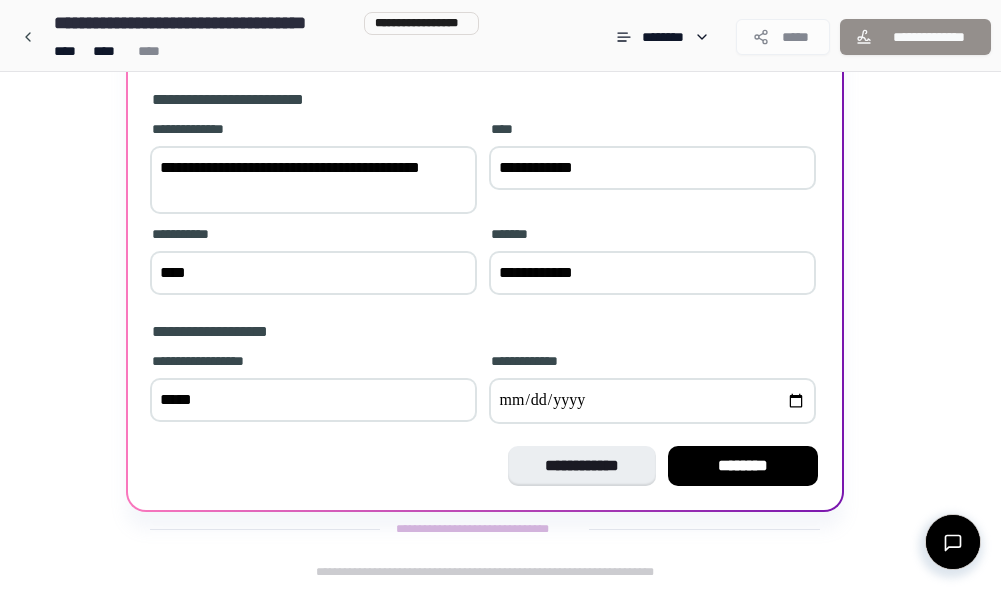 click on "*****" at bounding box center (313, 400) 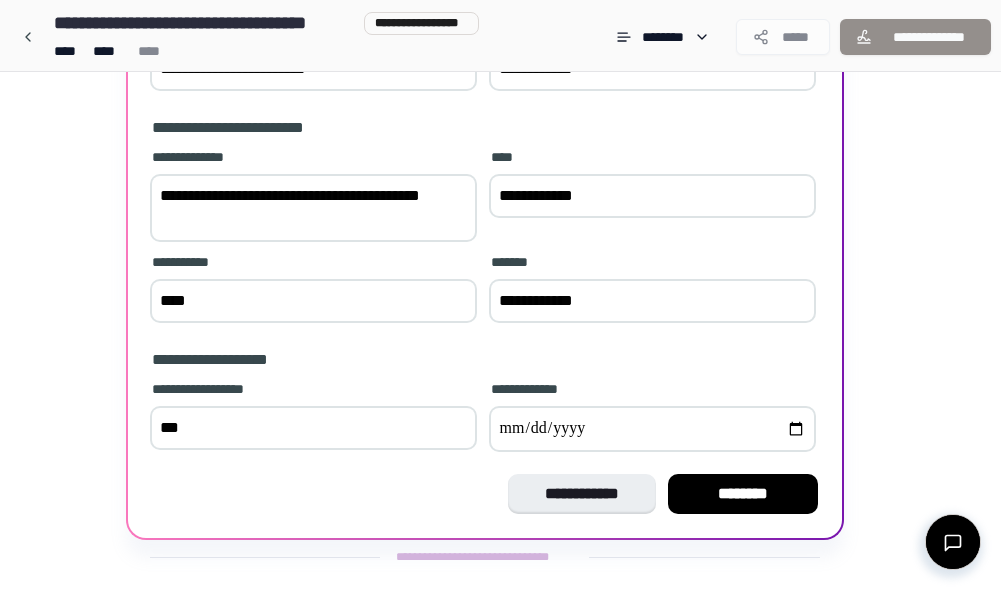 scroll, scrollTop: 266, scrollLeft: 0, axis: vertical 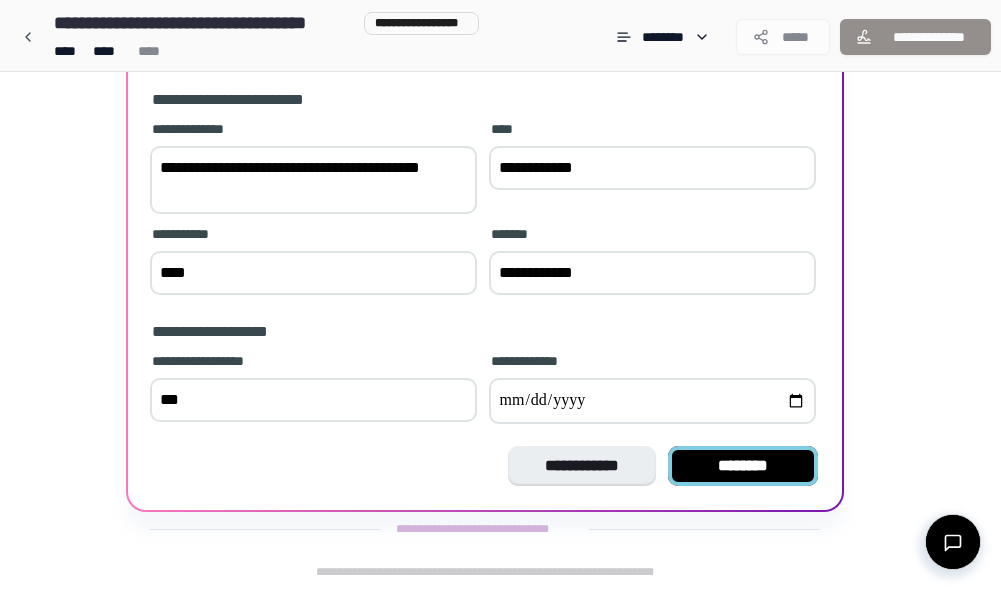 type on "***" 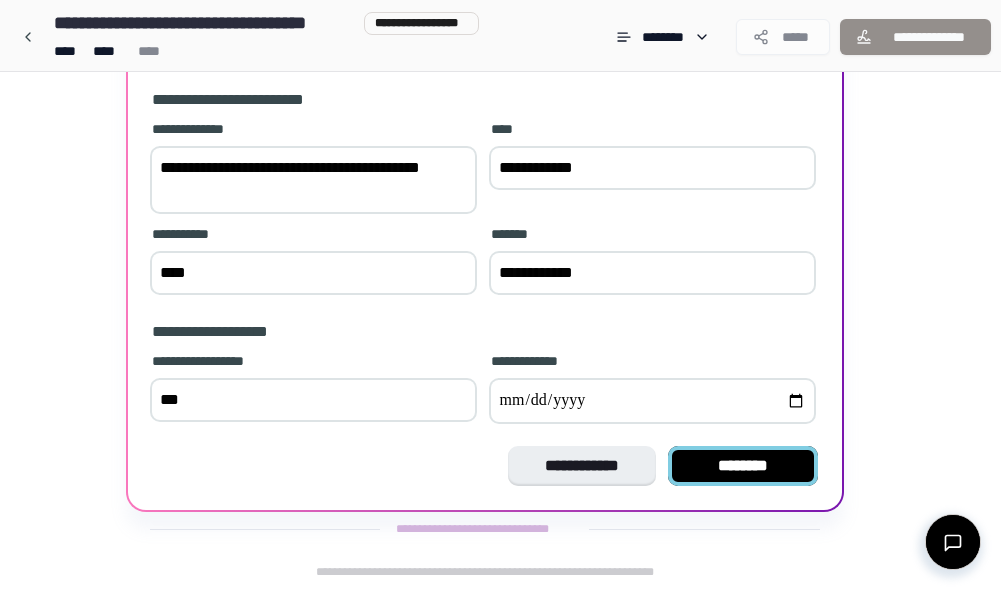 click on "********" at bounding box center [743, 466] 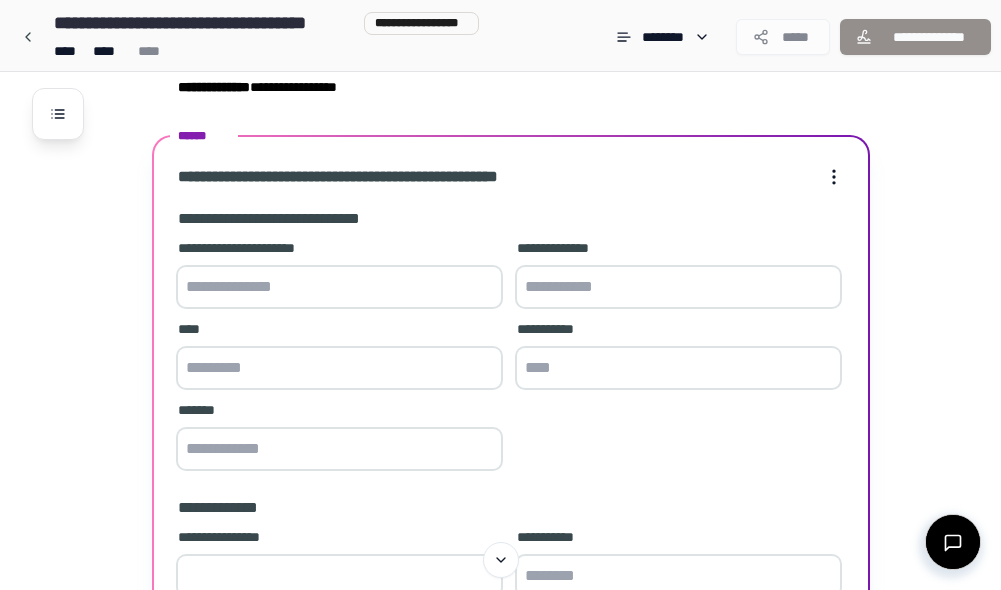 scroll, scrollTop: 231, scrollLeft: 0, axis: vertical 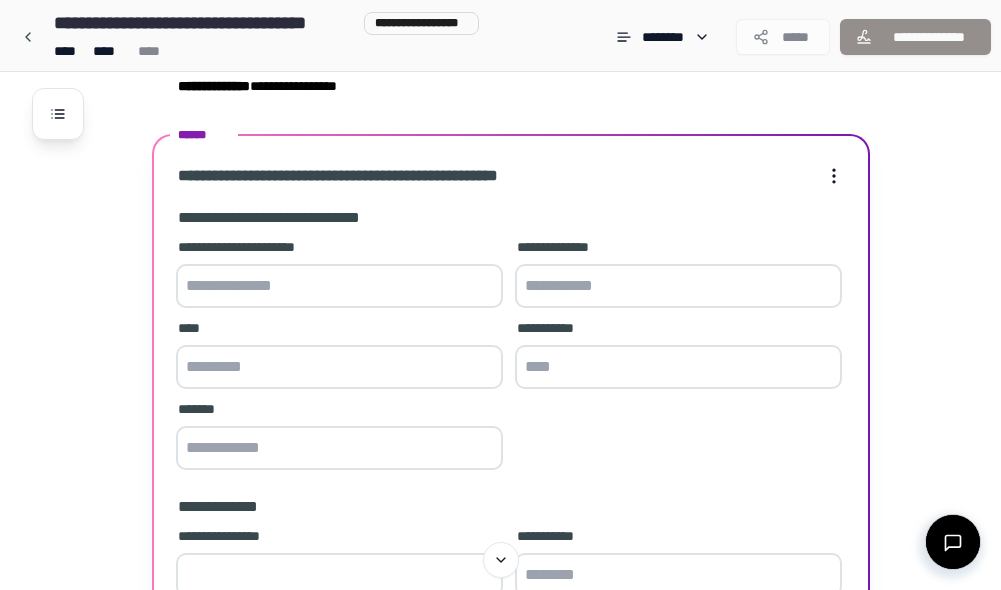 click at bounding box center (339, 286) 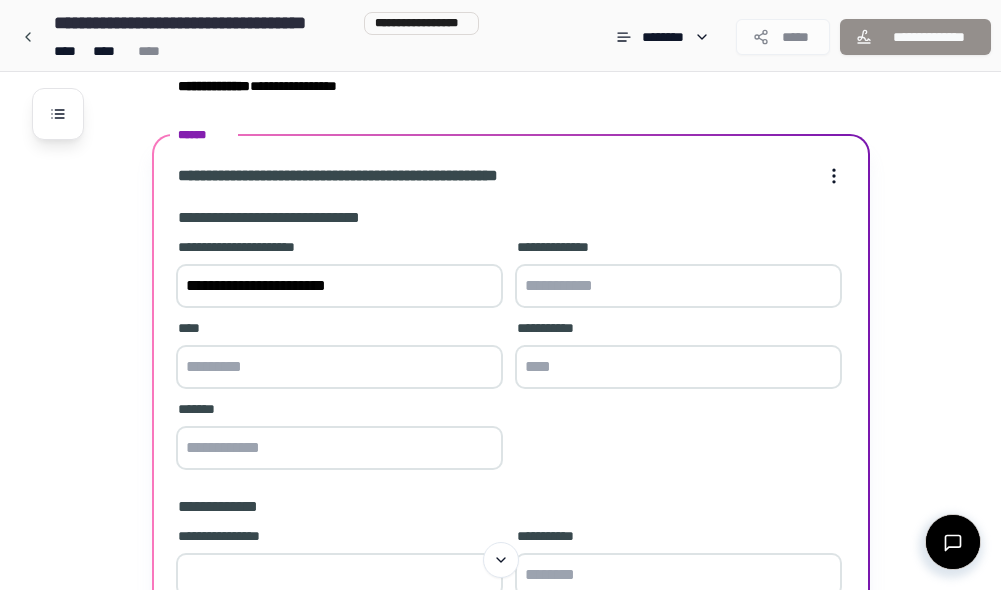 type on "**********" 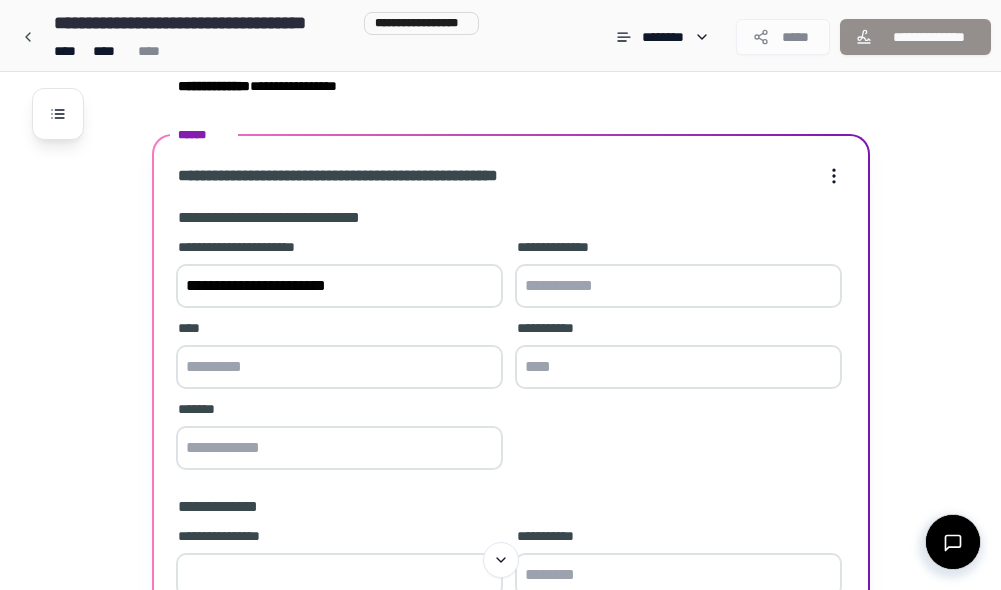 click at bounding box center (678, 286) 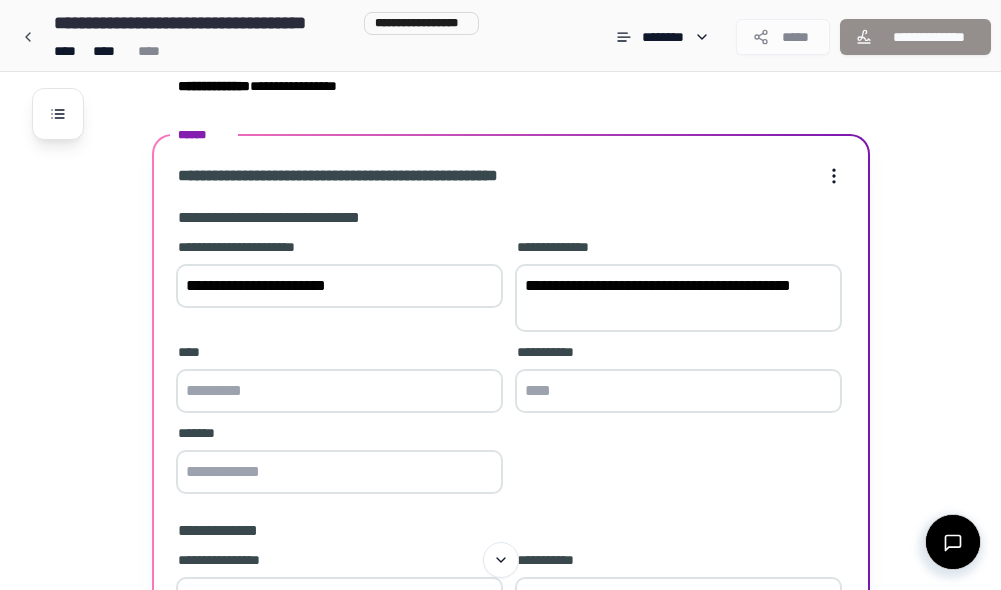 type on "**********" 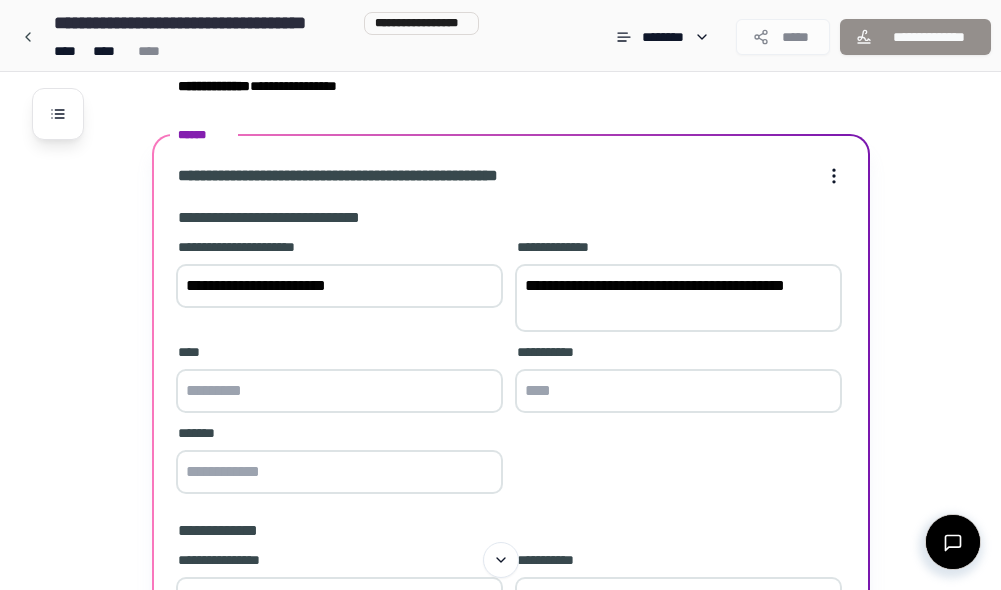 click at bounding box center (678, 391) 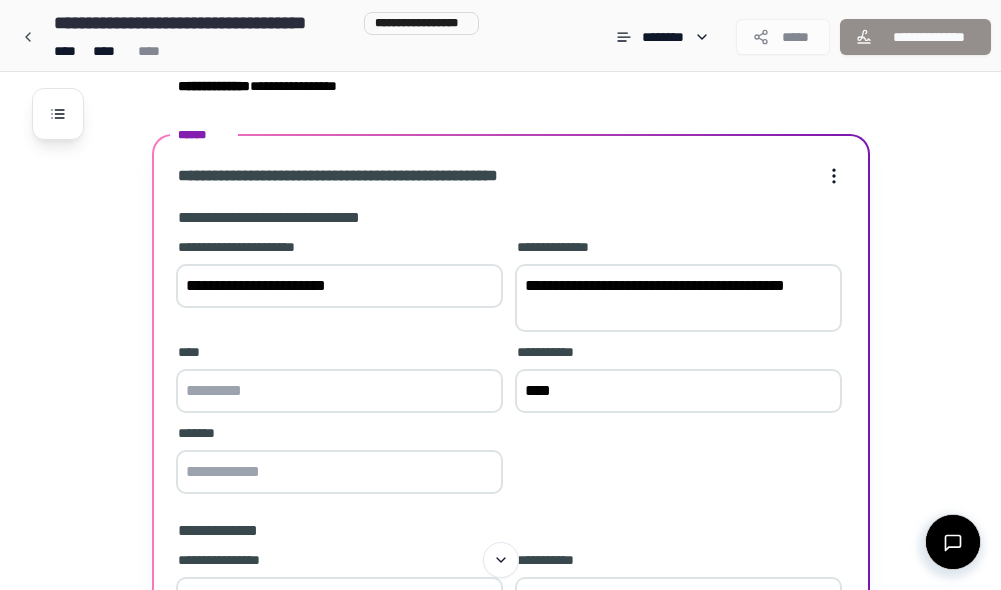 type on "****" 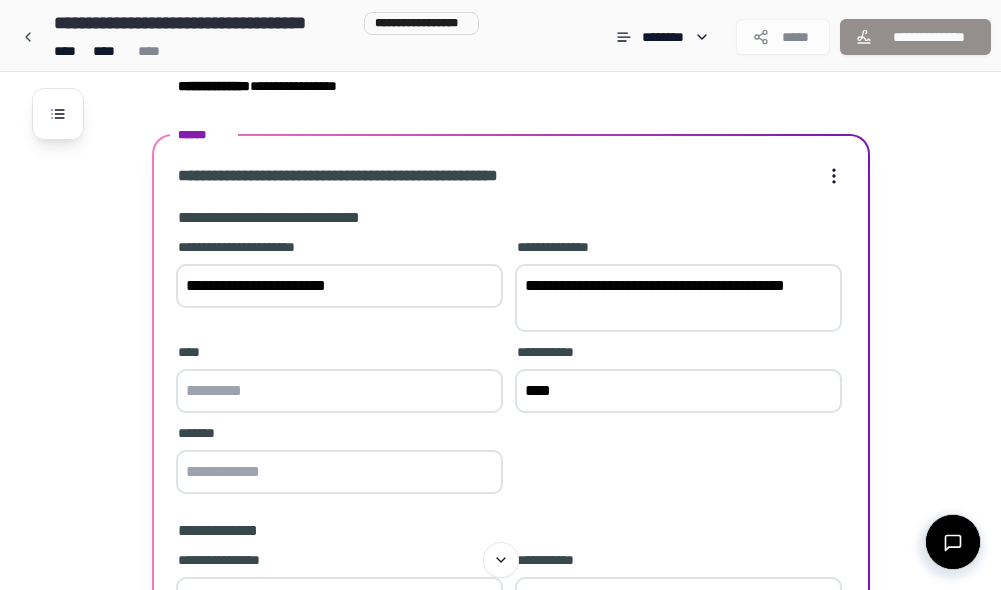 click at bounding box center [339, 391] 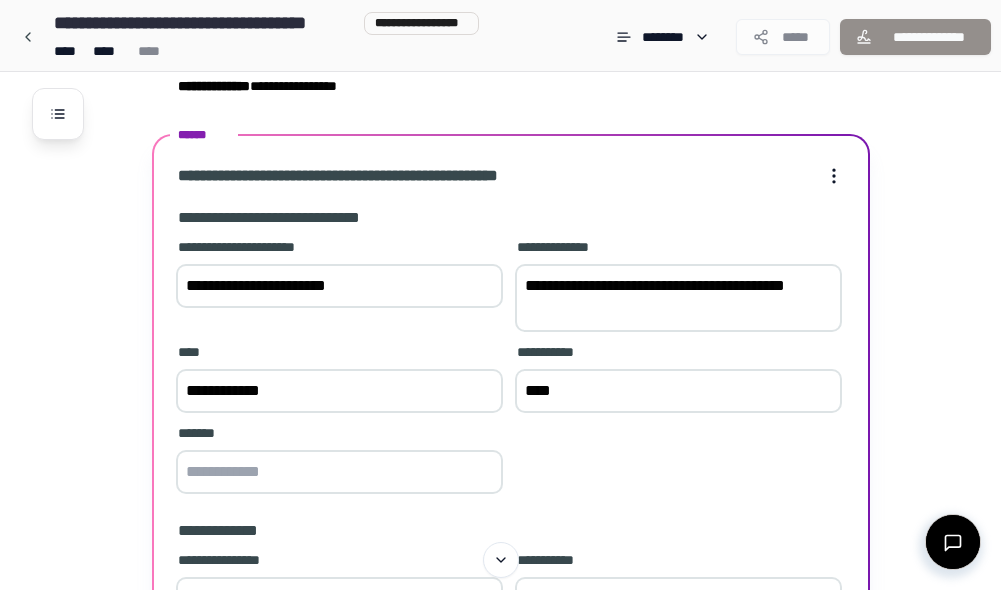 type on "**********" 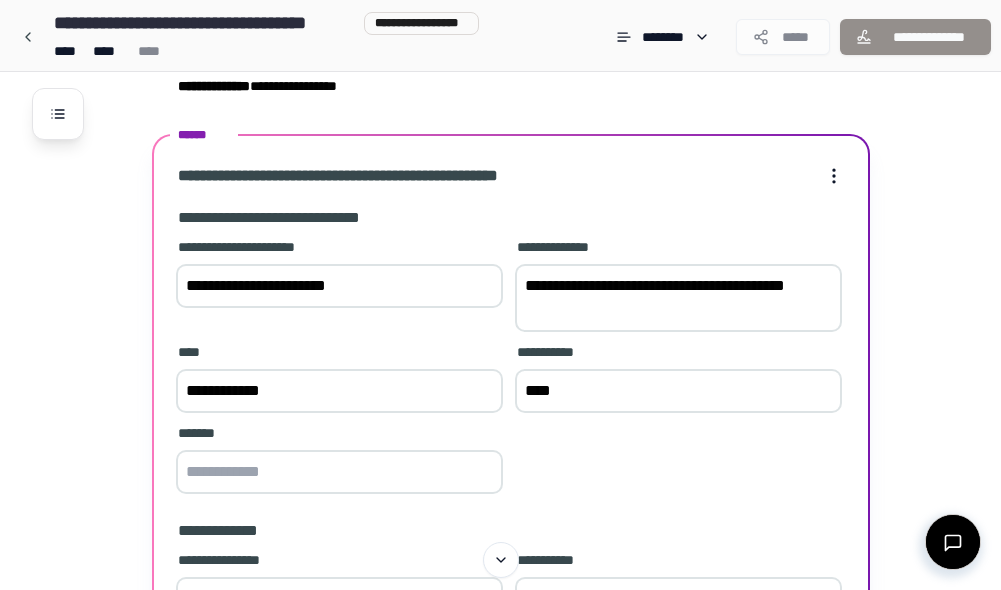 click at bounding box center [339, 472] 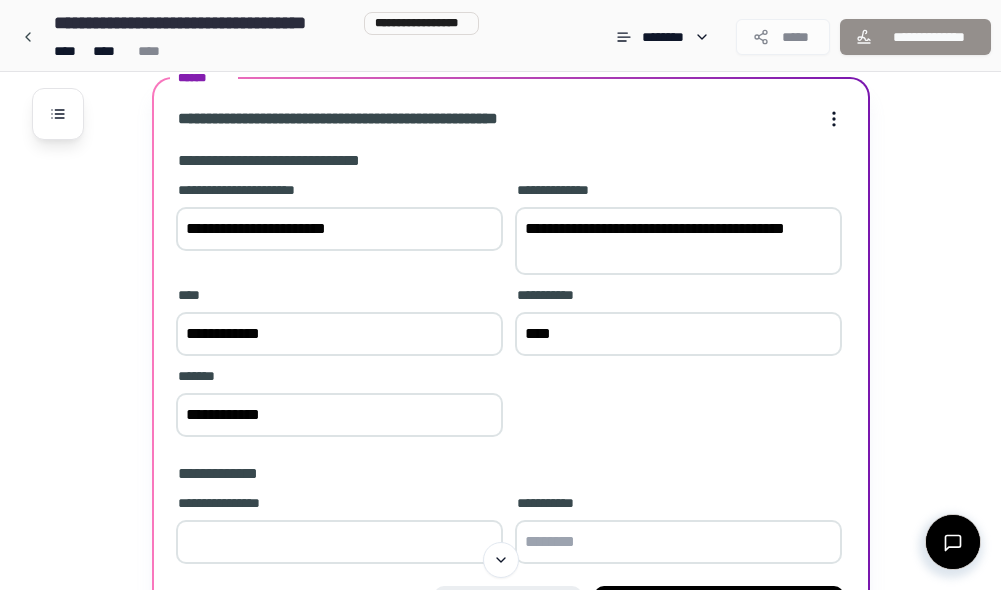scroll, scrollTop: 428, scrollLeft: 0, axis: vertical 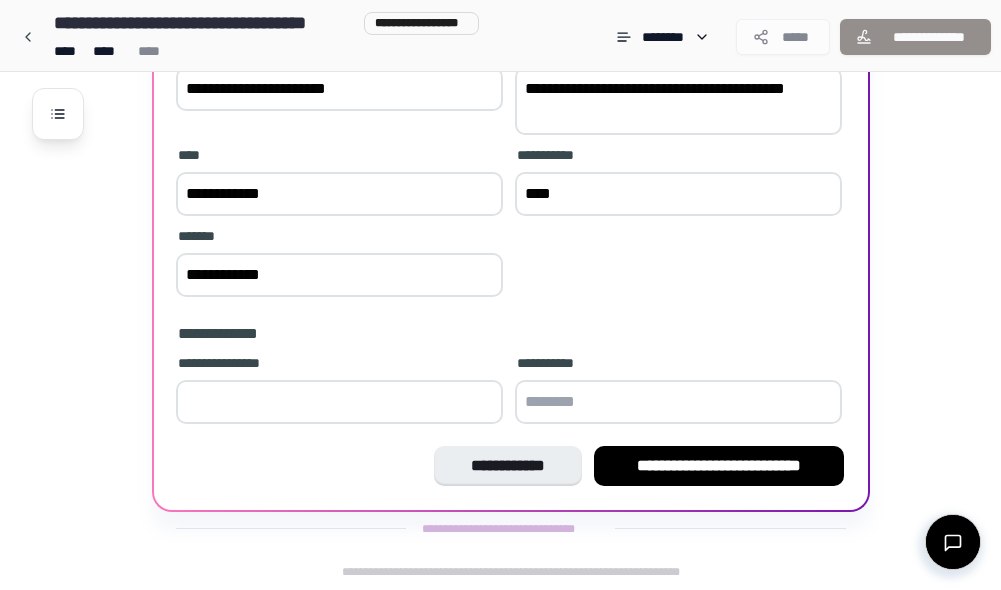 type on "**********" 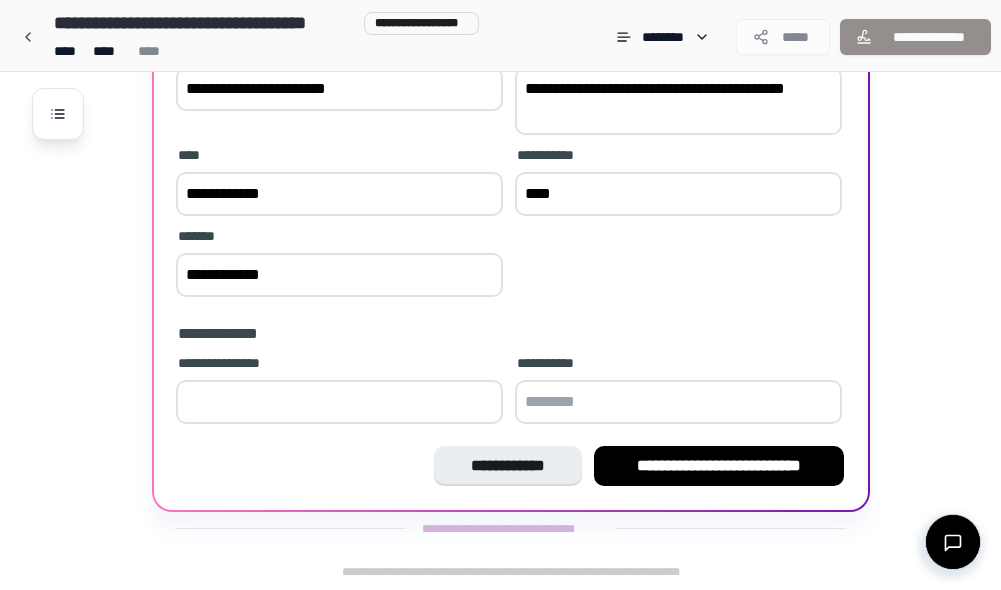 click at bounding box center [339, 402] 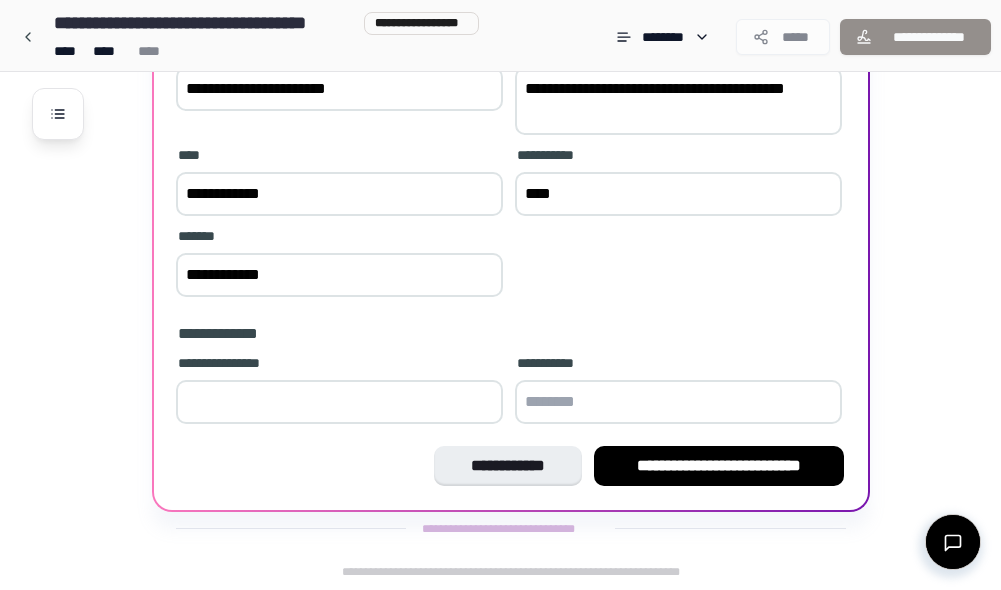 click on "*" at bounding box center (339, 402) 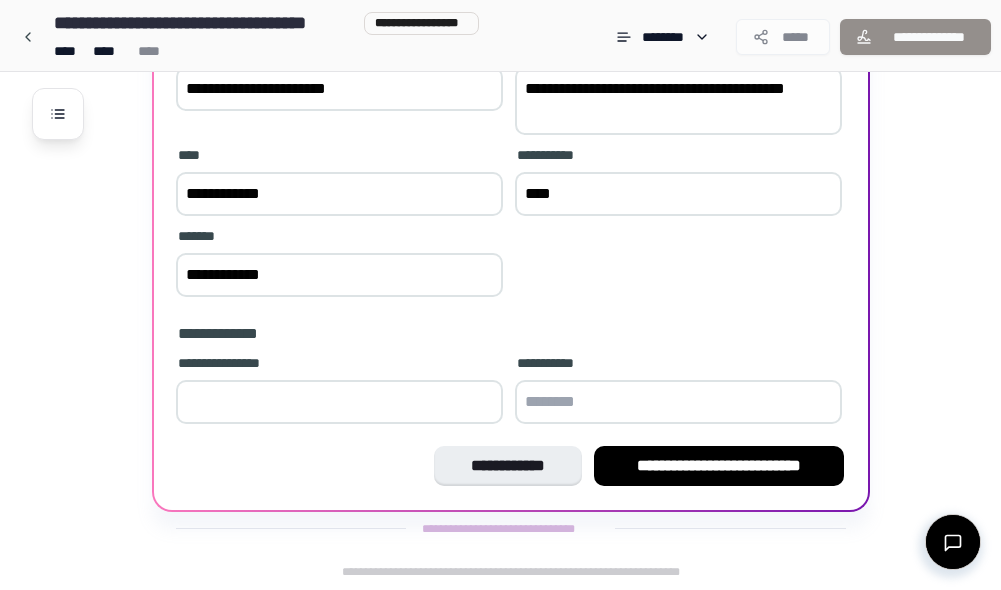 click on "*" at bounding box center (339, 402) 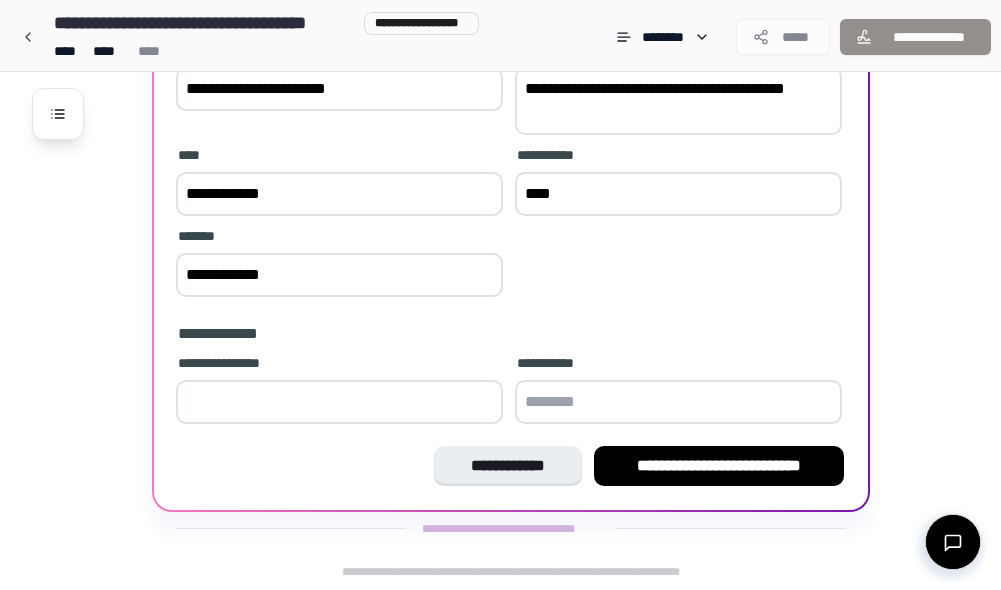 click on "*" at bounding box center [339, 402] 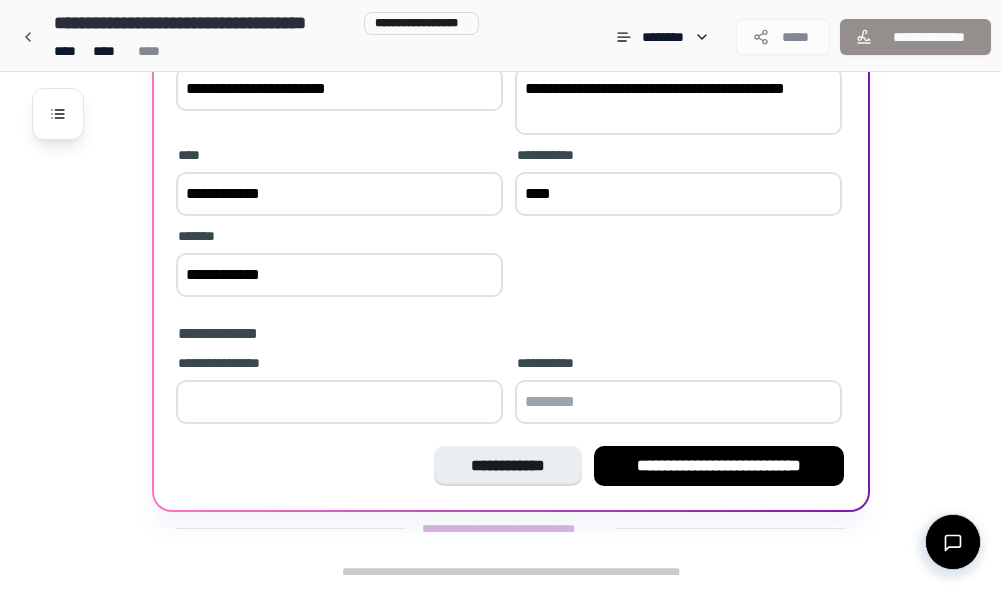 click on "*" at bounding box center [339, 402] 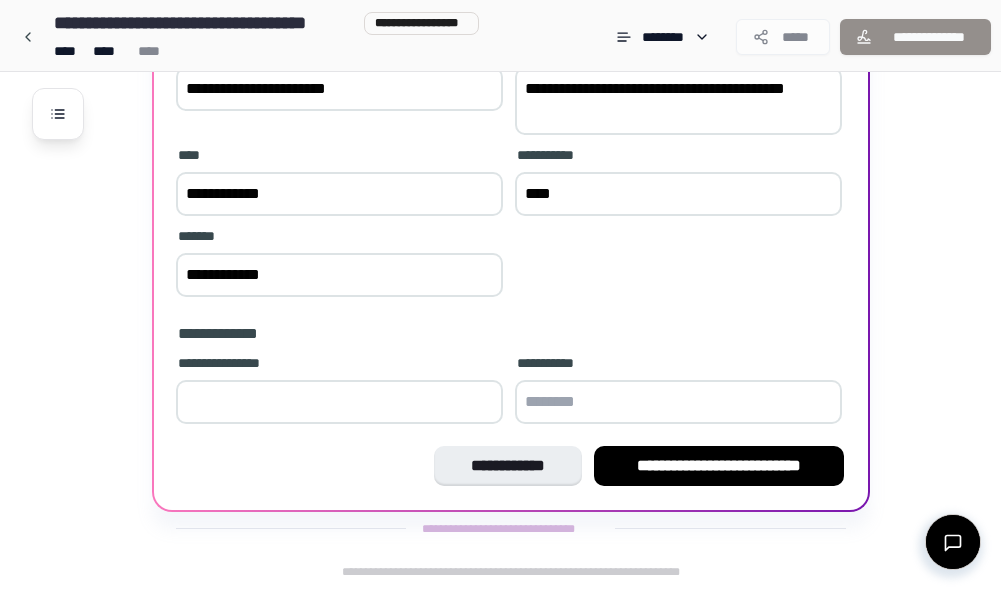 click on "**" at bounding box center [339, 402] 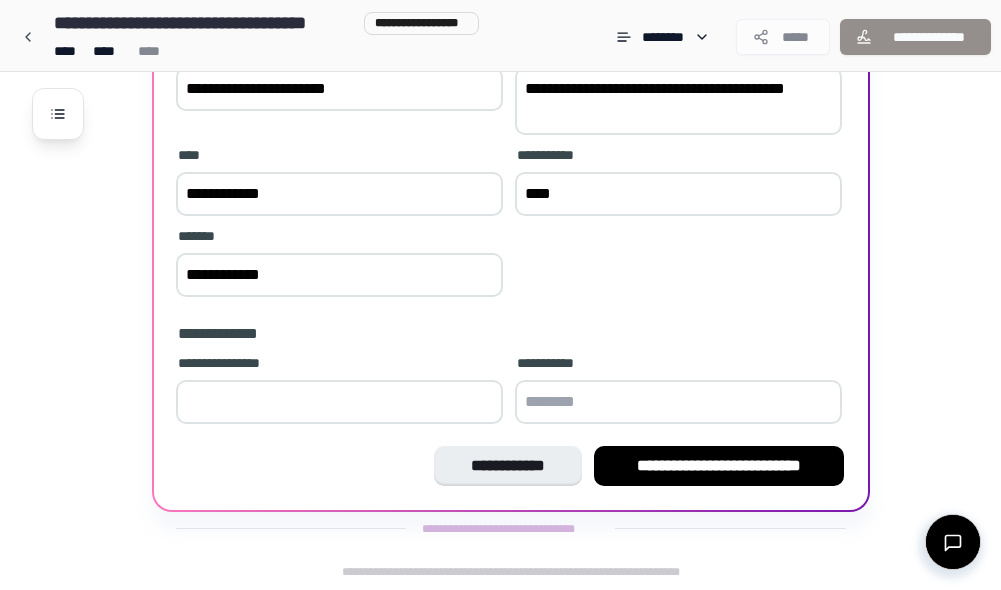 click on "**" at bounding box center (339, 402) 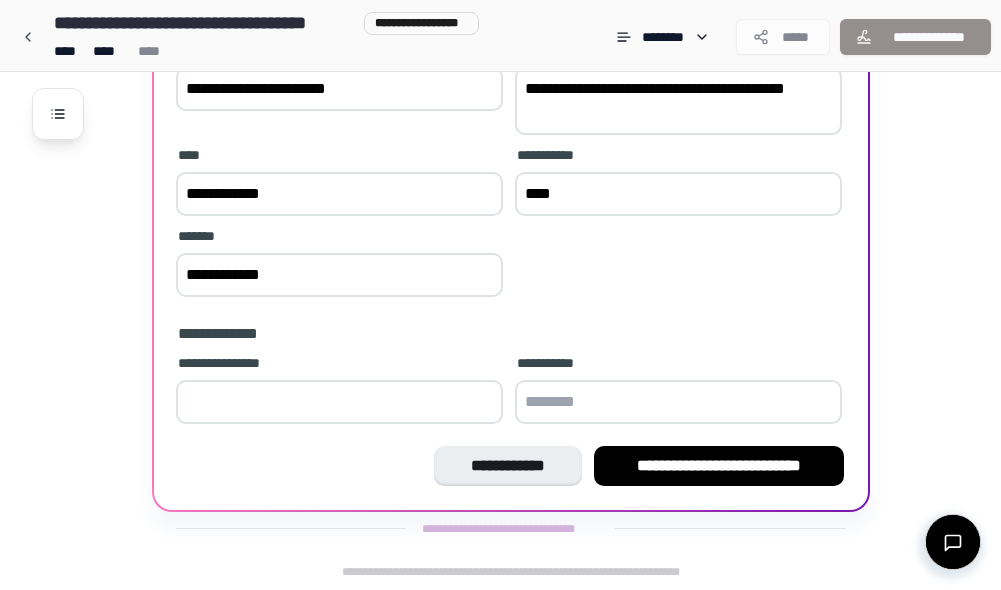 type on "**" 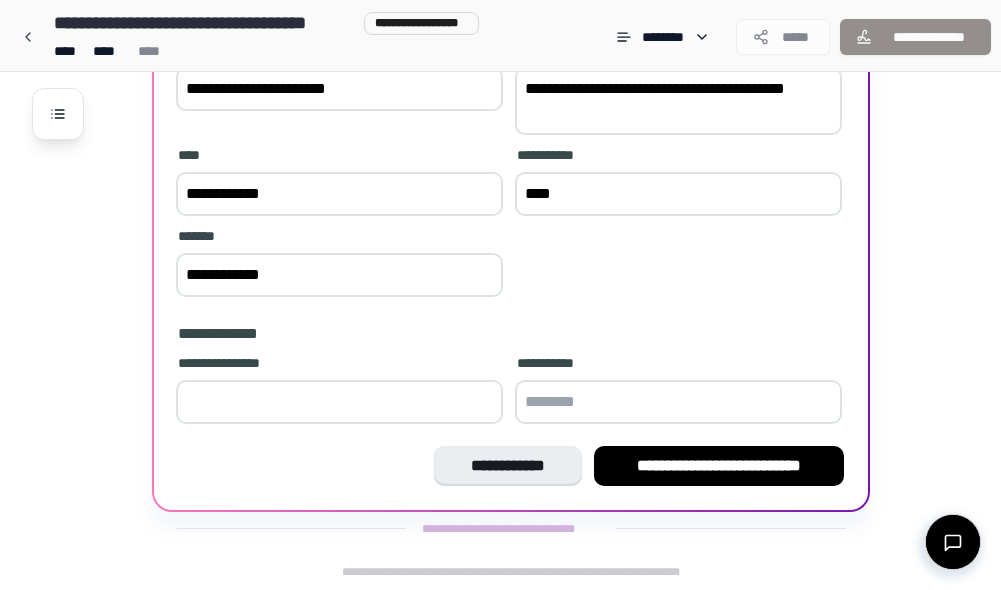 click on "**" at bounding box center (339, 402) 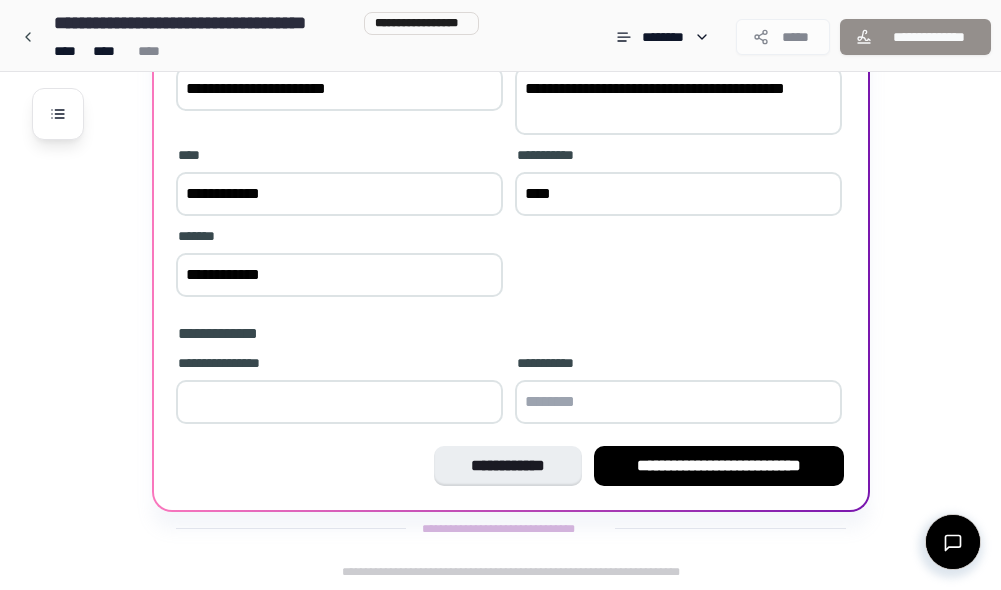 click at bounding box center (678, 402) 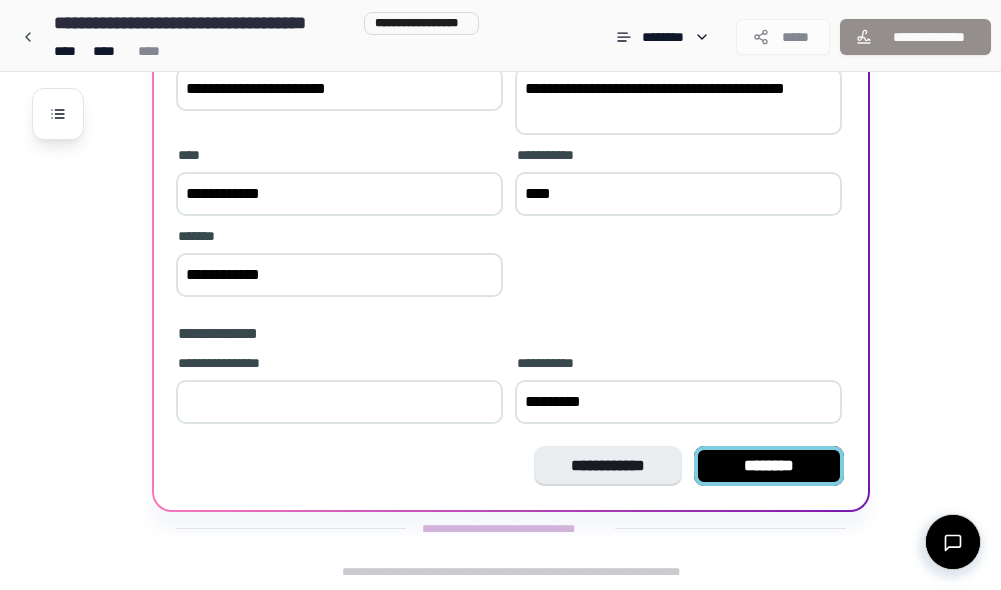 type on "********" 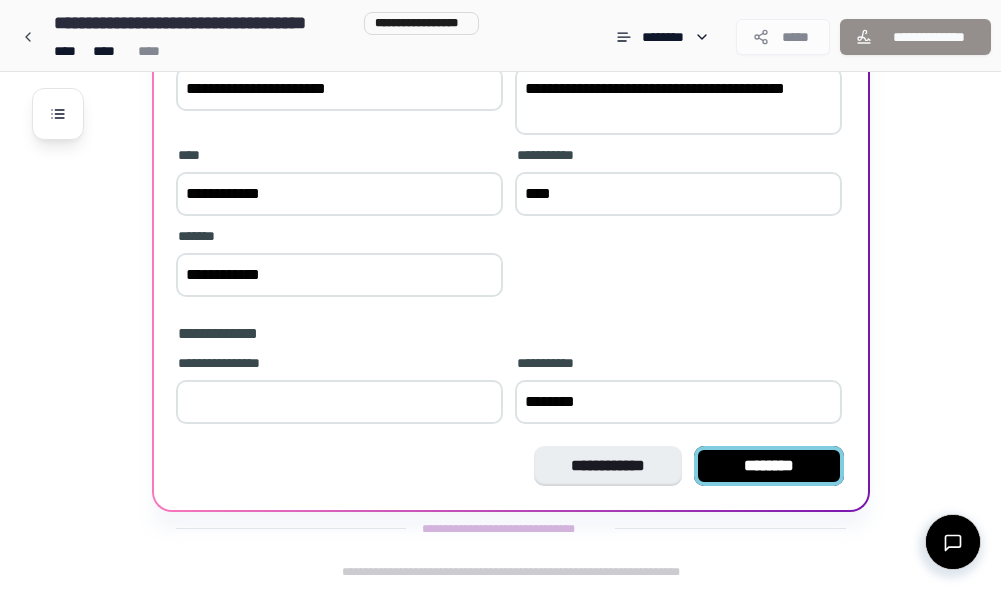click on "********" at bounding box center [769, 466] 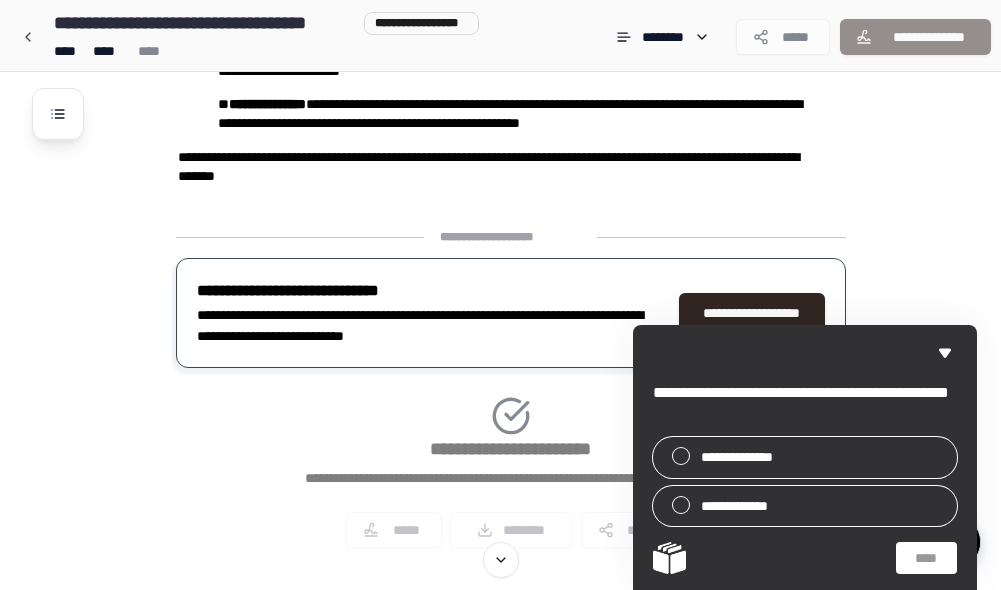 scroll, scrollTop: 611, scrollLeft: 0, axis: vertical 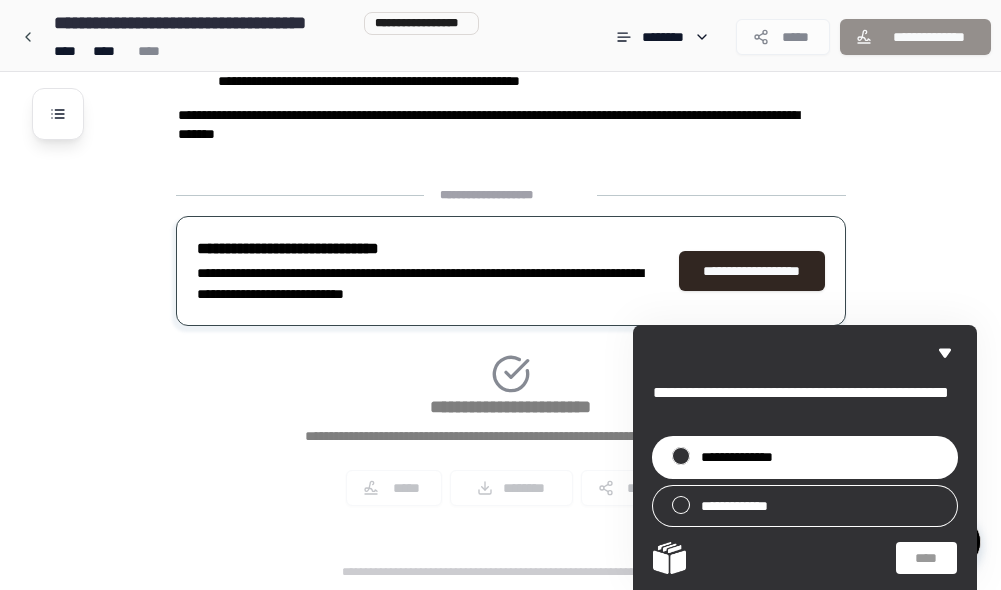 click on "**********" at bounding box center (747, 457) 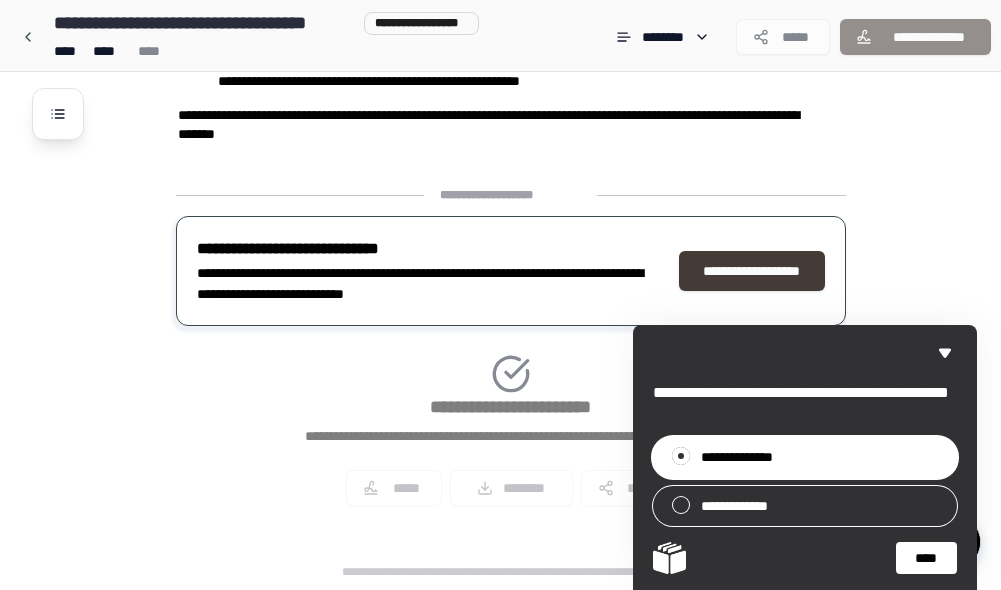 click on "**********" at bounding box center (752, 271) 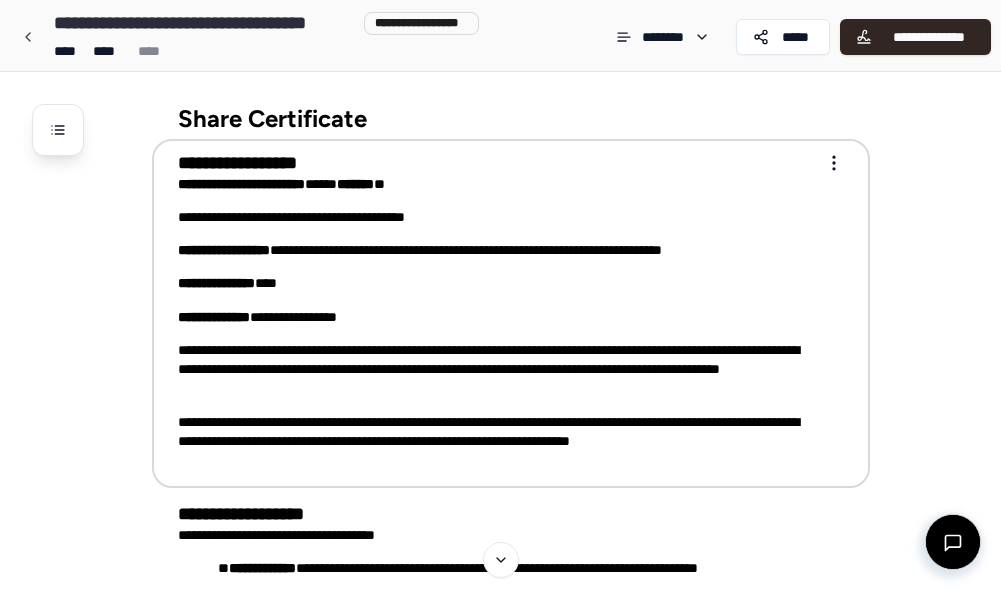 scroll, scrollTop: 22, scrollLeft: 0, axis: vertical 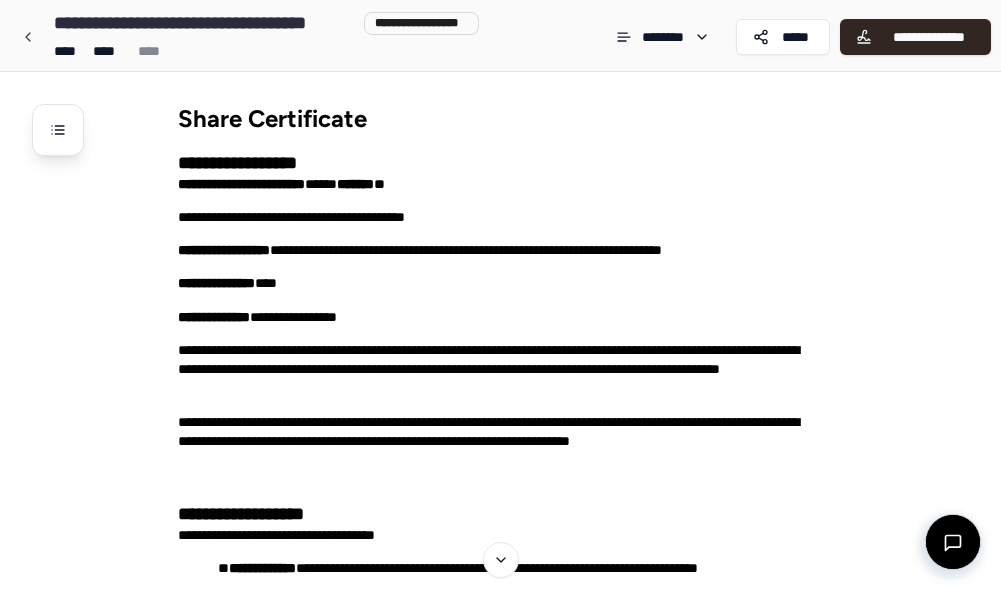click on "**********" at bounding box center (421, 23) 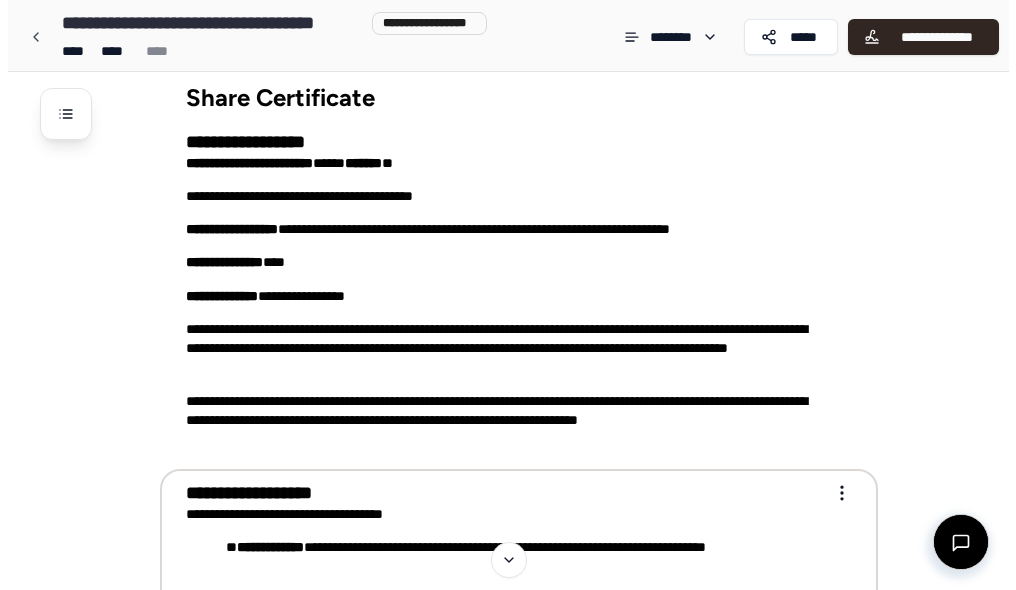 scroll, scrollTop: 0, scrollLeft: 0, axis: both 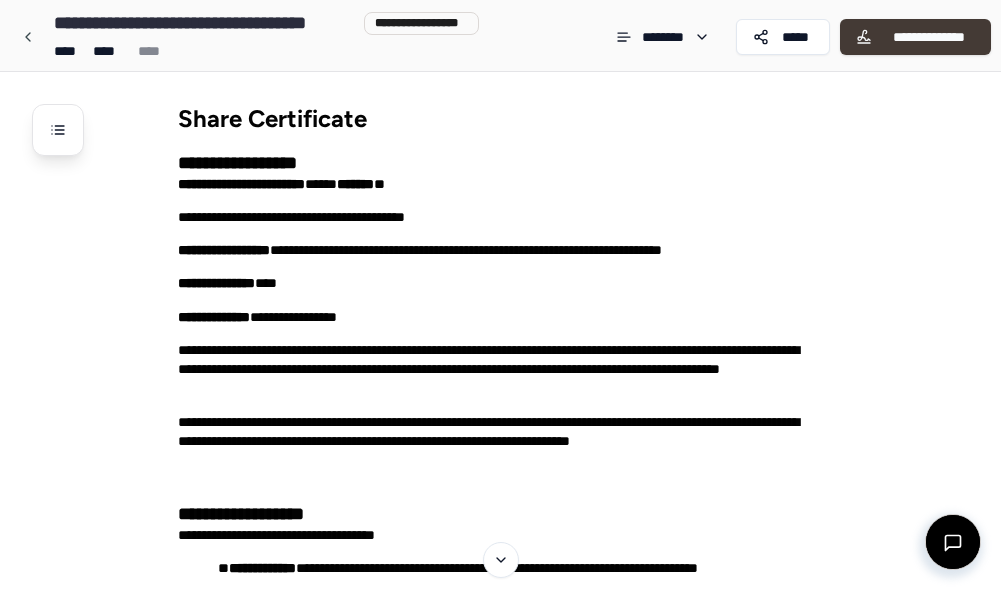 click on "**********" at bounding box center (928, 37) 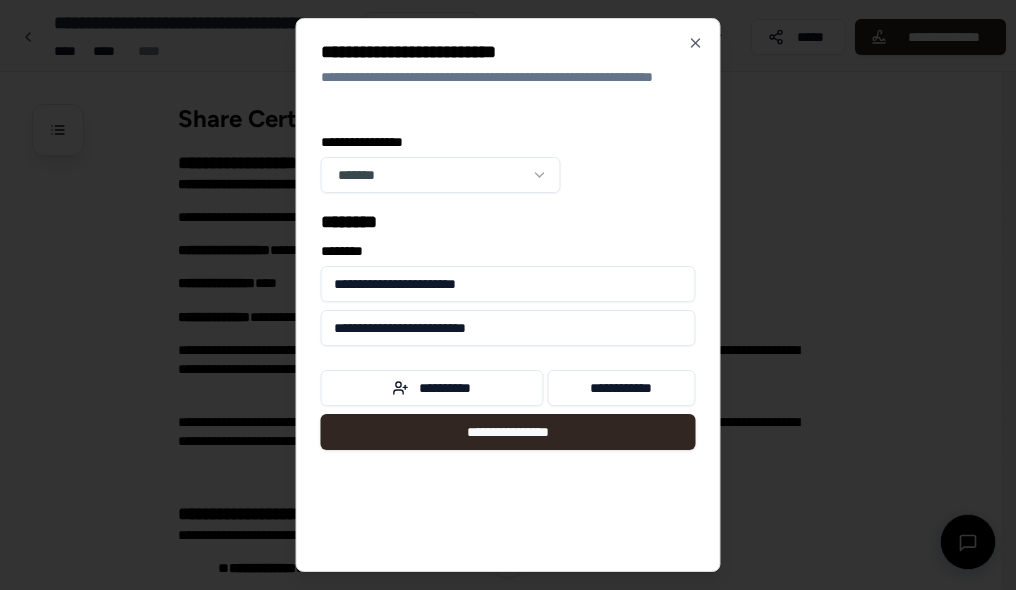 click on "**********" at bounding box center [508, 284] 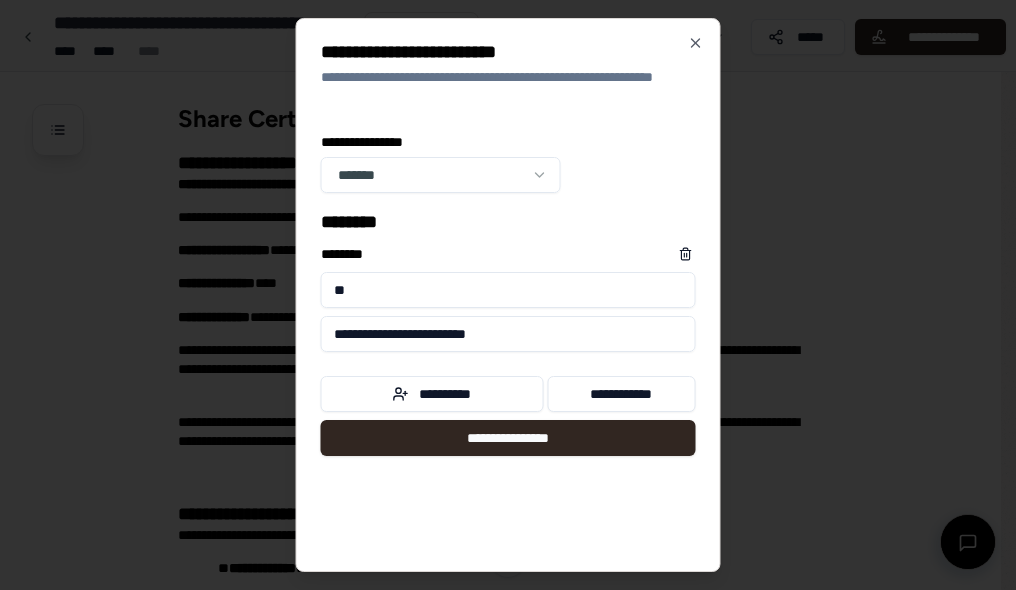 type on "*" 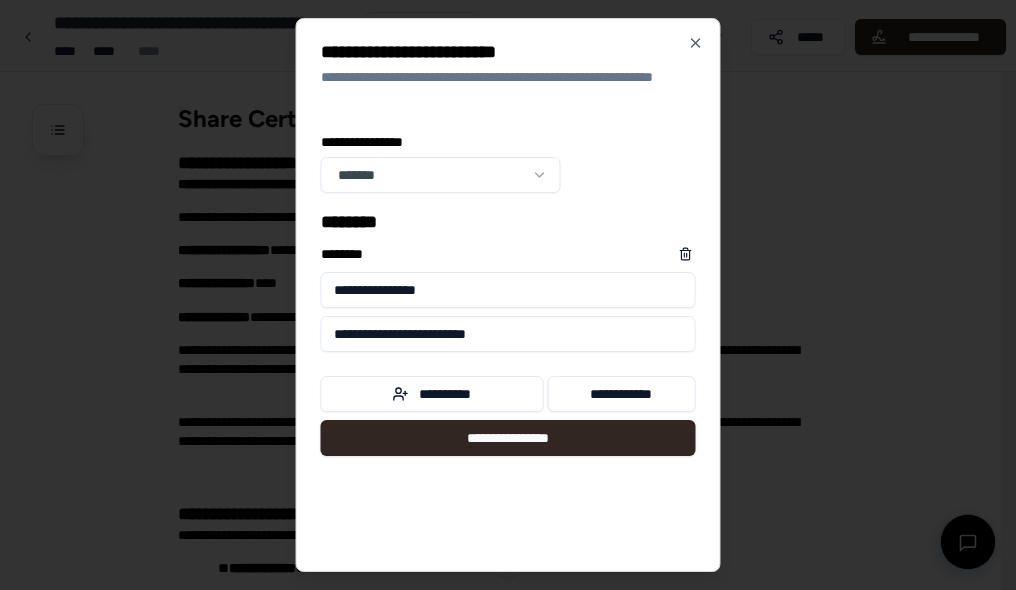 type on "**********" 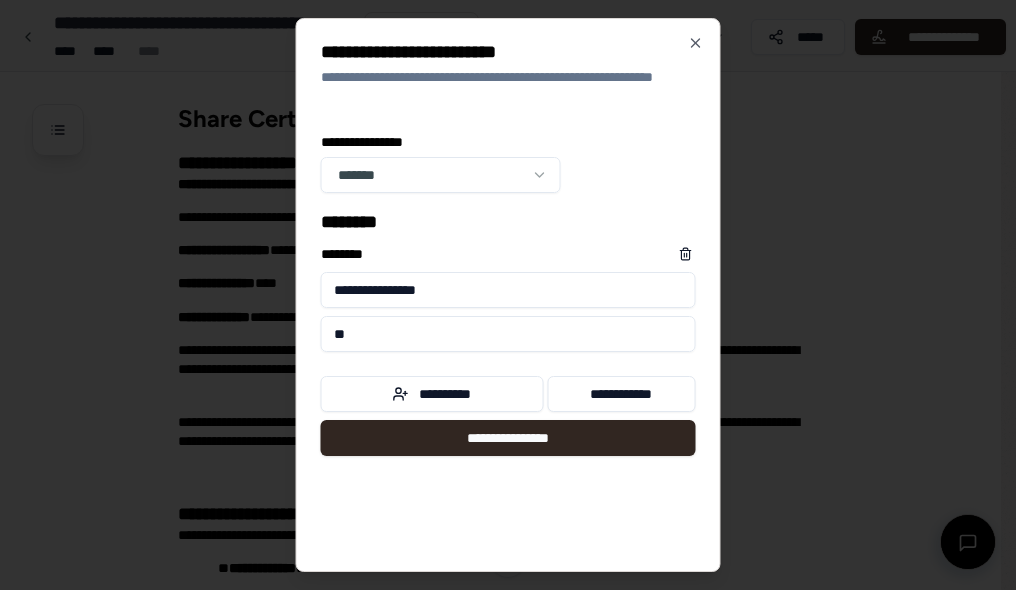 type on "*" 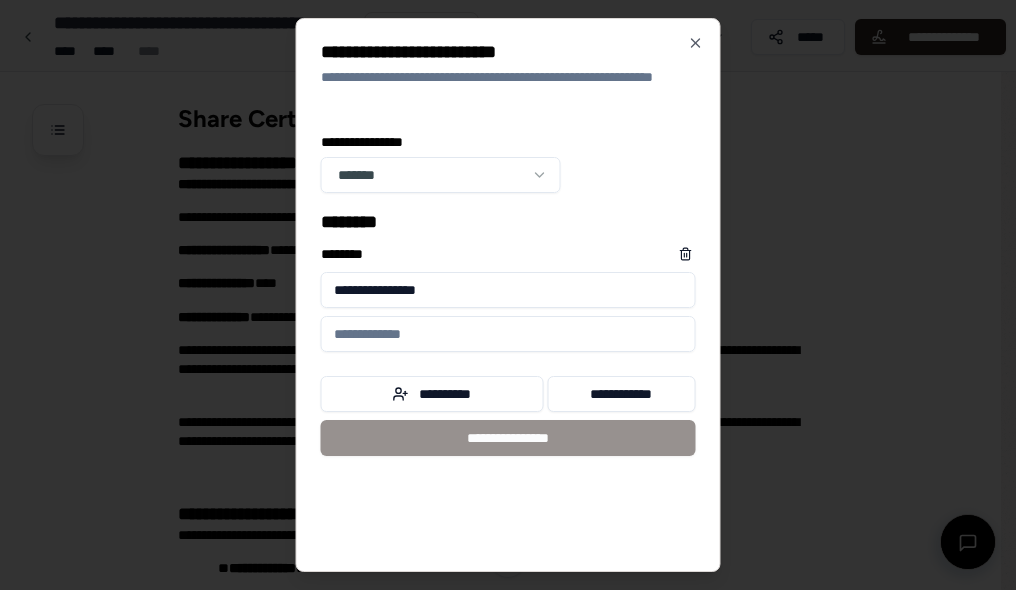 type 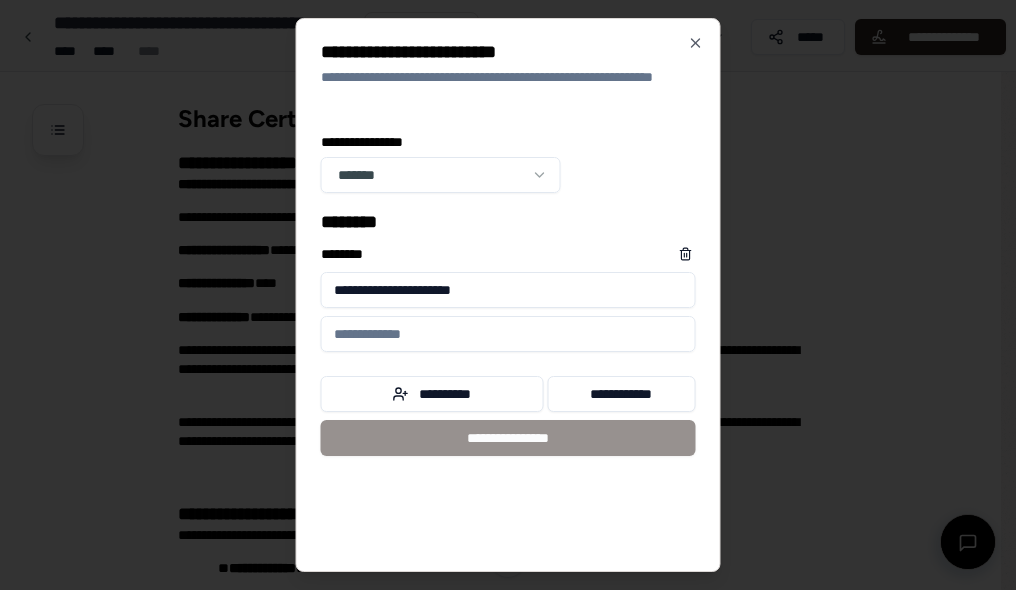 type on "**********" 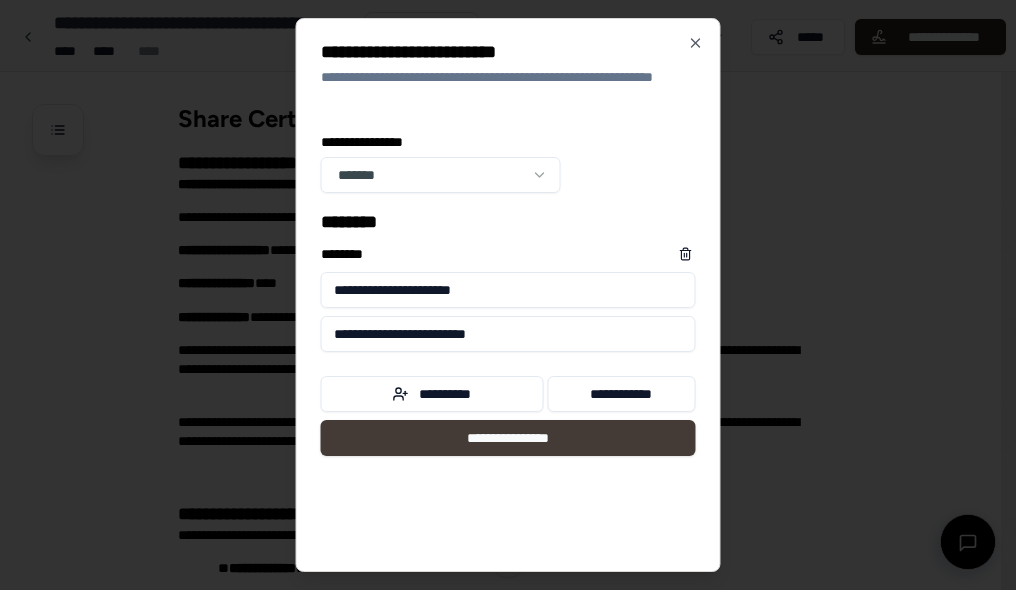 click on "**********" at bounding box center [508, 438] 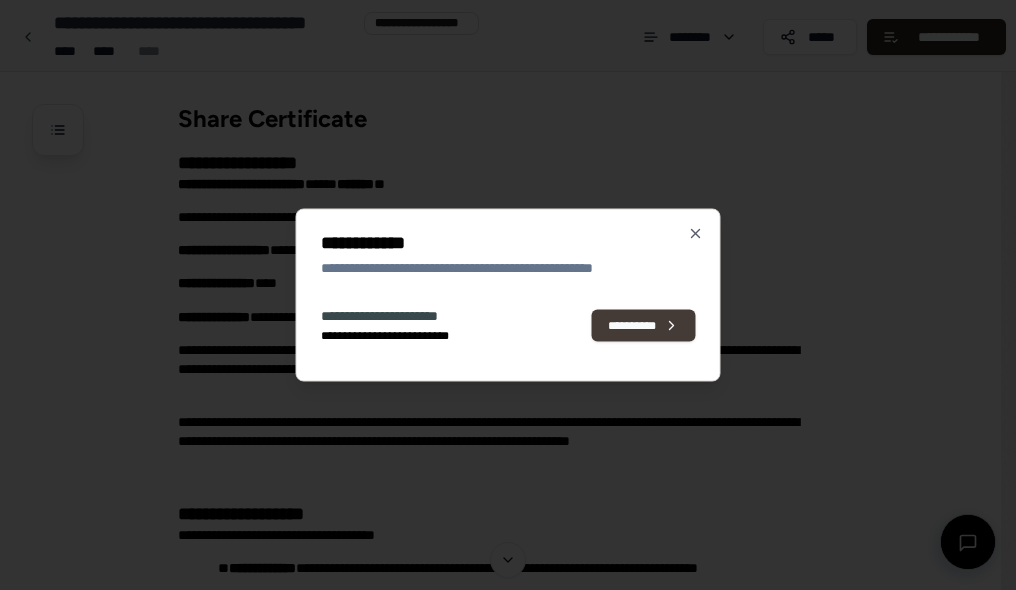 click on "**********" at bounding box center [644, 325] 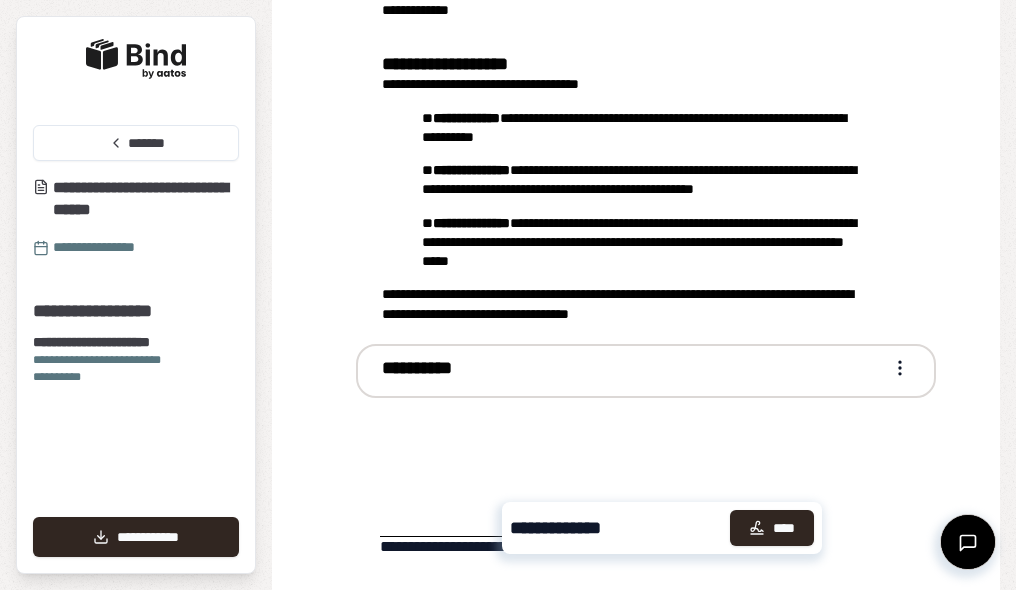 scroll, scrollTop: 468, scrollLeft: 0, axis: vertical 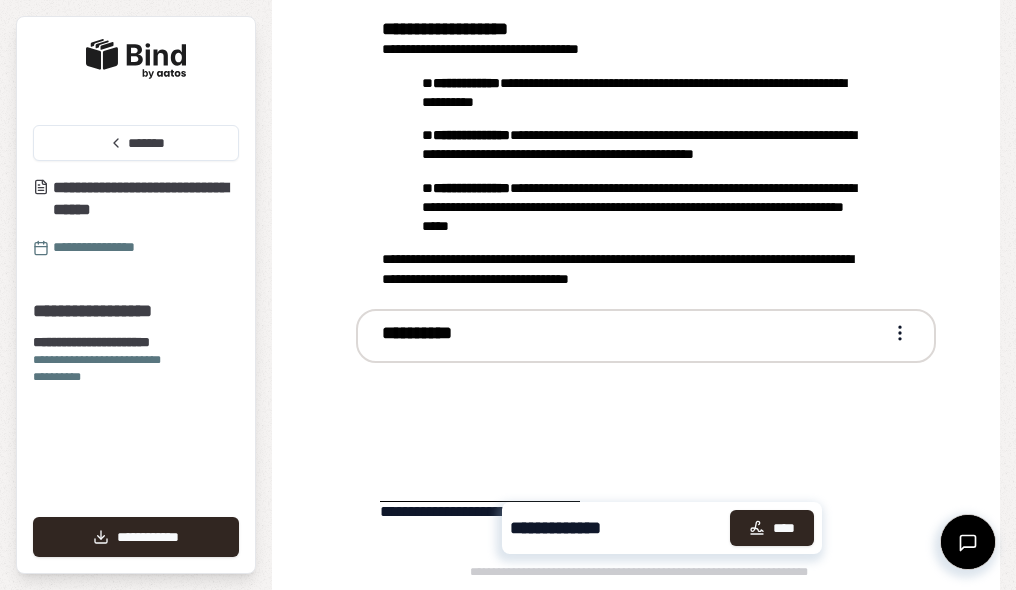 click on "**********" at bounding box center (508, 295) 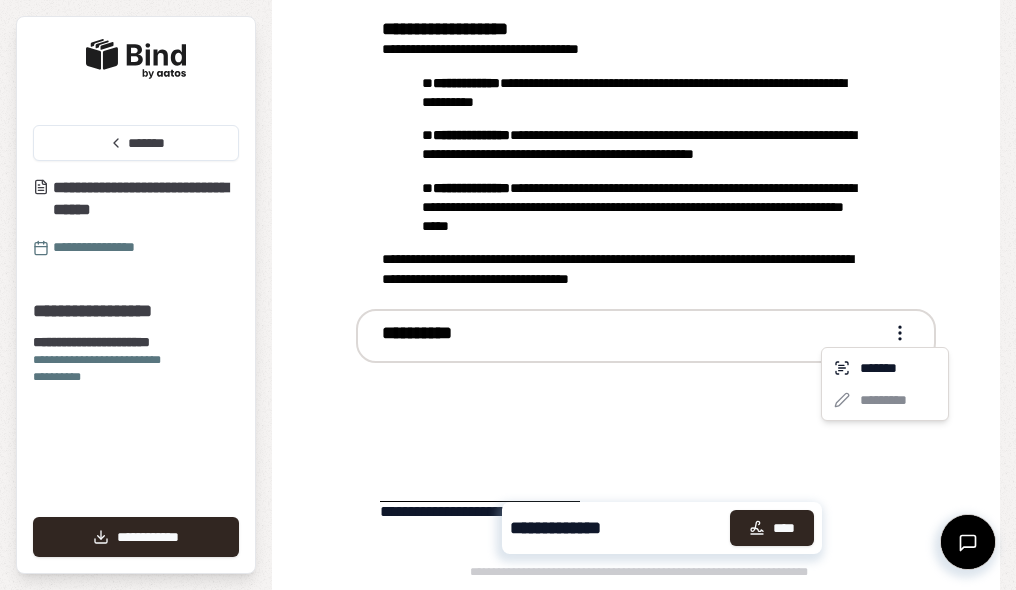 click on "******* *********" at bounding box center (885, 384) 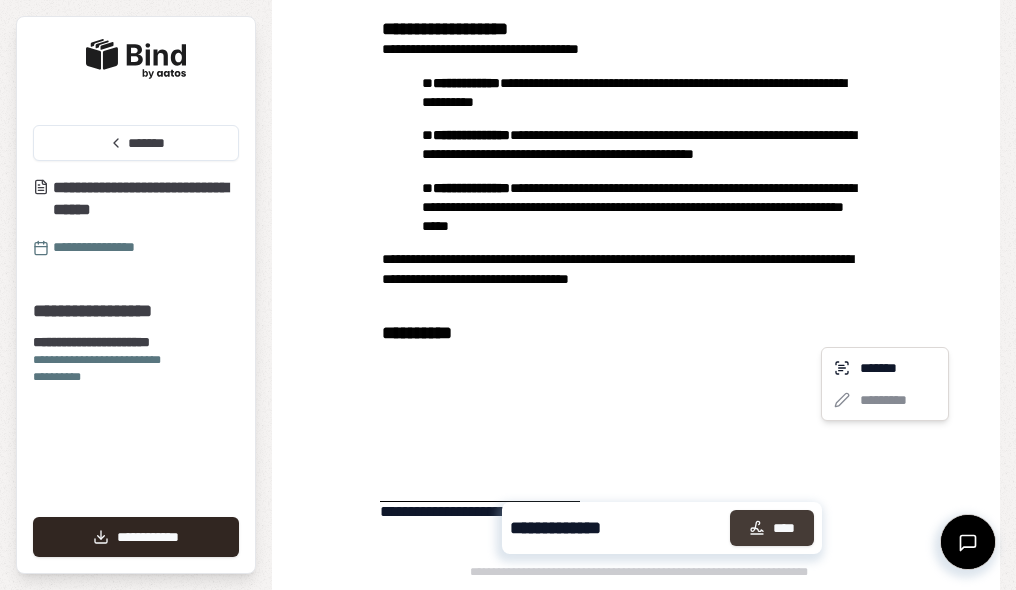 click on "****" at bounding box center [772, 528] 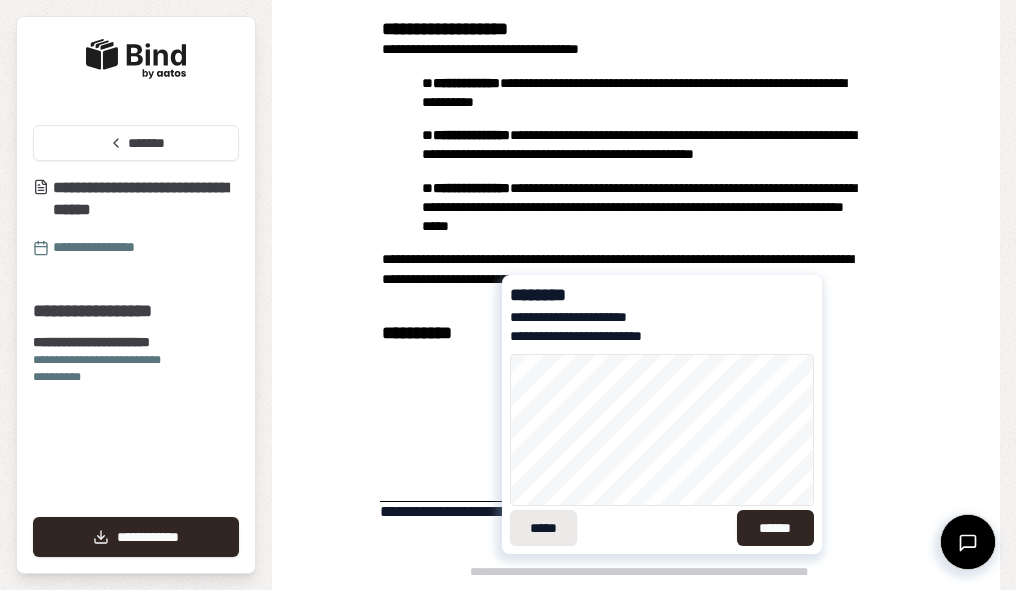 click on "*****" at bounding box center [543, 528] 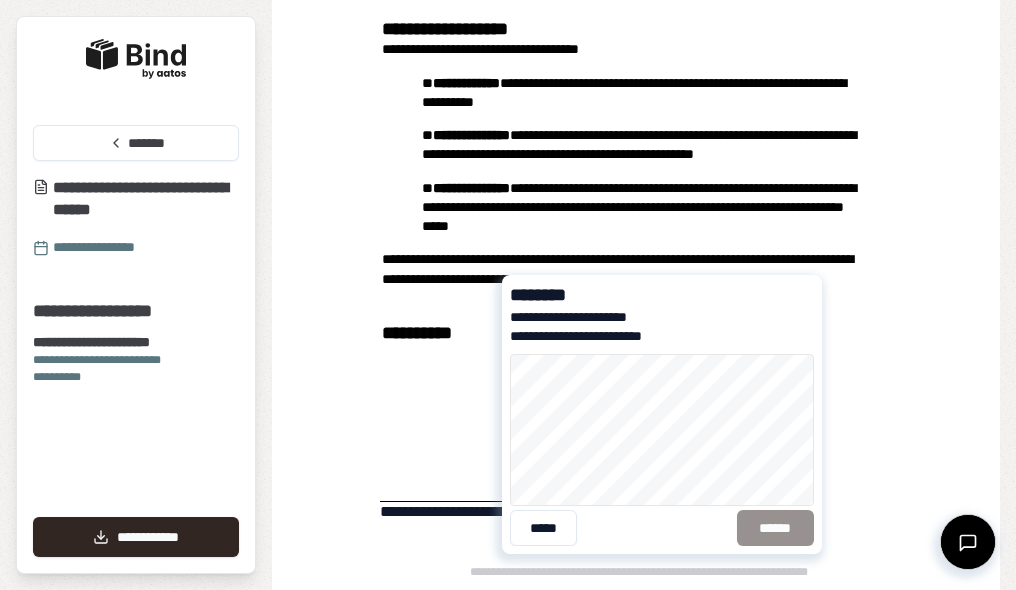 click on "***** ******" at bounding box center (662, 450) 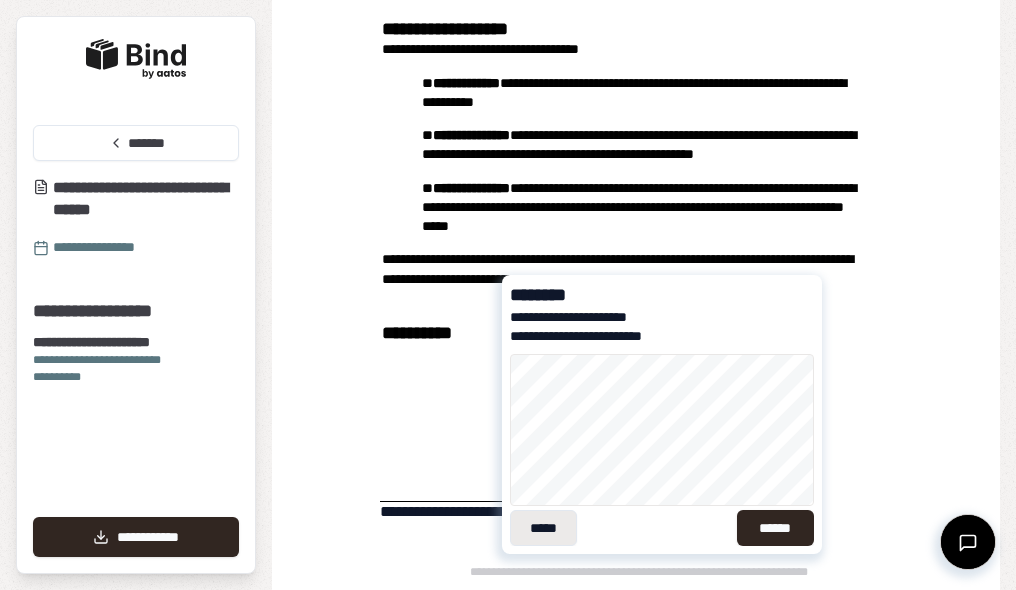 click on "*****" at bounding box center [543, 528] 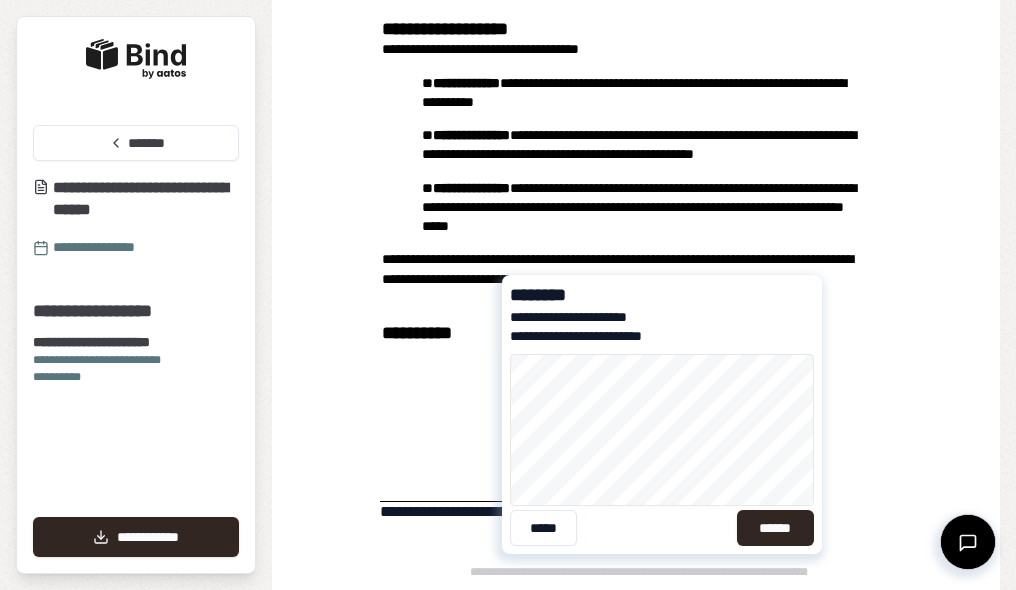 click on "***** ******" at bounding box center (662, 450) 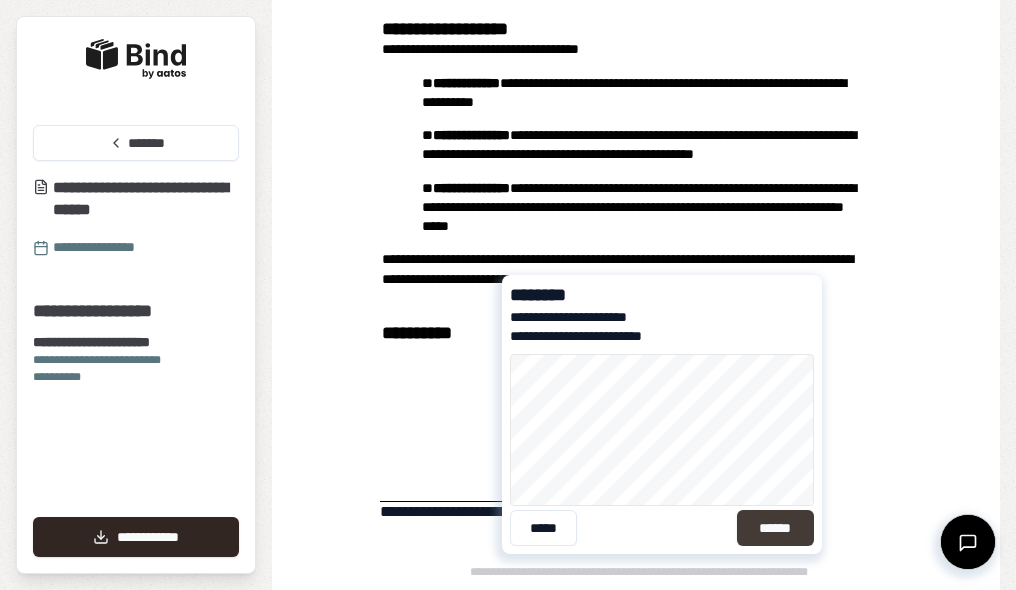 click on "******" at bounding box center [775, 528] 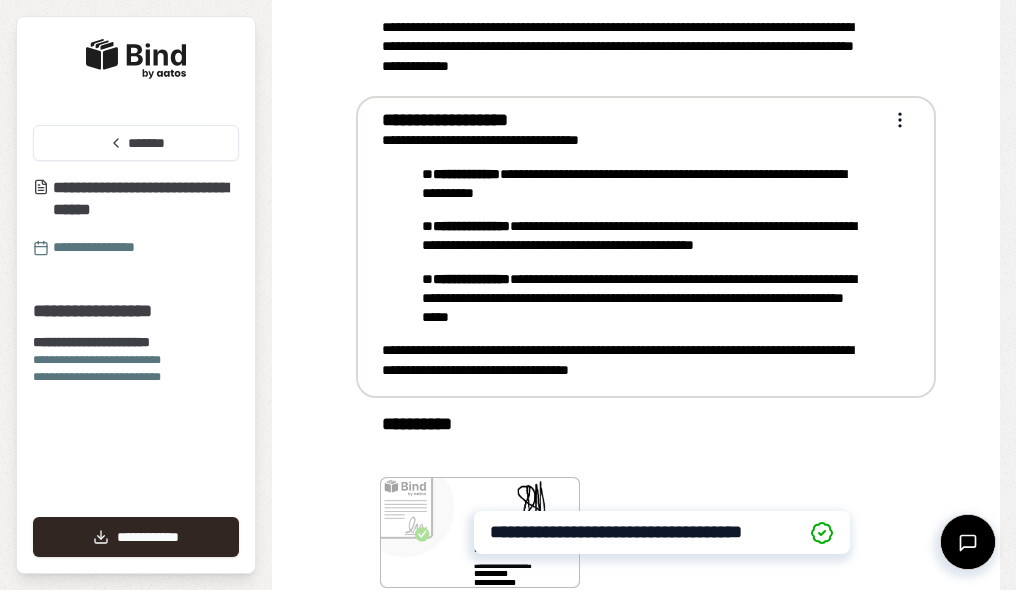 scroll, scrollTop: 379, scrollLeft: 0, axis: vertical 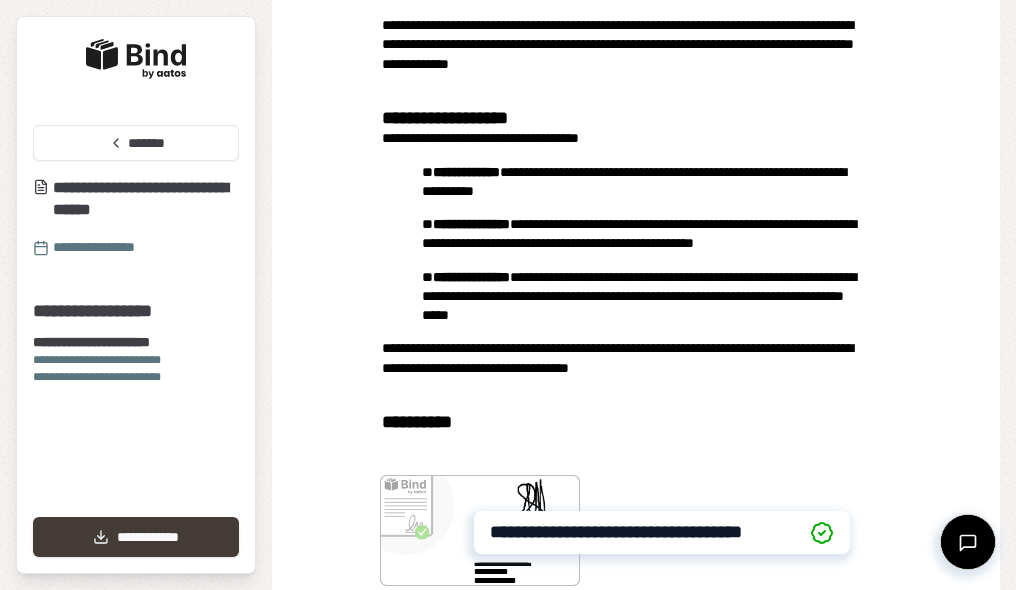 click on "**********" at bounding box center (136, 537) 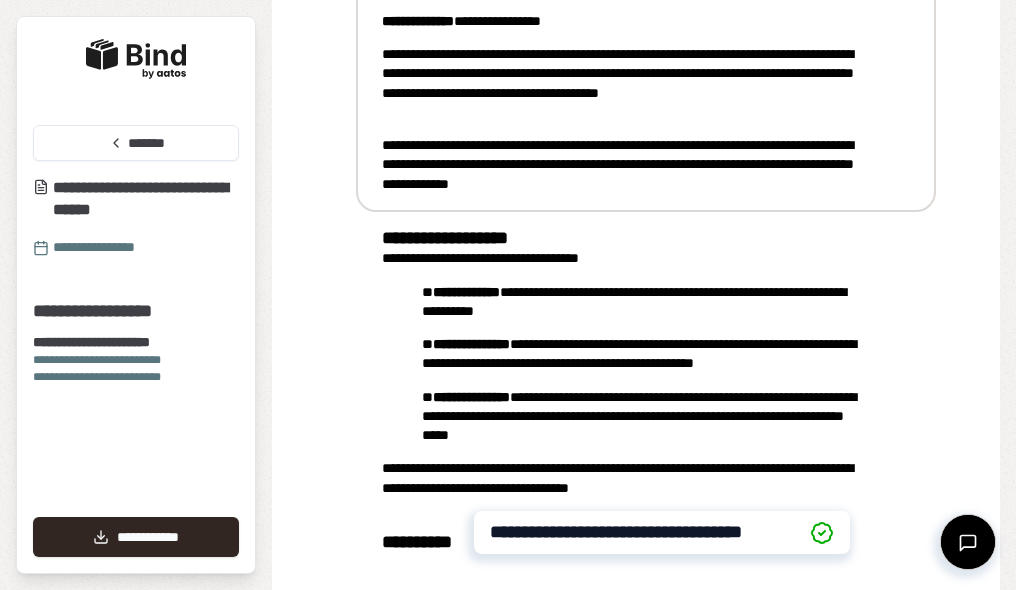 scroll, scrollTop: 182, scrollLeft: 0, axis: vertical 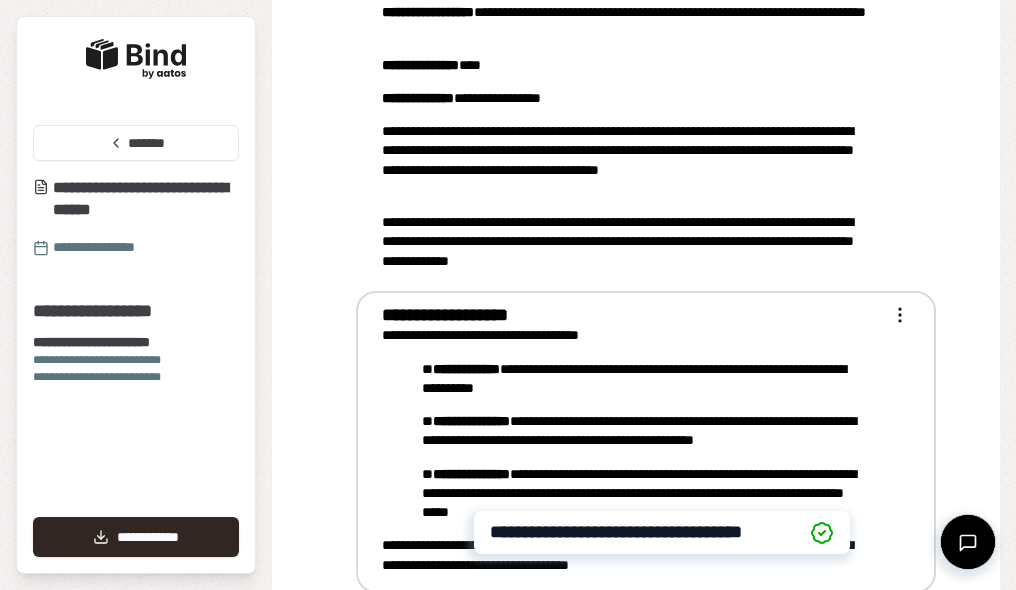 click on "**********" at bounding box center [508, 295] 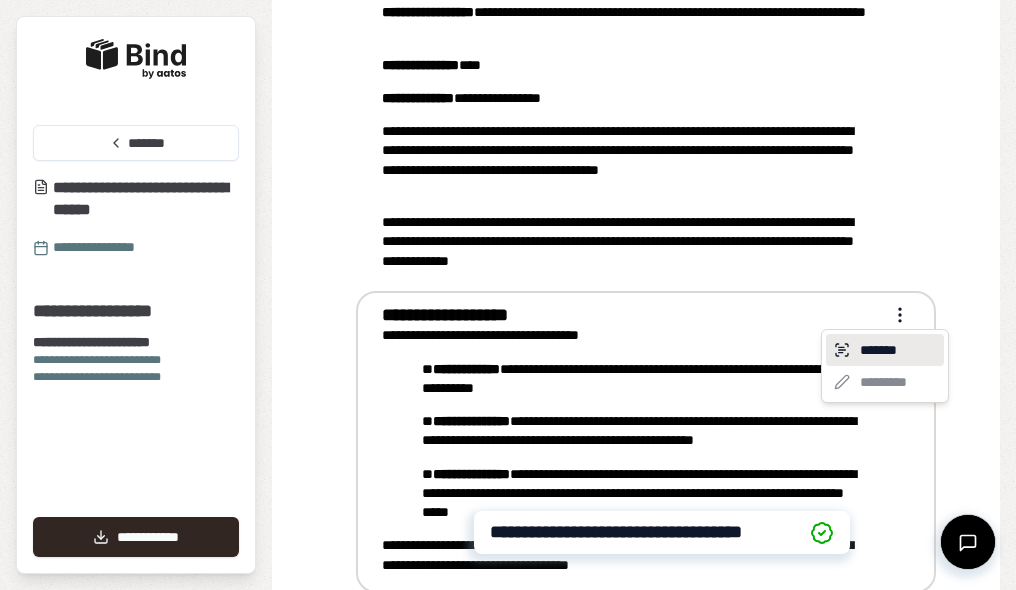 click on "*******" at bounding box center [885, 350] 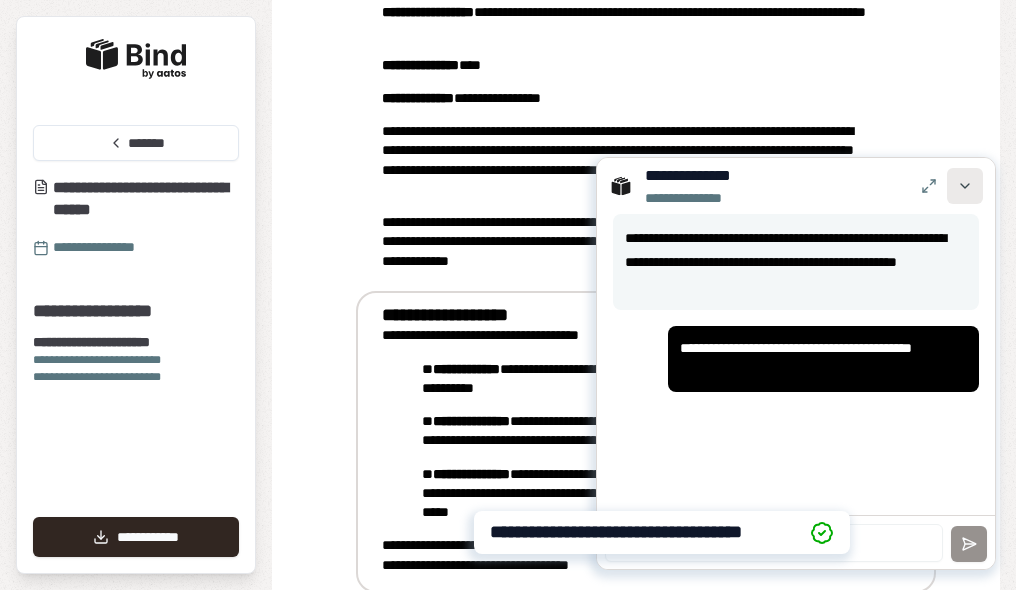 click at bounding box center [965, 186] 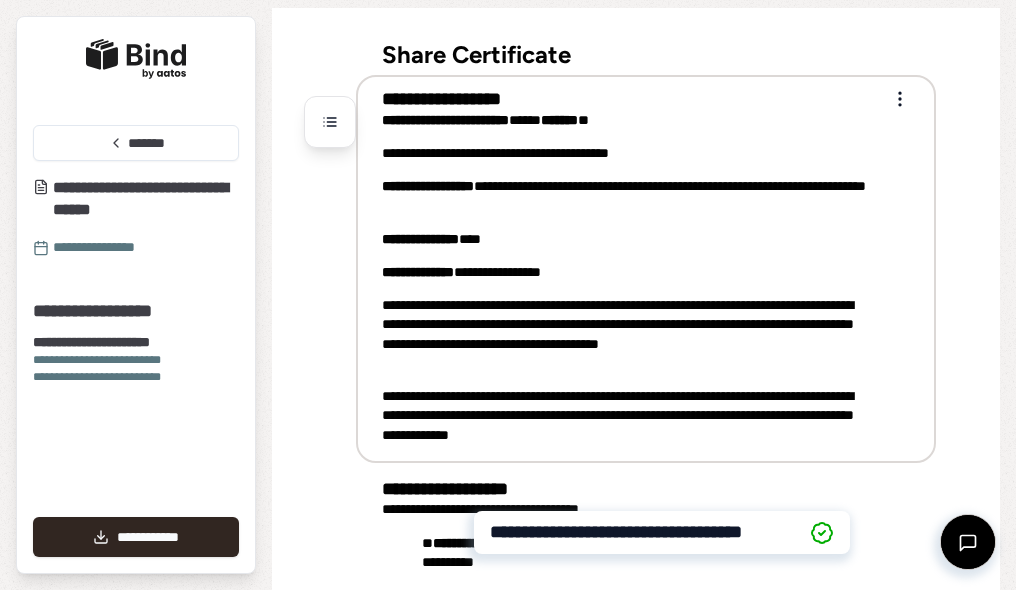 scroll, scrollTop: 0, scrollLeft: 0, axis: both 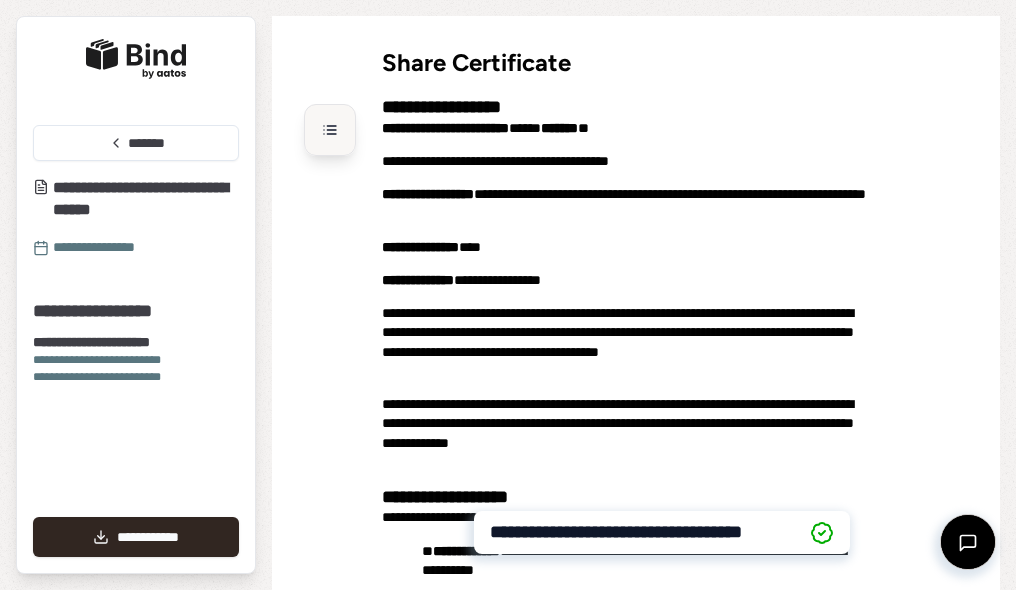 click at bounding box center [330, 130] 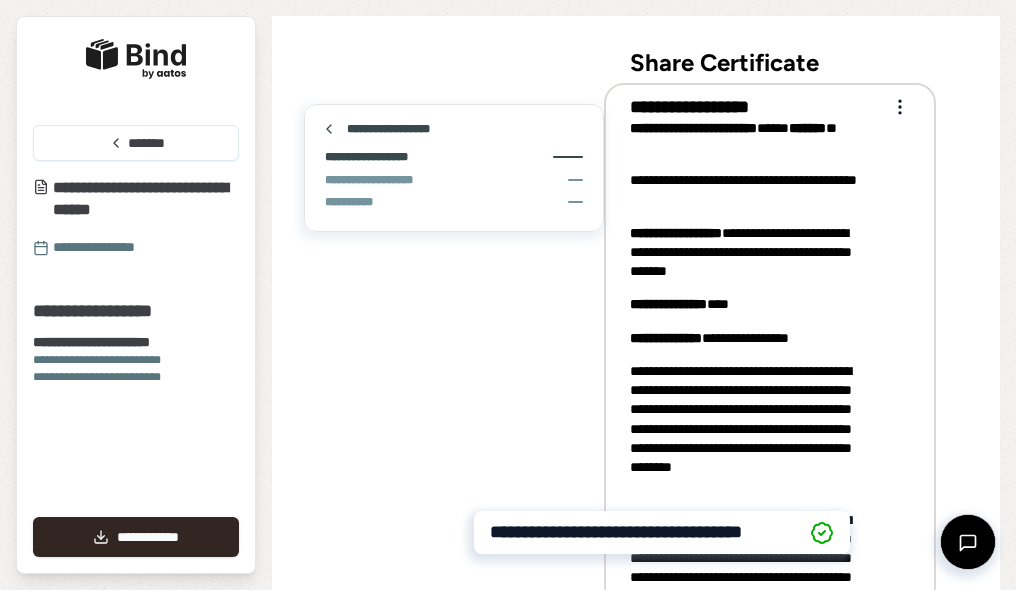 click on "**********" at bounding box center [371, 157] 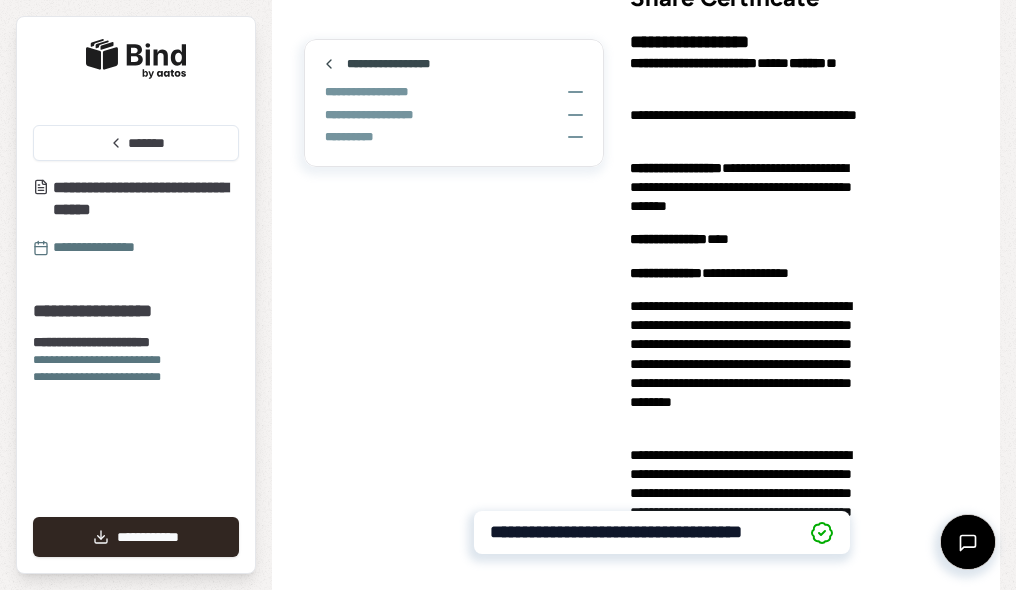 scroll, scrollTop: 69, scrollLeft: 0, axis: vertical 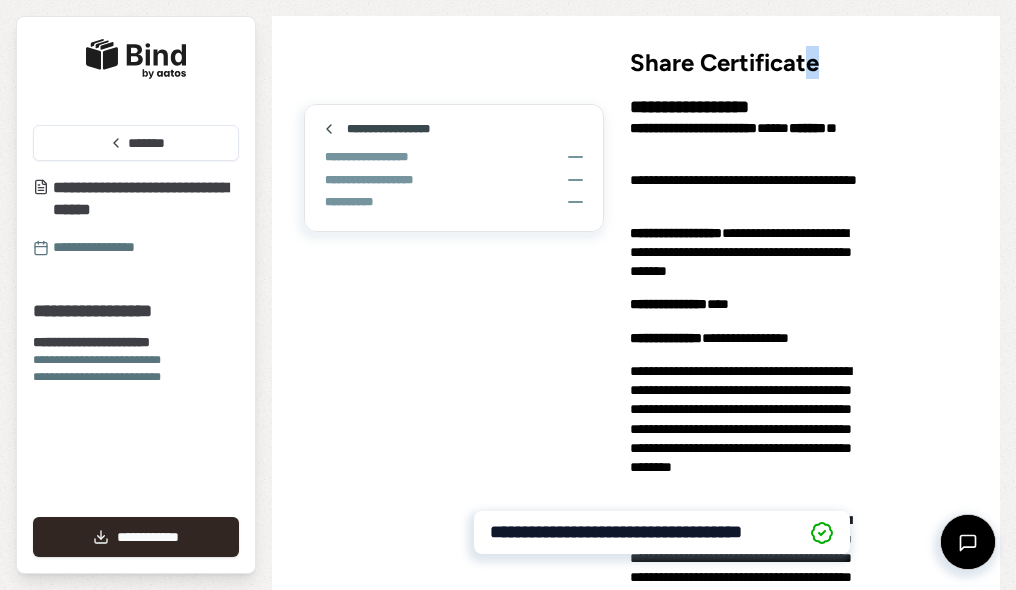 click on "**********" at bounding box center [636, 739] 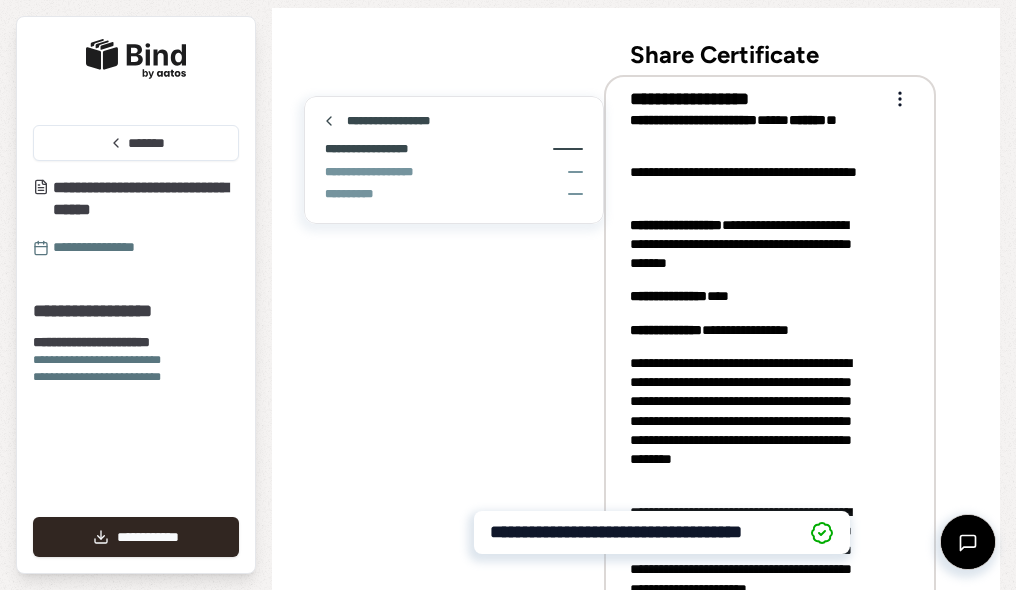 scroll, scrollTop: 0, scrollLeft: 0, axis: both 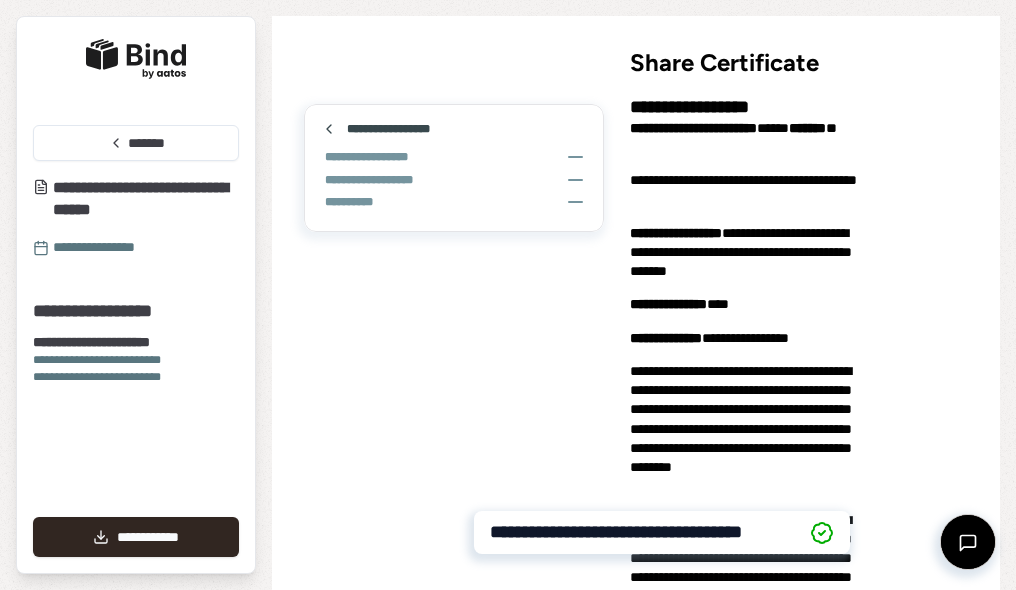 click on "**********" at bounding box center (395, 129) 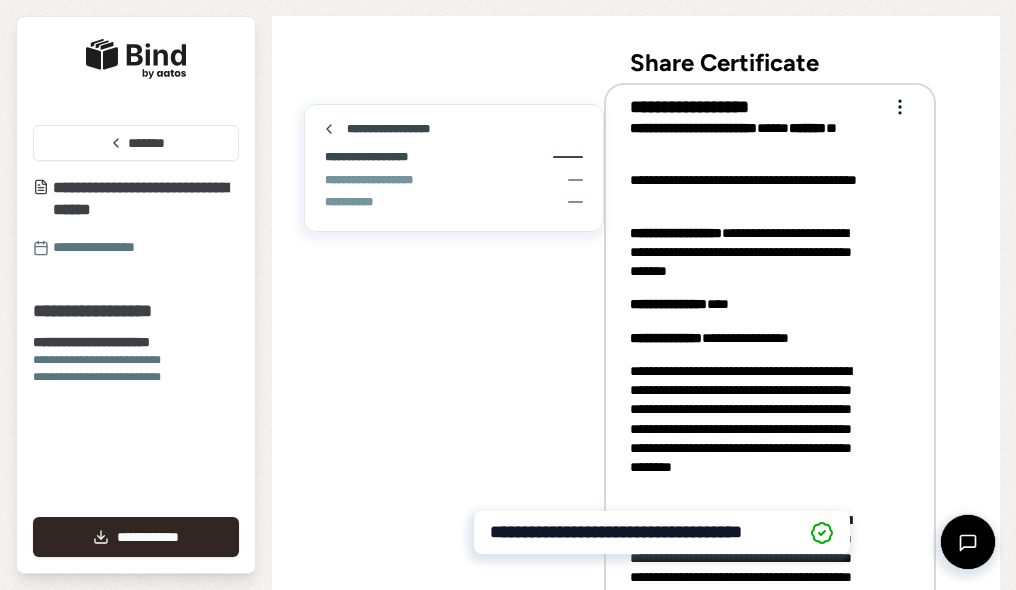 click on "**********" at bounding box center [371, 157] 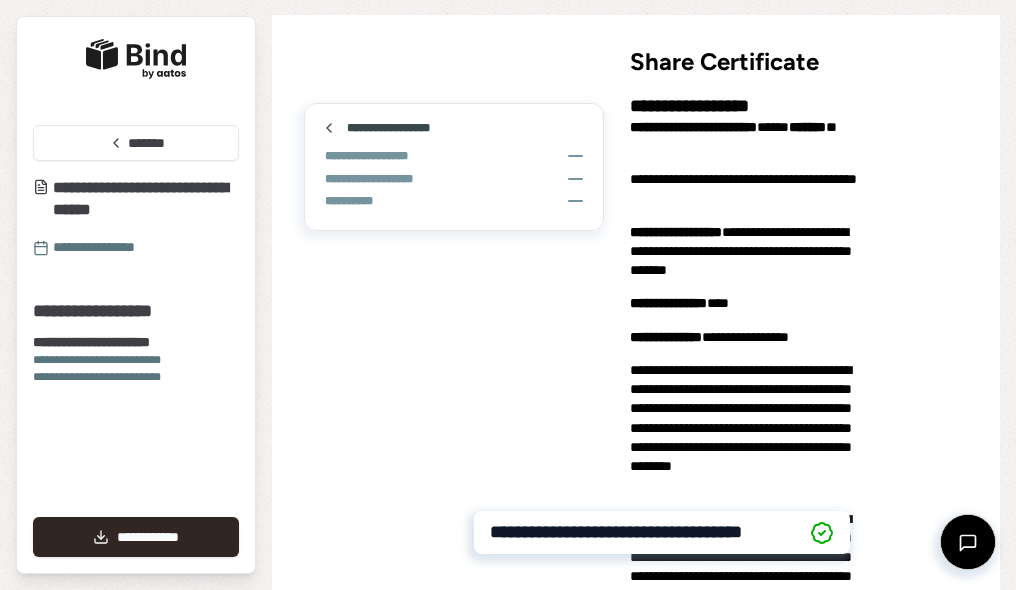 scroll, scrollTop: 0, scrollLeft: 0, axis: both 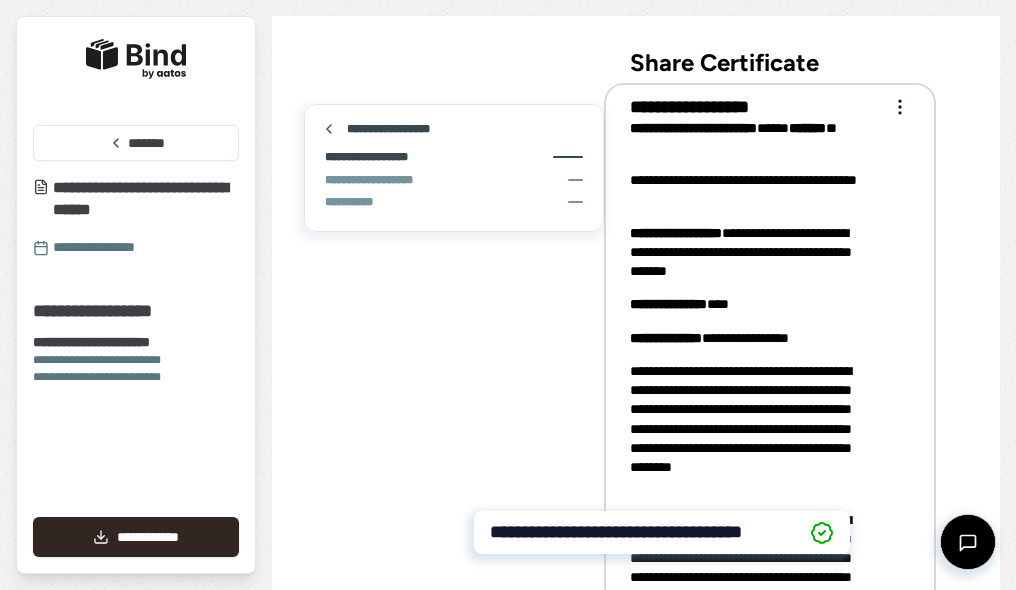 click on "**********" at bounding box center [454, 159] 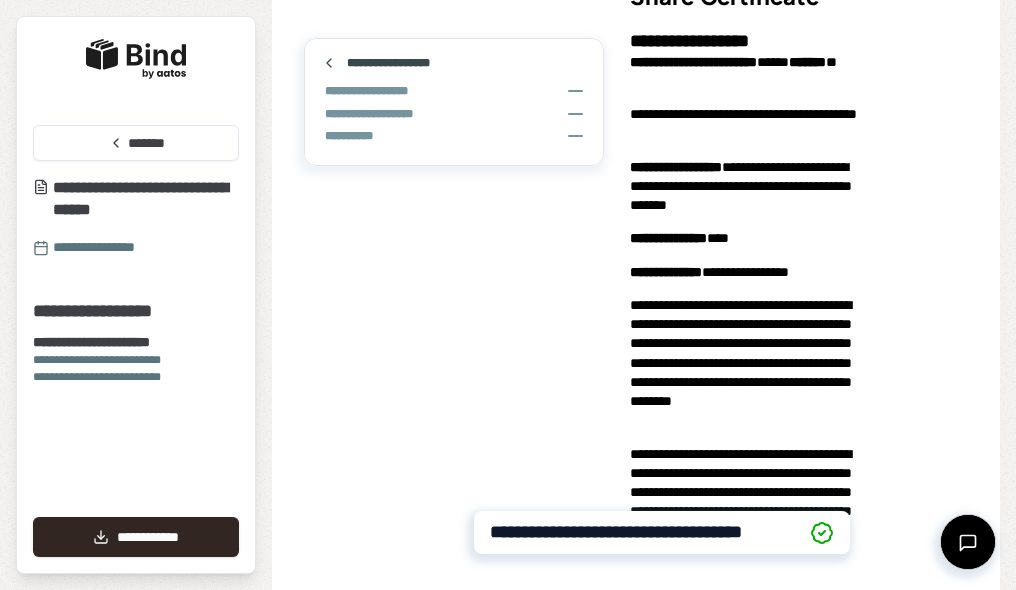 scroll, scrollTop: 69, scrollLeft: 0, axis: vertical 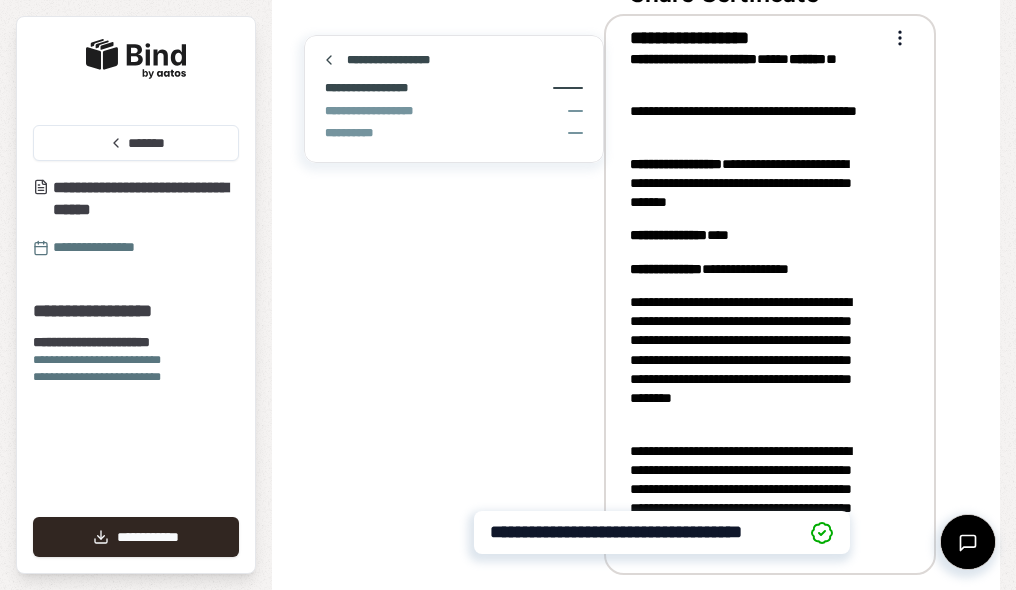 click on "**********" at bounding box center (508, 295) 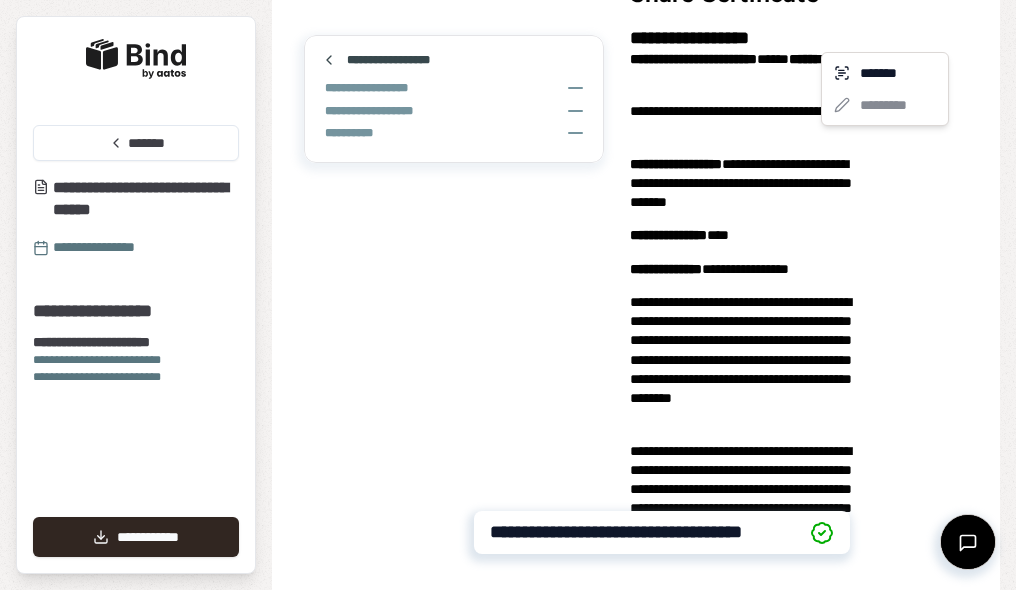 click on "**********" at bounding box center [508, 295] 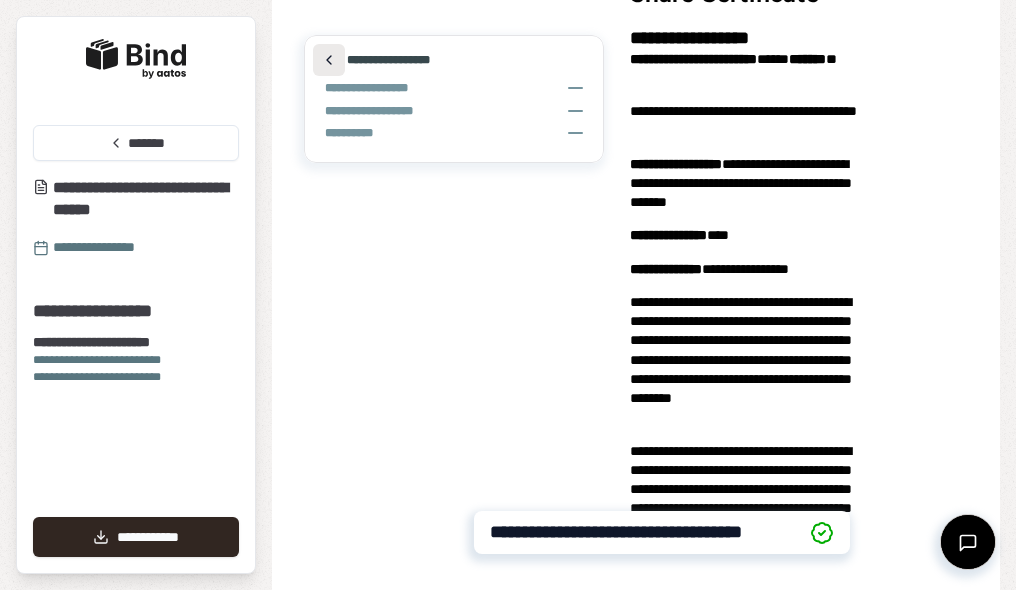 click at bounding box center [329, 60] 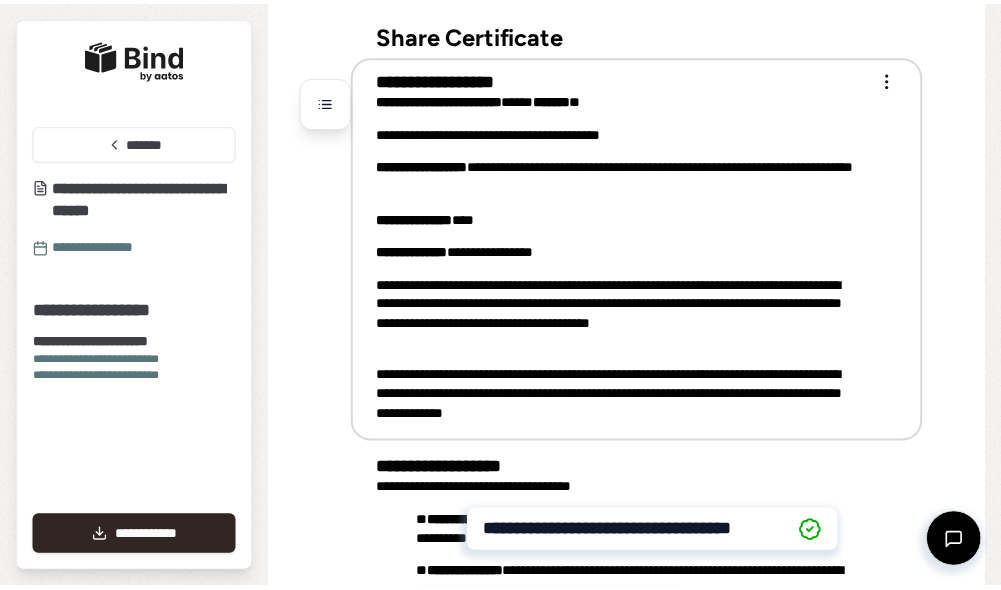 scroll, scrollTop: 0, scrollLeft: 0, axis: both 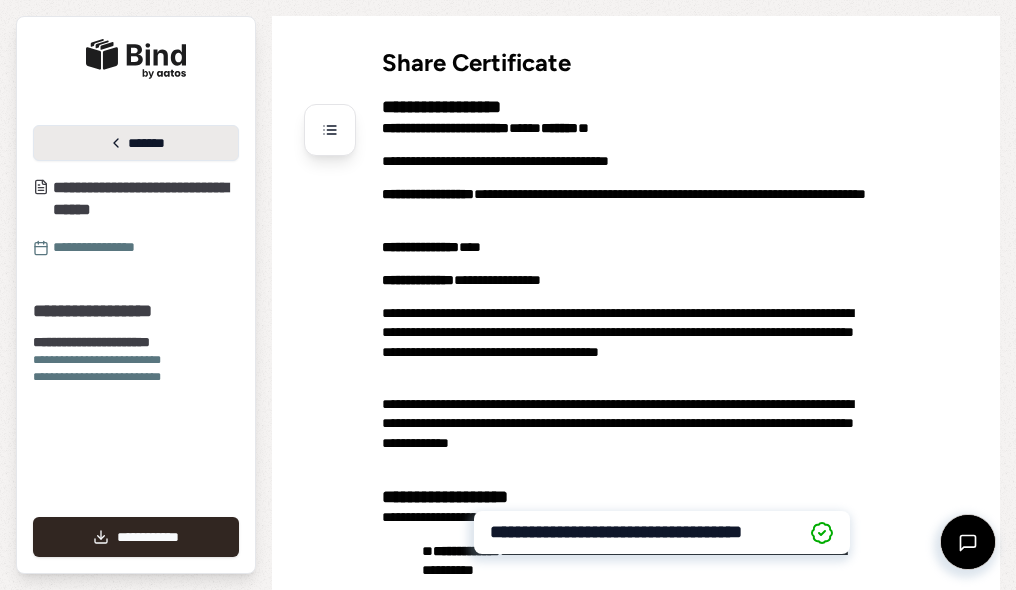 click on "*******" at bounding box center (136, 143) 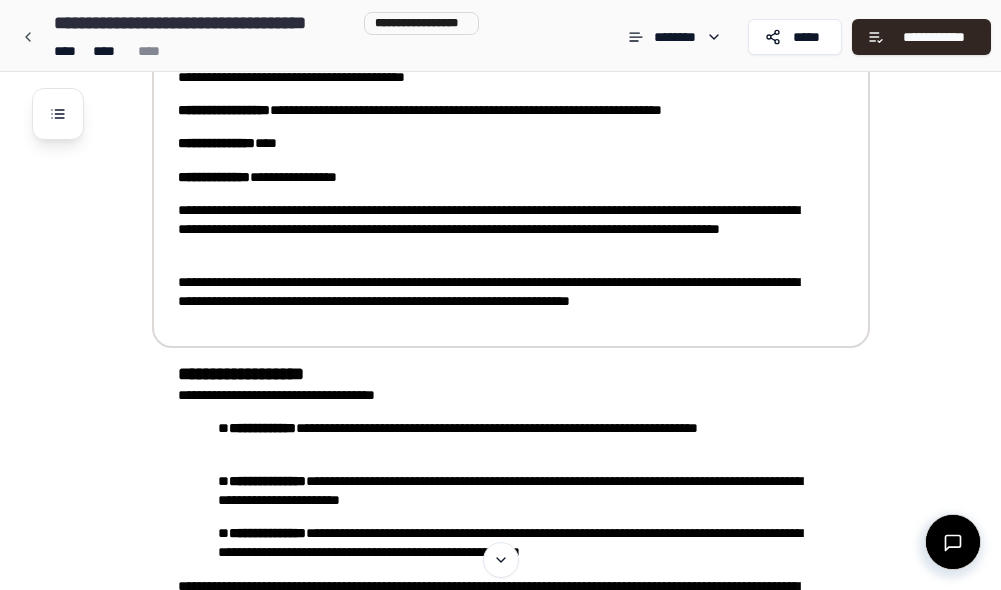 scroll, scrollTop: 141, scrollLeft: 0, axis: vertical 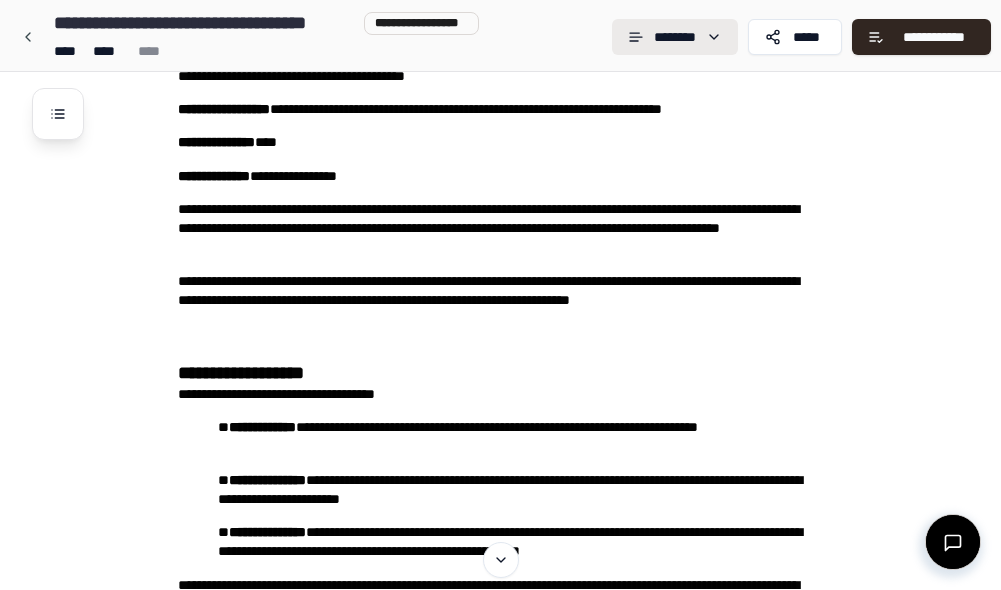 click on "**********" at bounding box center [500, 505] 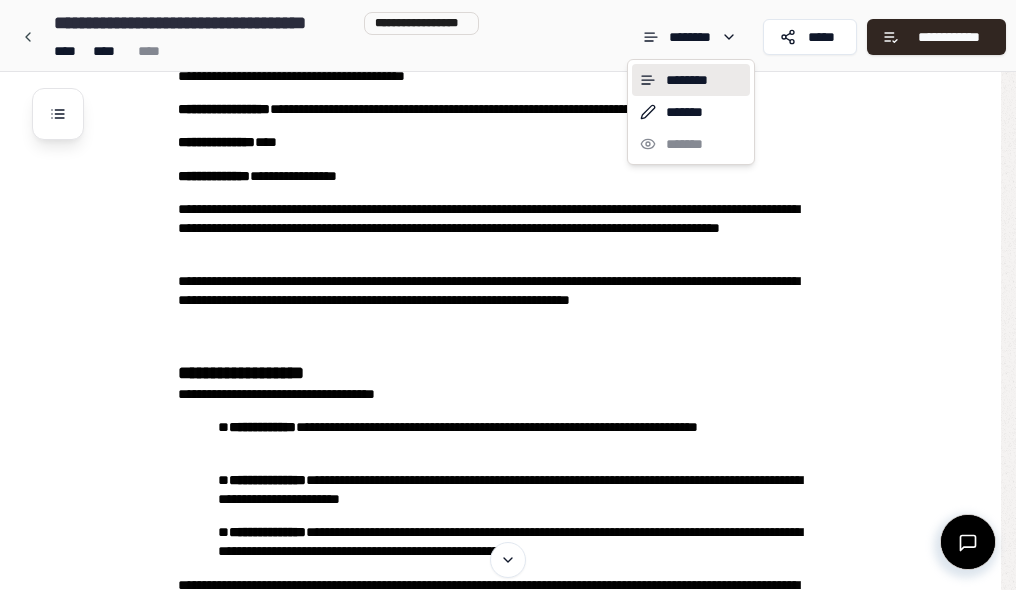 click on "**********" at bounding box center (508, 505) 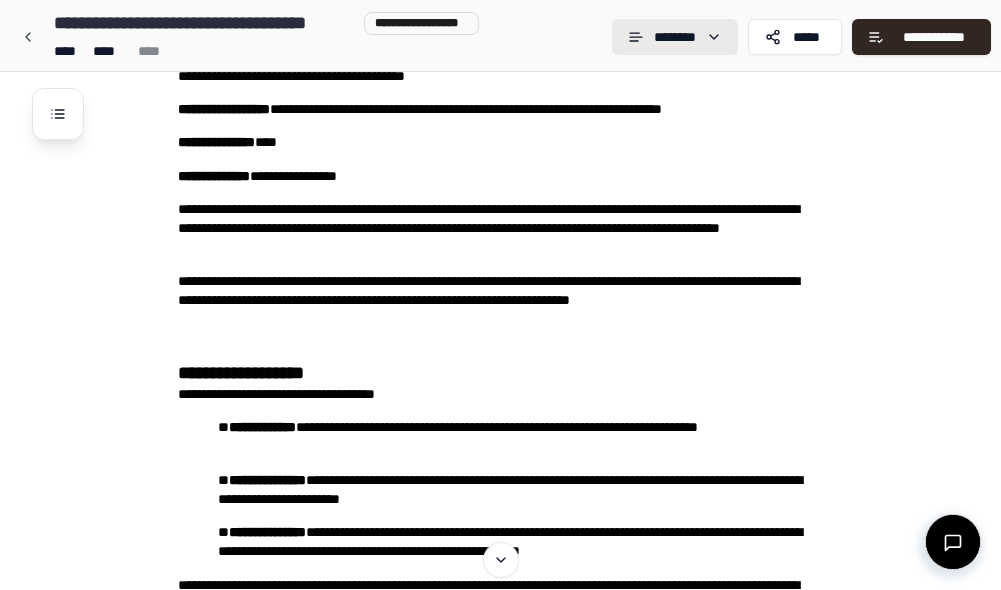 click on "**********" at bounding box center [500, 505] 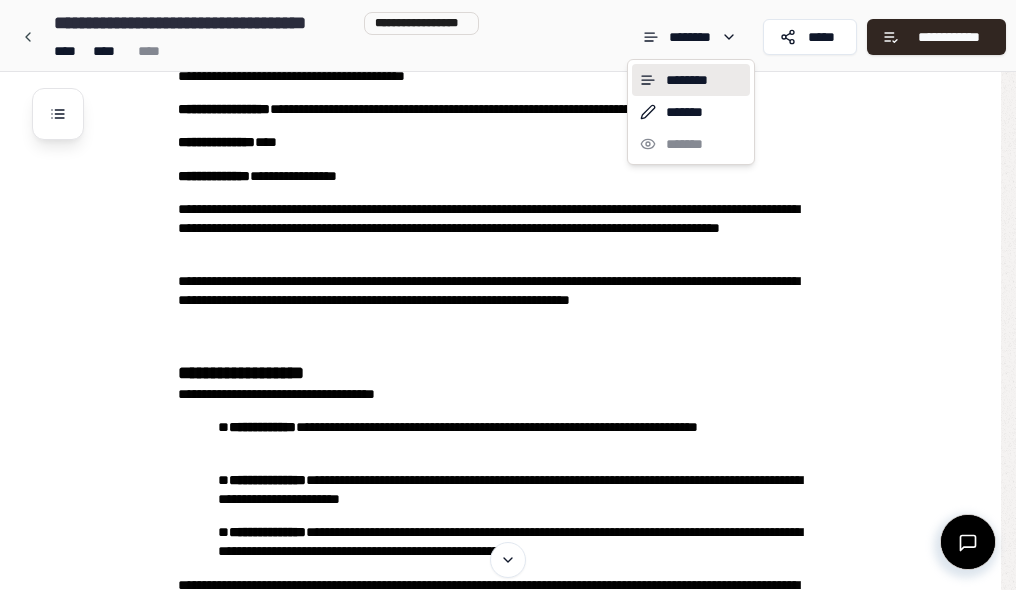 click on "**********" at bounding box center [508, 505] 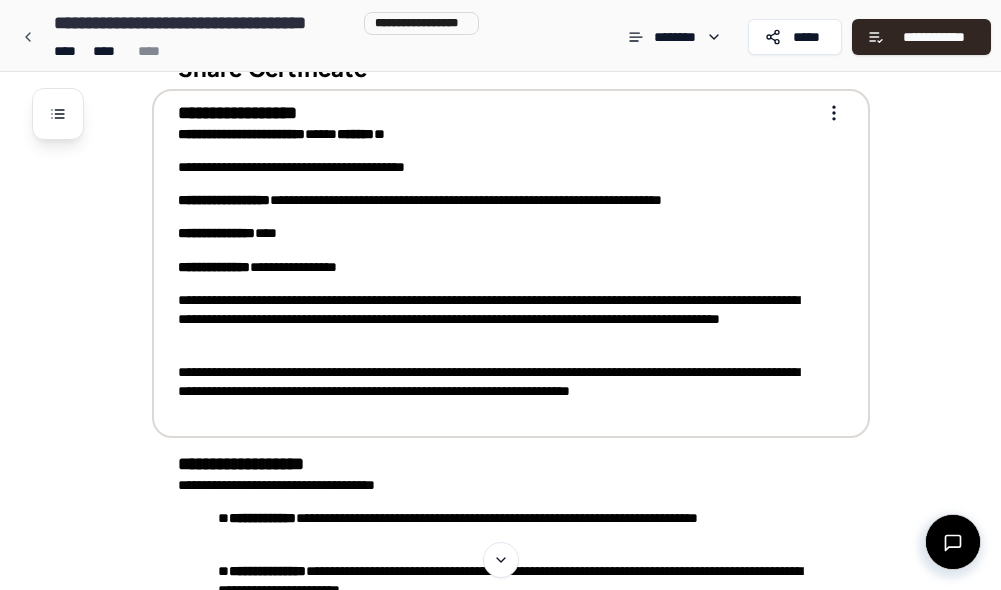 scroll, scrollTop: 0, scrollLeft: 0, axis: both 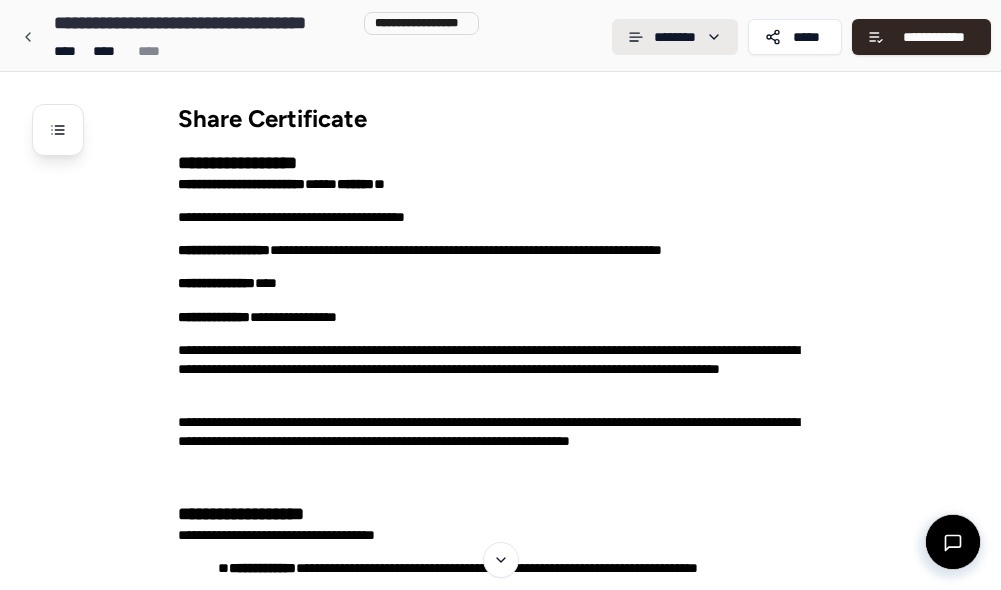click on "**********" at bounding box center [500, 646] 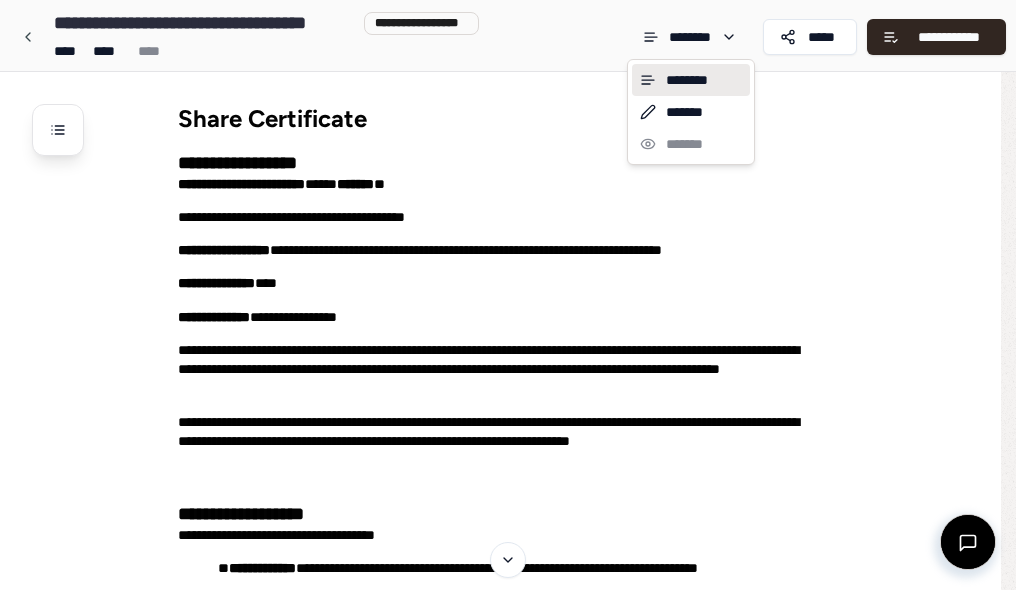 click on "******** ******* *******" at bounding box center (691, 112) 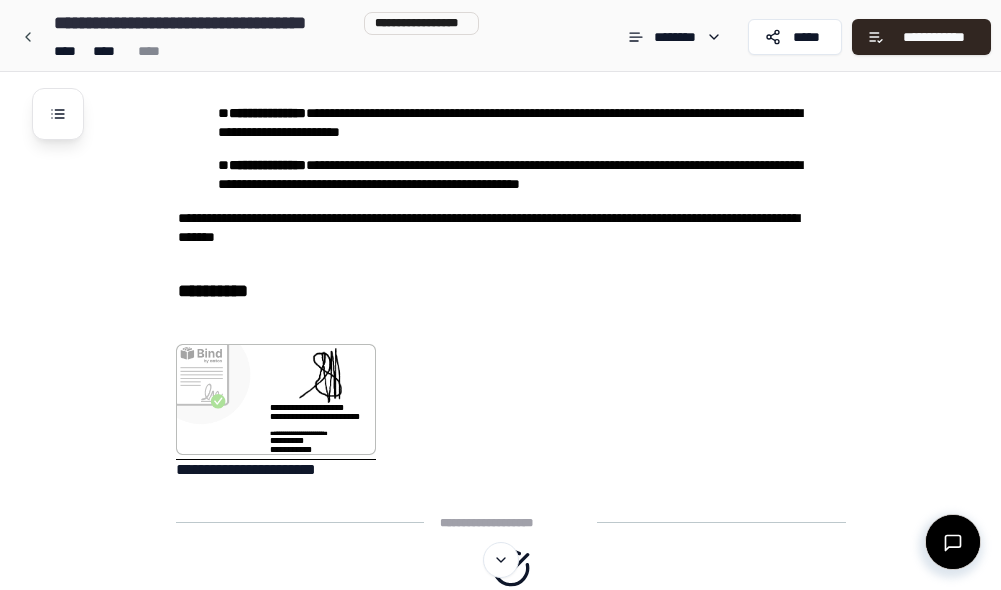 scroll, scrollTop: 702, scrollLeft: 0, axis: vertical 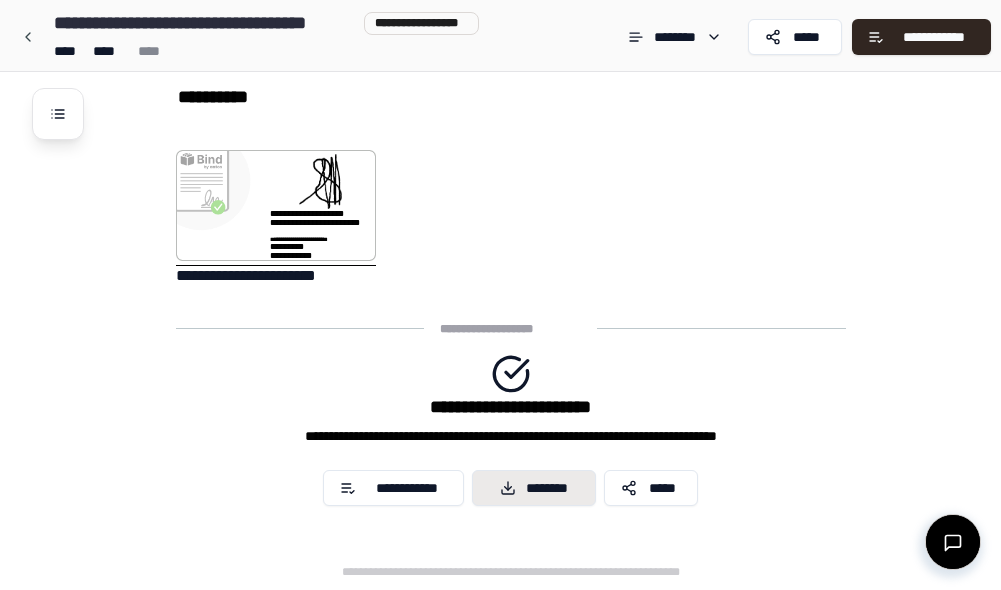 click on "********" at bounding box center [533, 488] 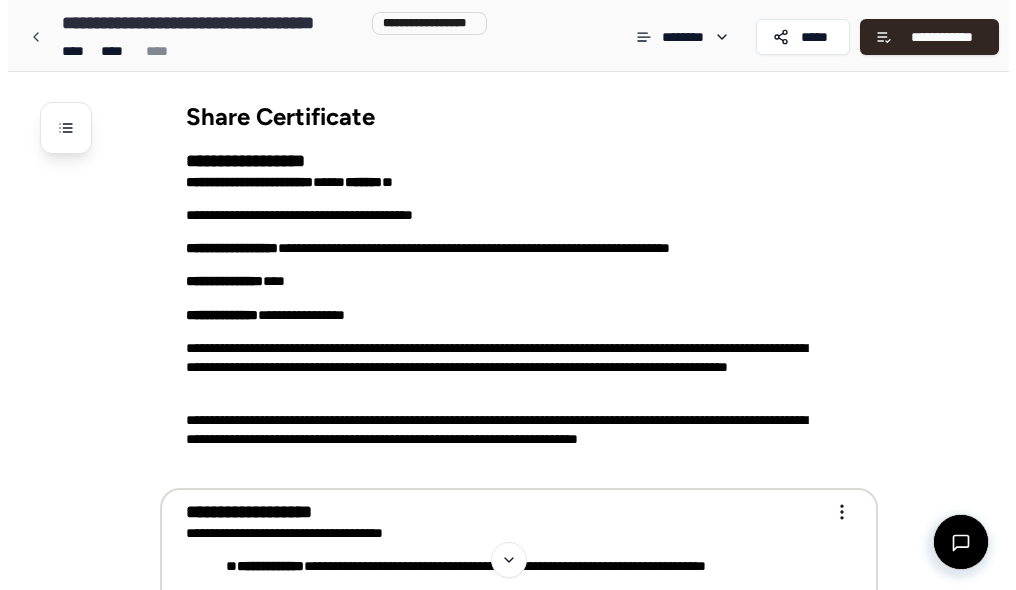 scroll, scrollTop: 0, scrollLeft: 0, axis: both 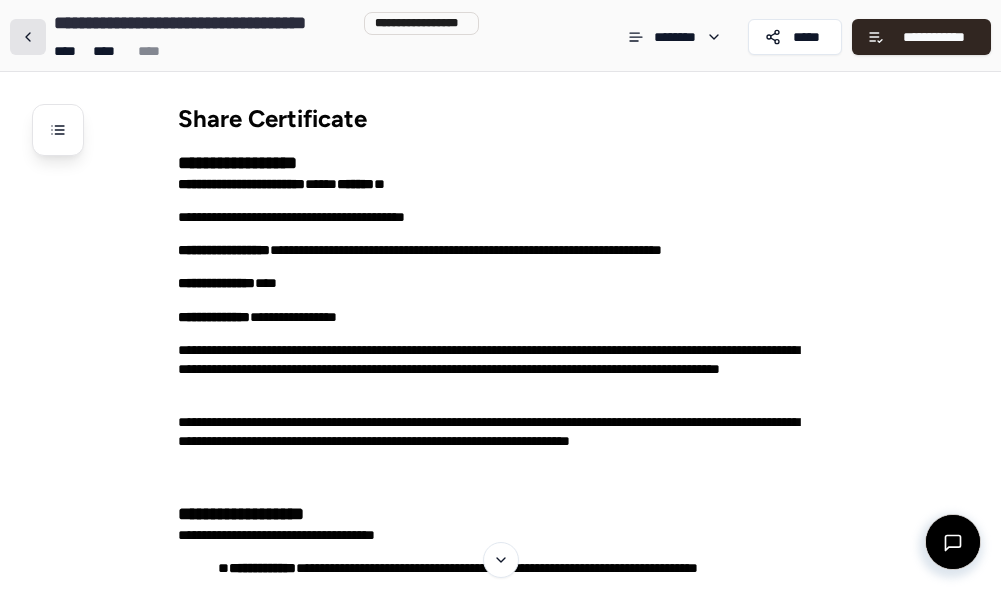 click at bounding box center (28, 37) 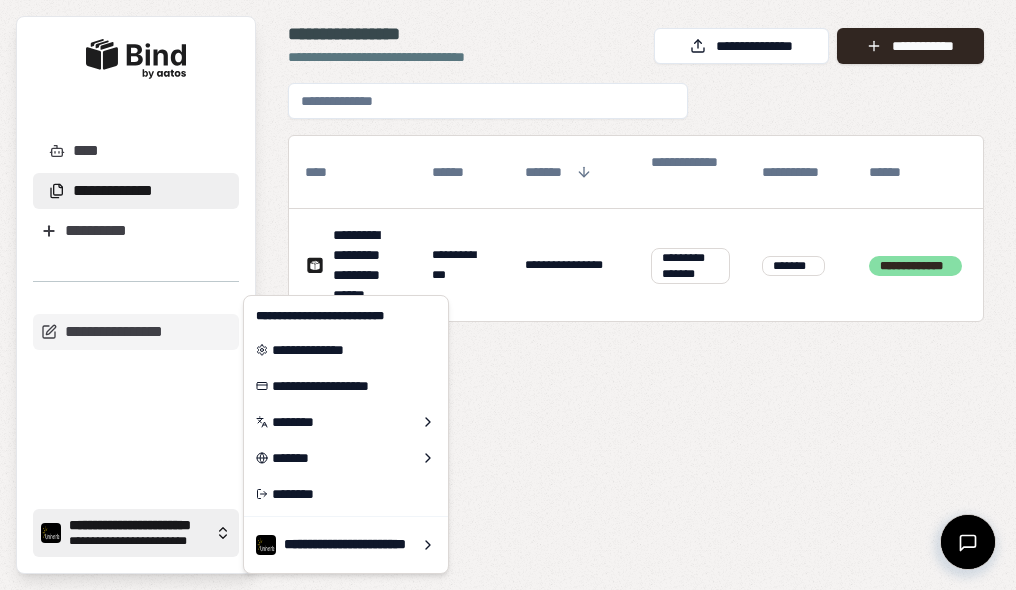 click 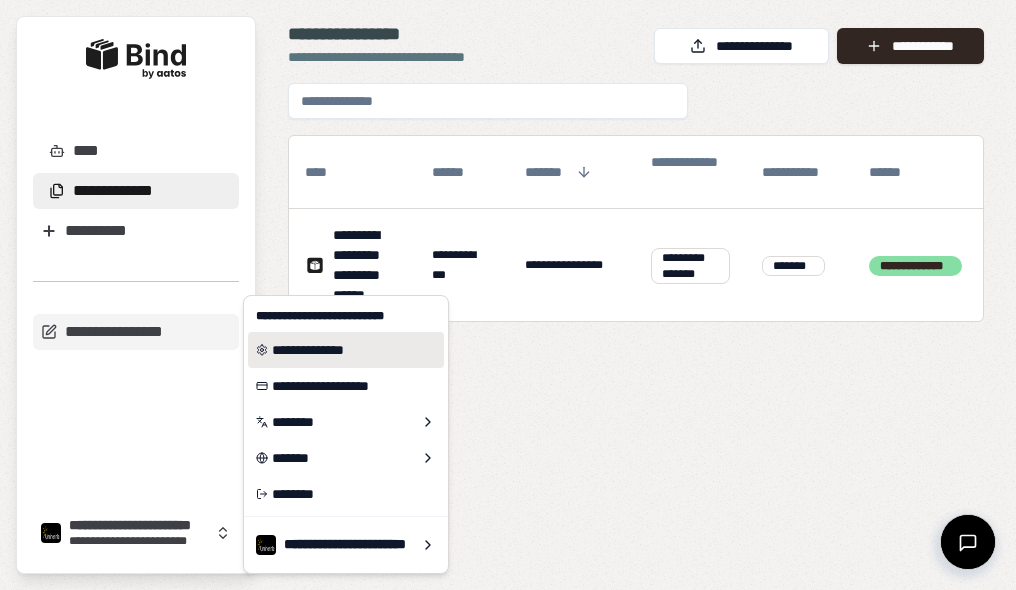 click on "**********" at bounding box center (346, 350) 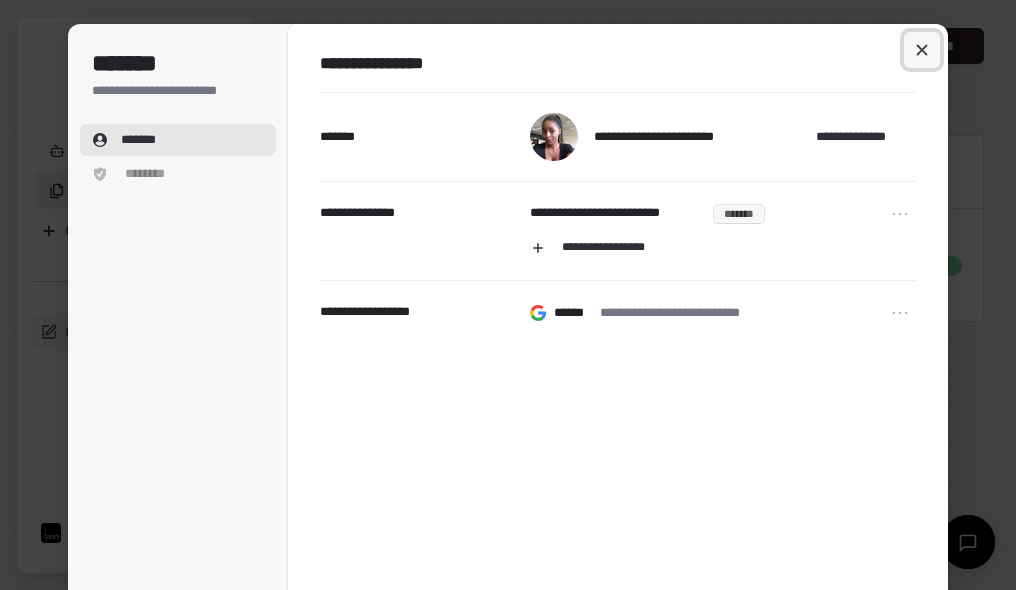 click 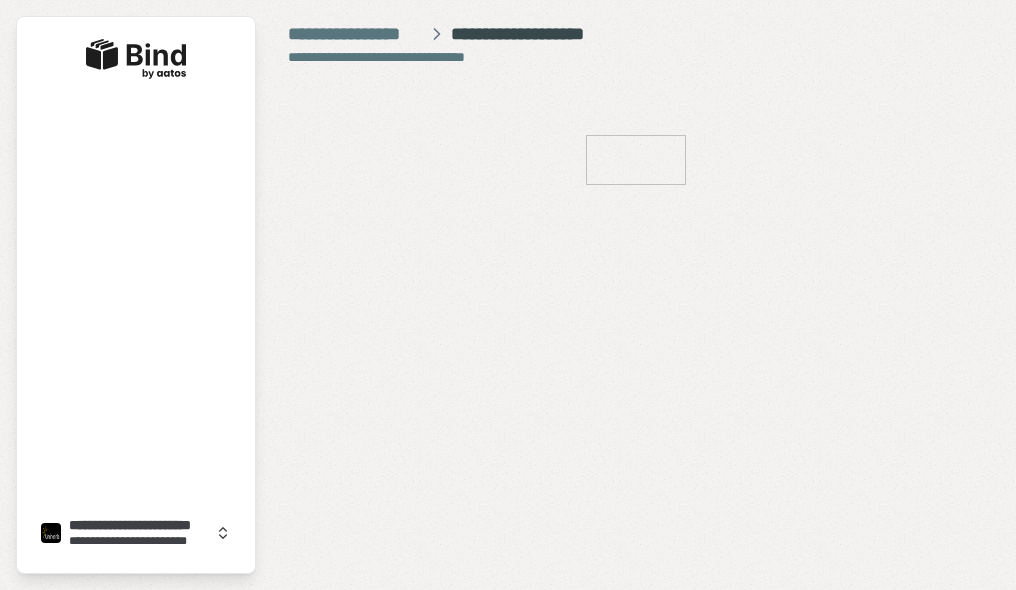 scroll, scrollTop: 0, scrollLeft: 0, axis: both 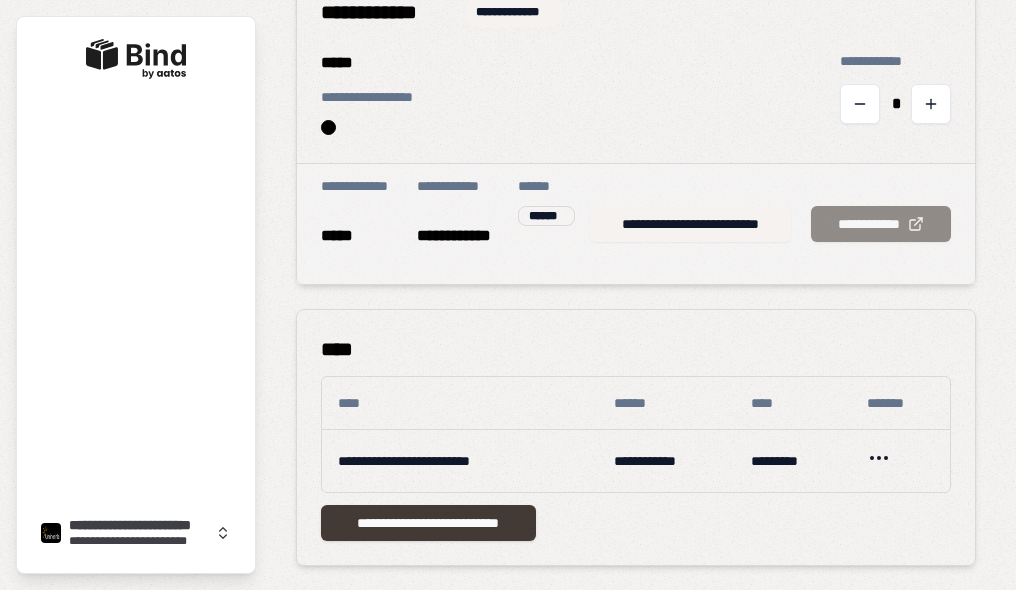 click on "**********" at bounding box center [428, 523] 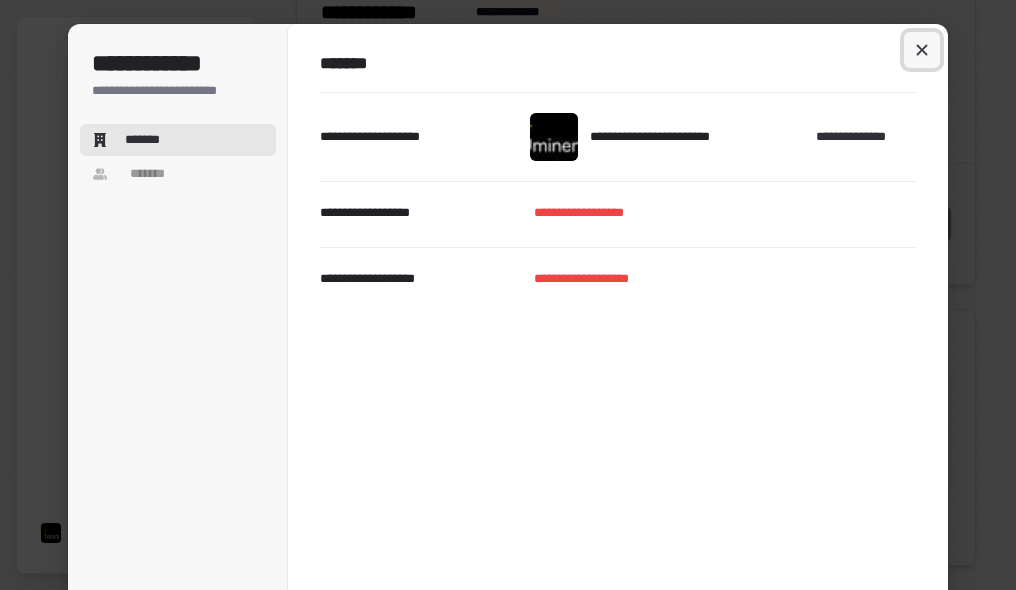 click 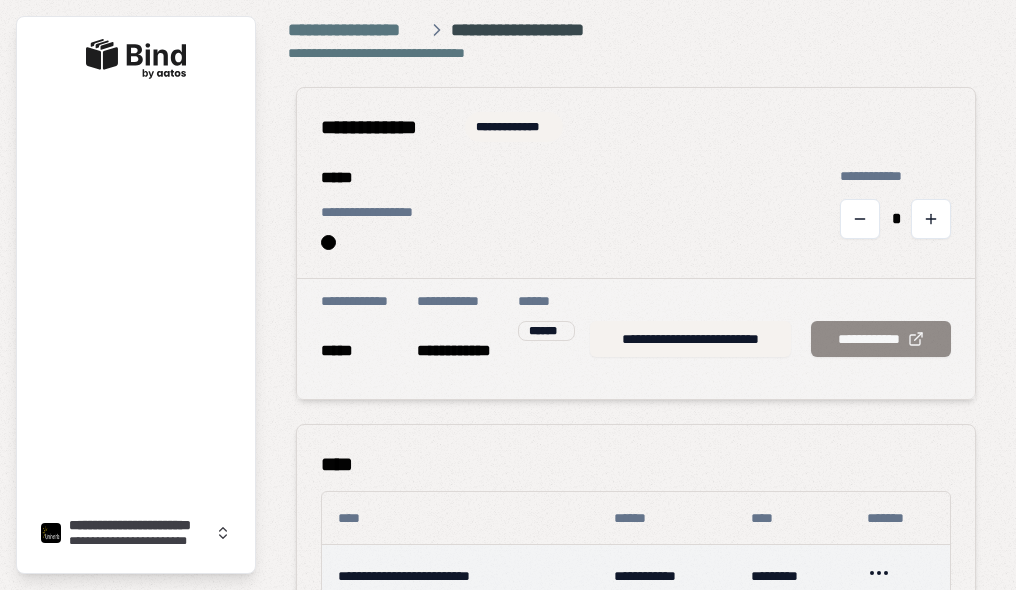 scroll, scrollTop: 0, scrollLeft: 0, axis: both 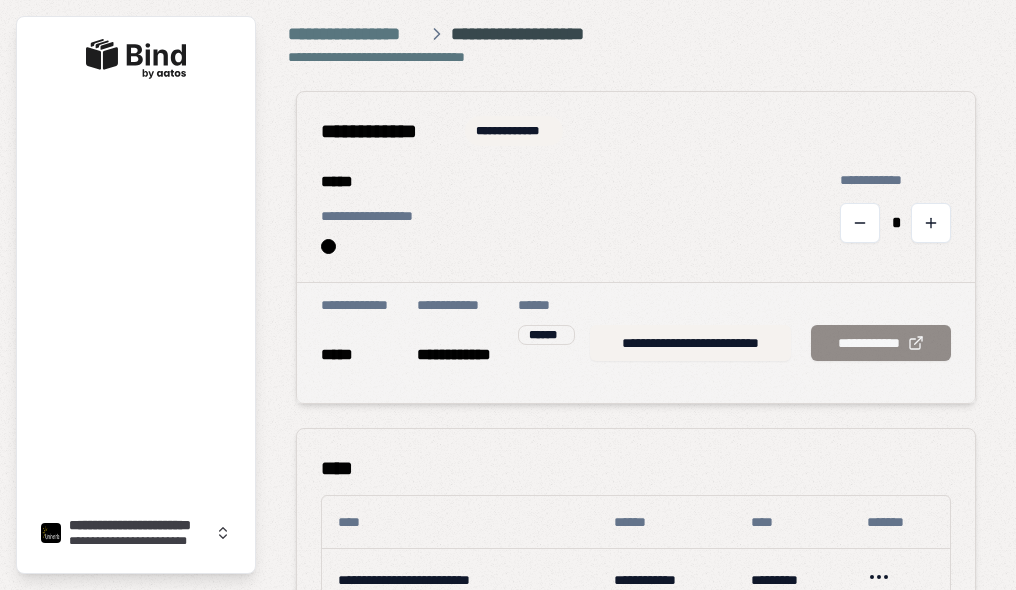 click on "**********" at bounding box center (770, 343) 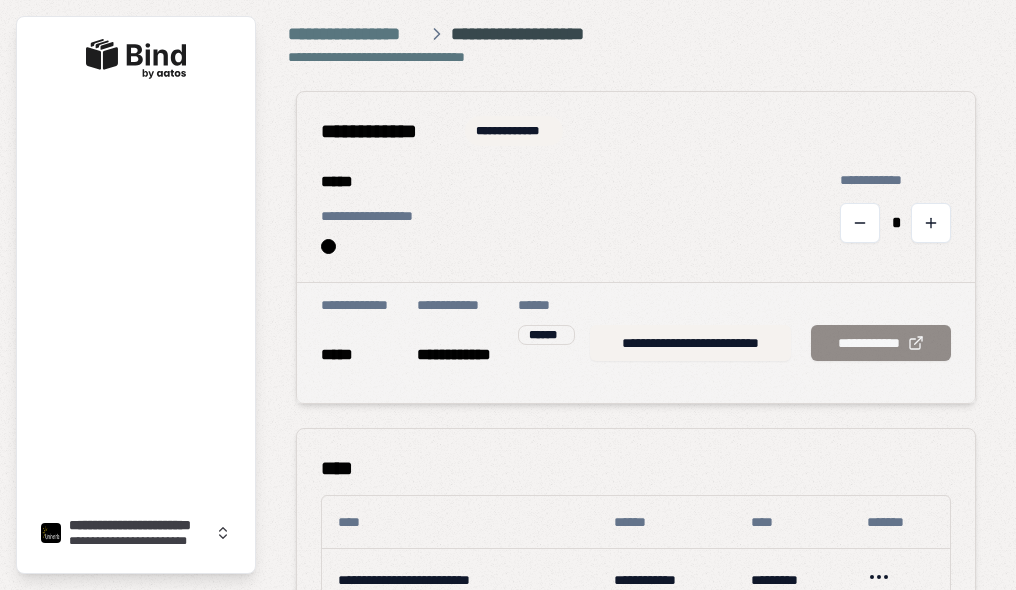 click on "**********" at bounding box center (536, 34) 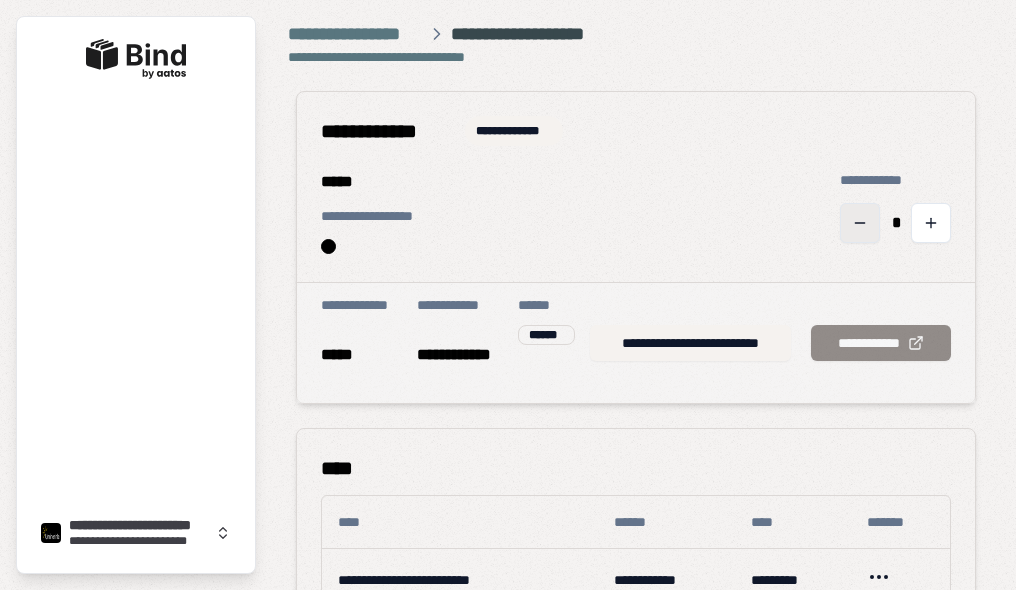 click at bounding box center (860, 223) 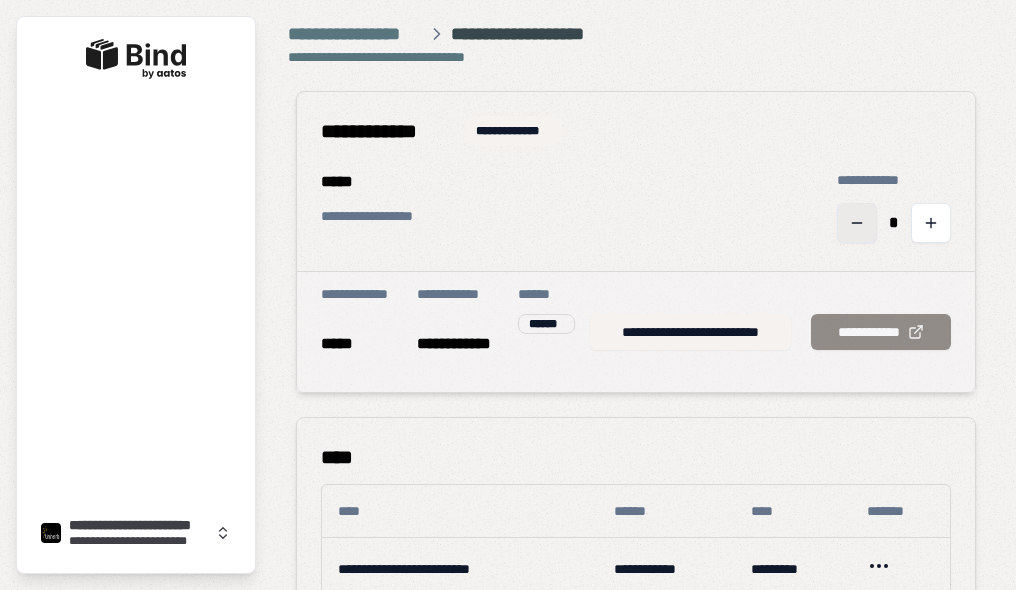 click at bounding box center (857, 223) 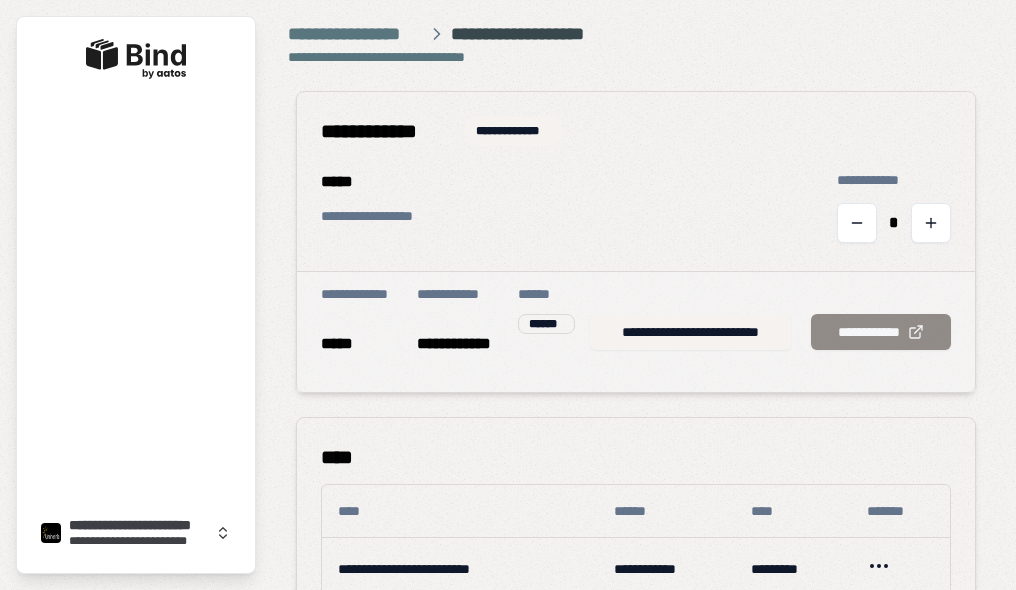 click on "**********" at bounding box center (770, 332) 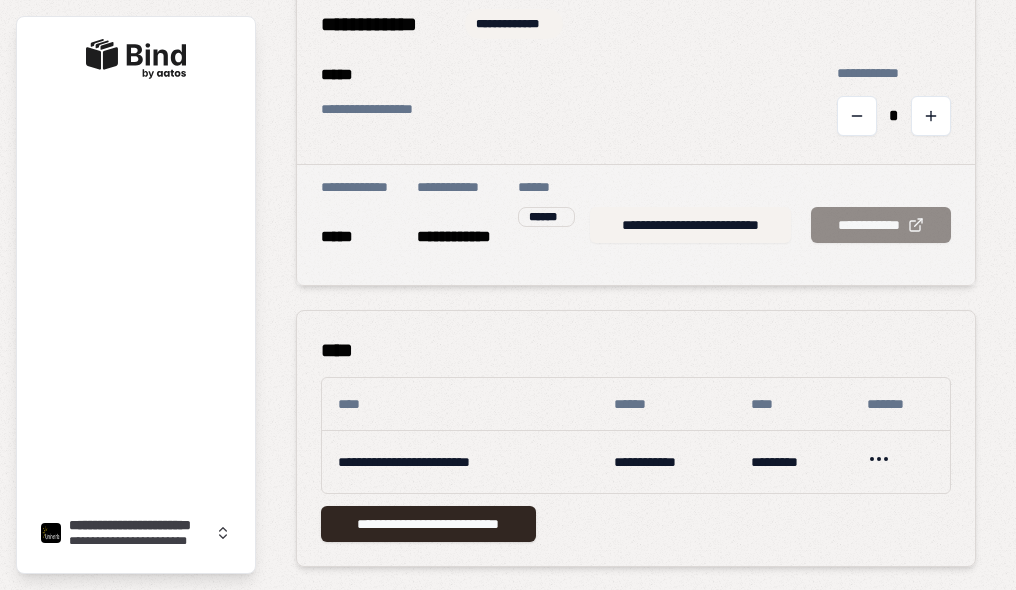 scroll, scrollTop: 108, scrollLeft: 0, axis: vertical 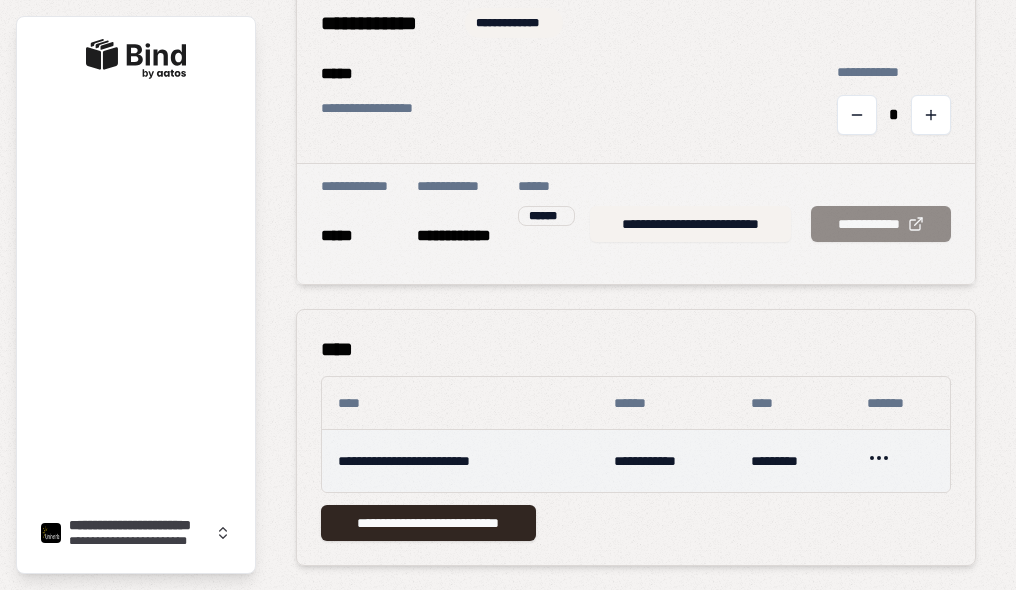 click on "**********" at bounding box center [508, 295] 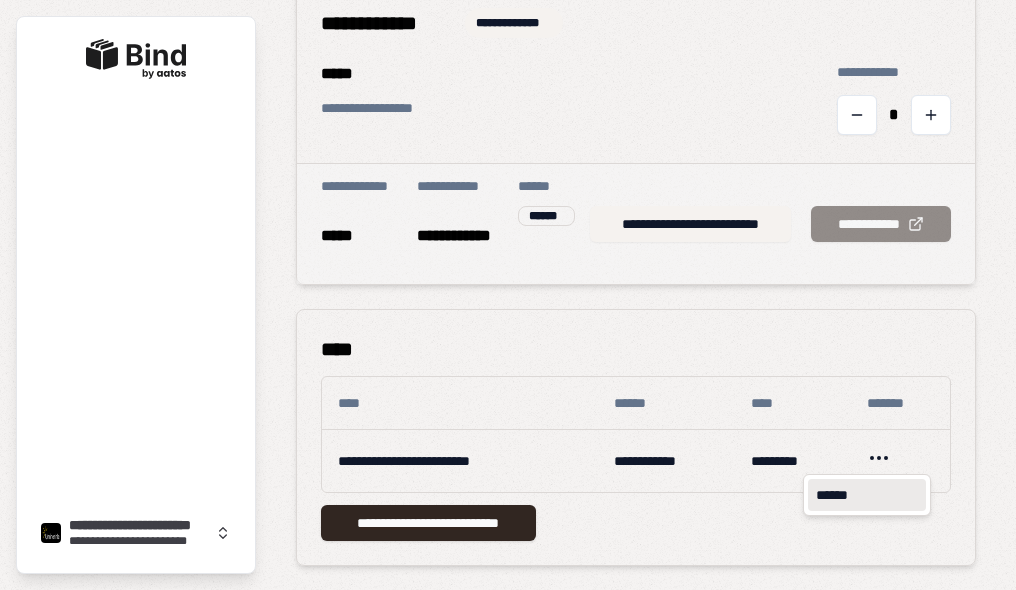 click on "******" at bounding box center [867, 495] 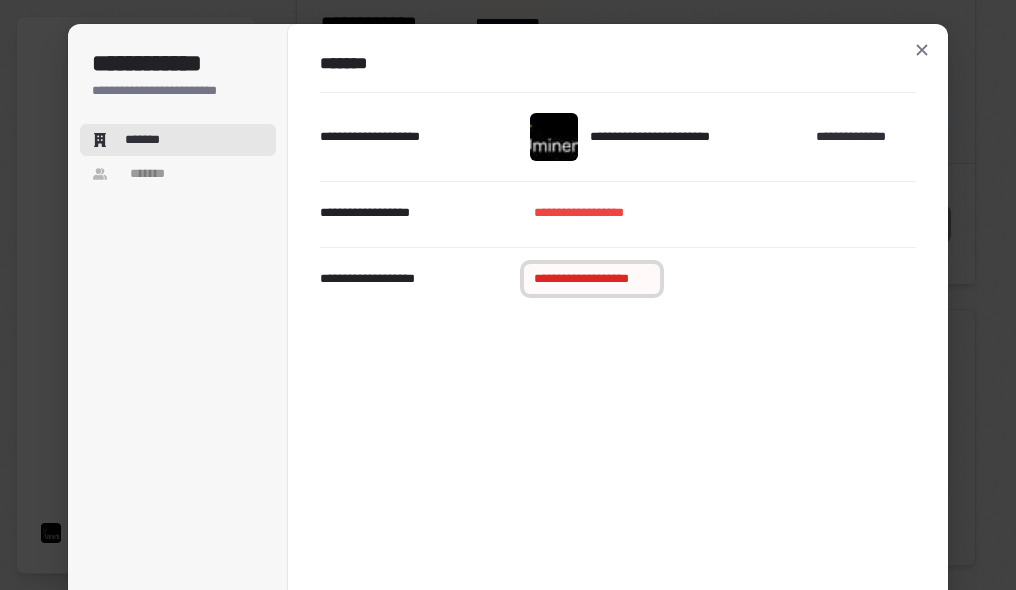 click on "**********" at bounding box center (592, 279) 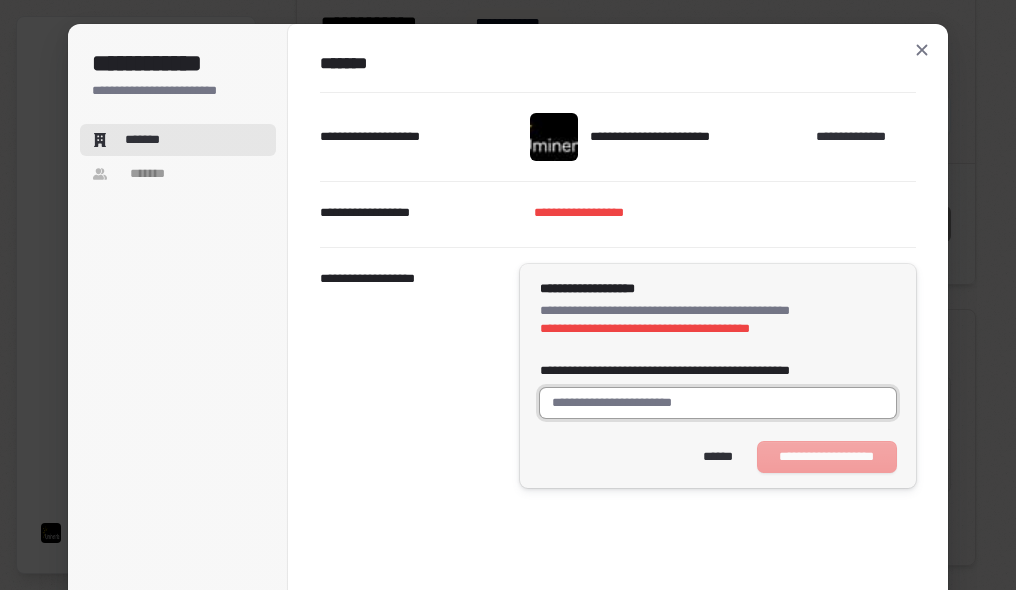 click on "**********" at bounding box center (718, 403) 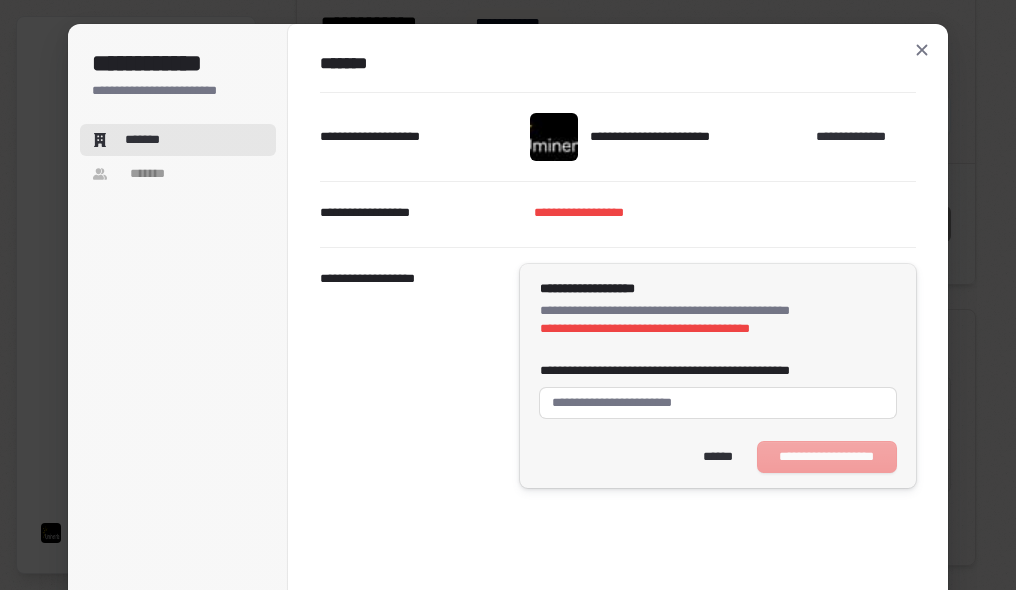 type 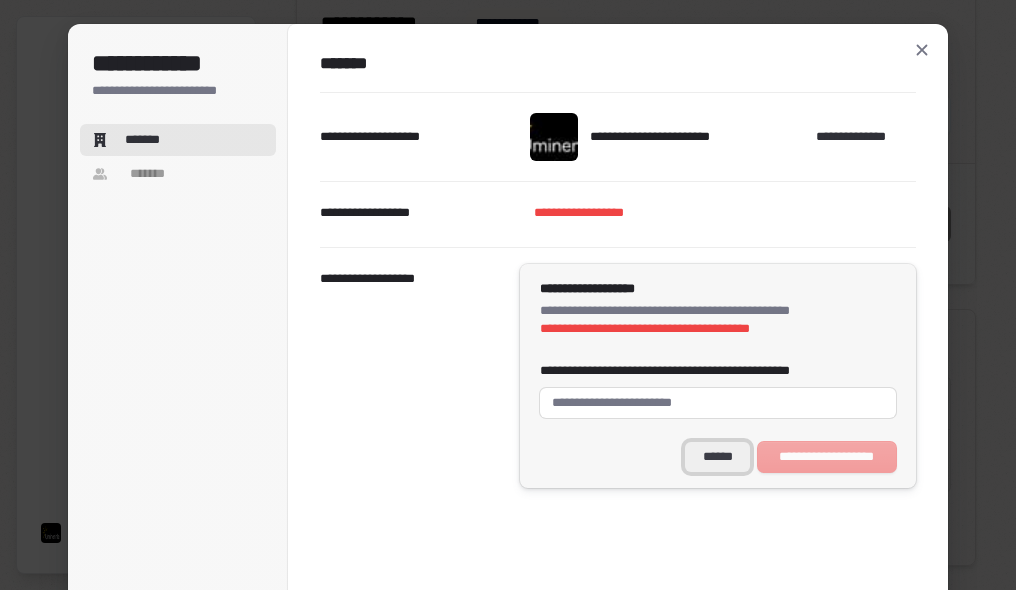 click on "******" at bounding box center (717, 457) 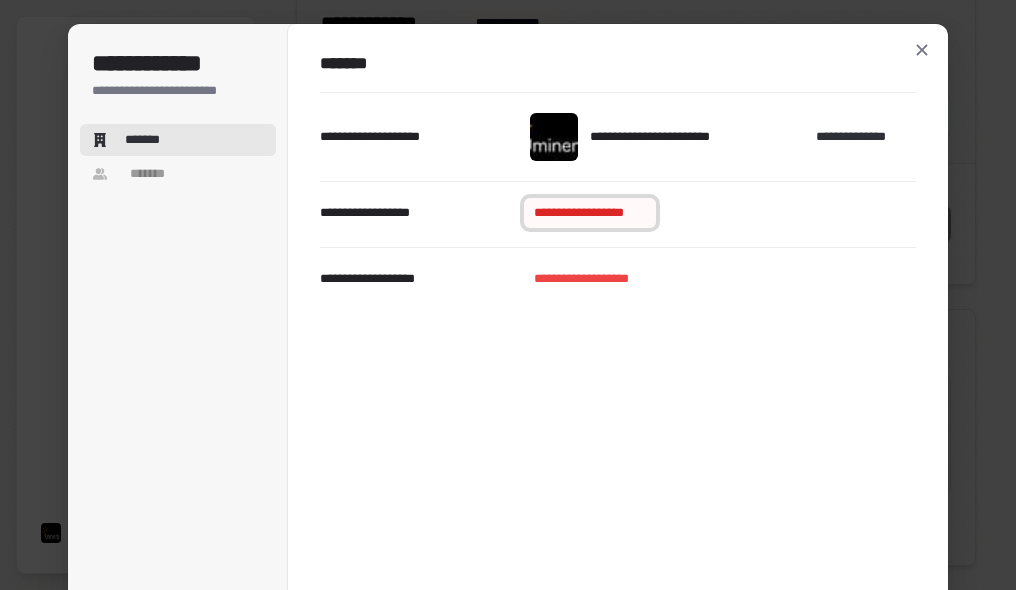 click on "**********" at bounding box center (590, 213) 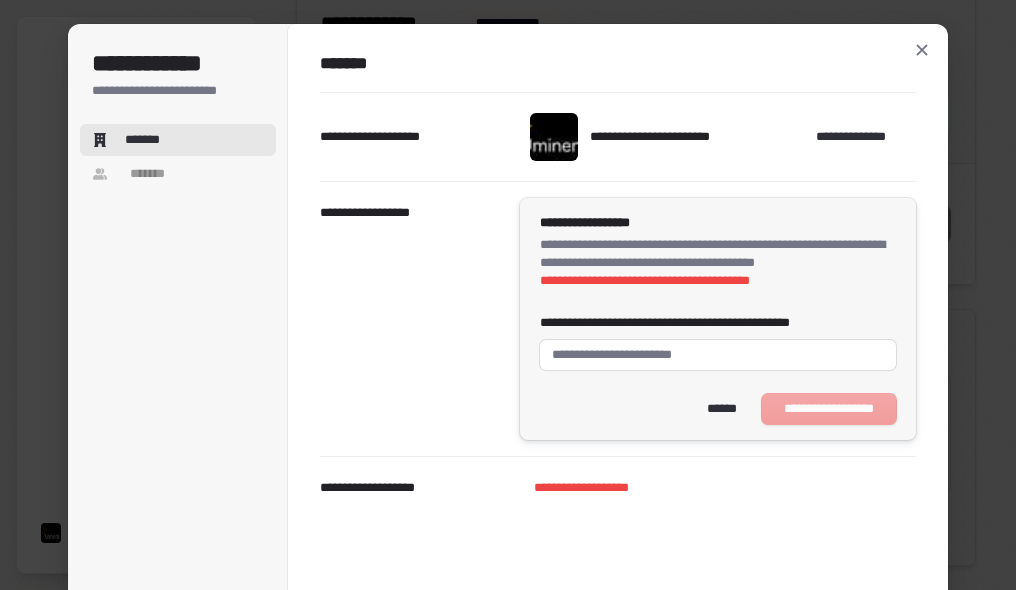 click on "**********" at bounding box center (718, 319) 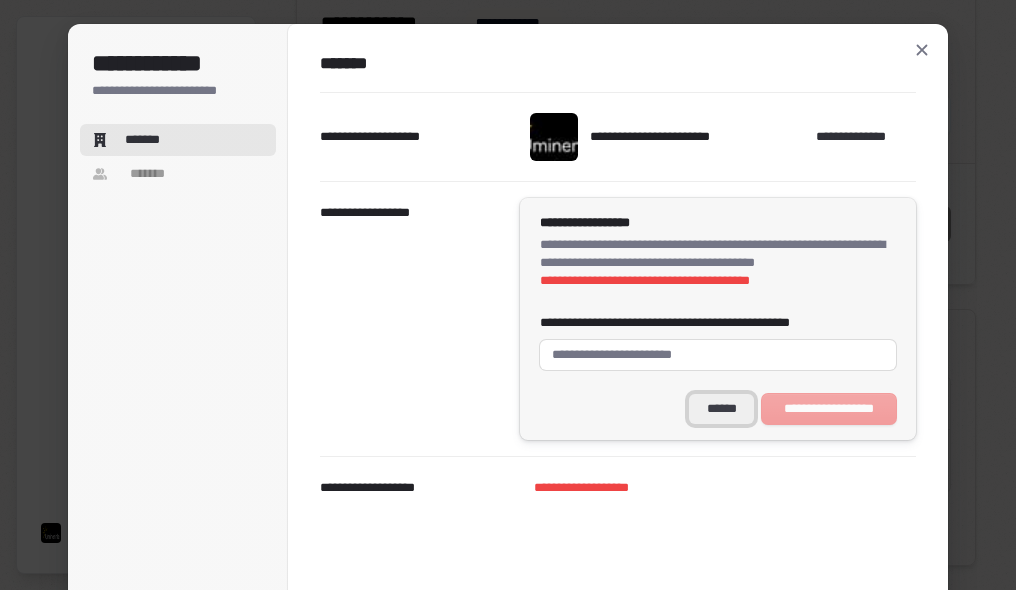 click on "******" at bounding box center [721, 409] 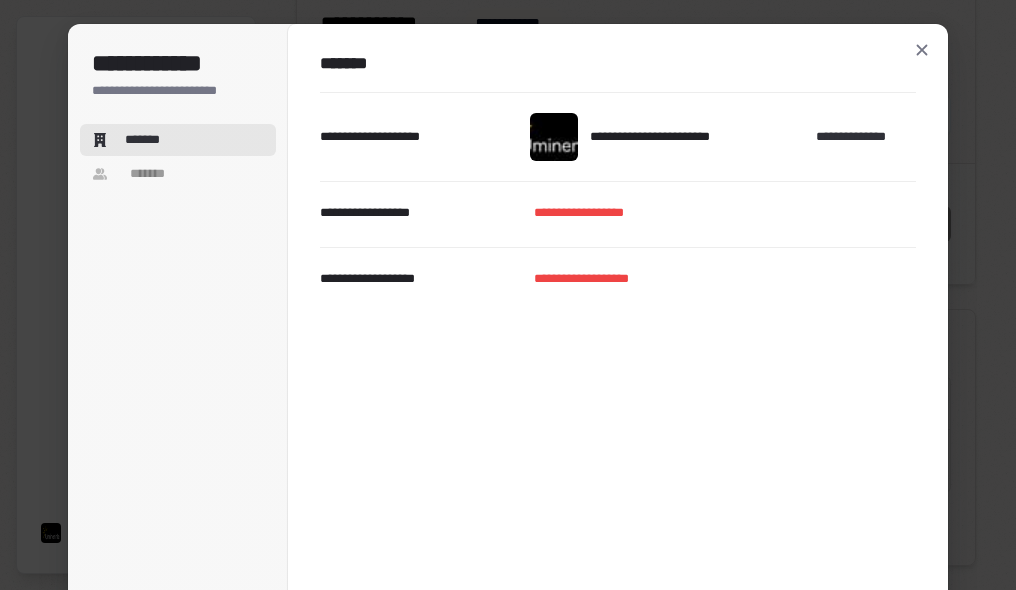 click on "**********" at bounding box center [718, 137] 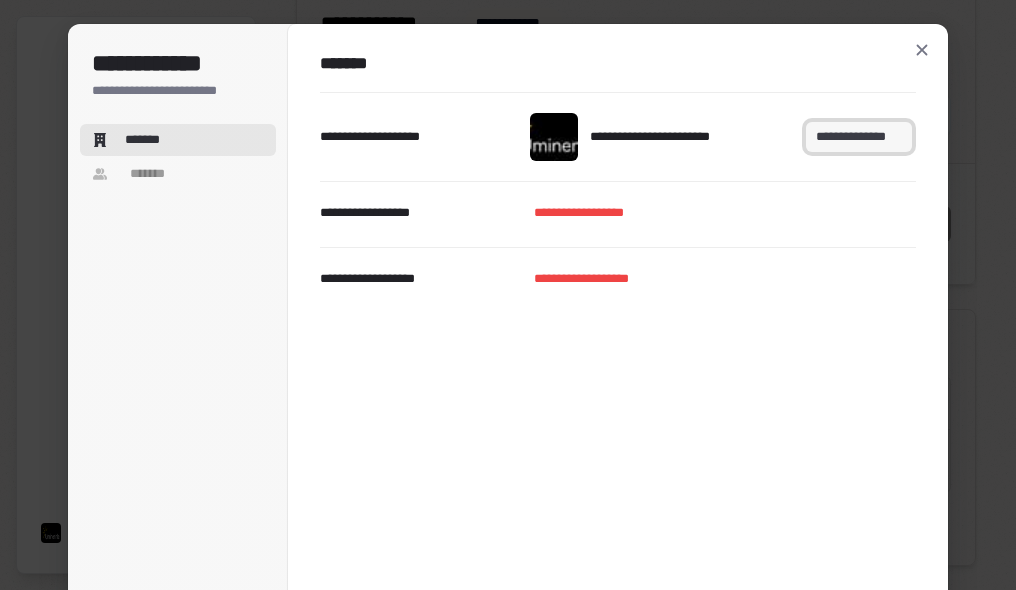click on "**********" at bounding box center [859, 137] 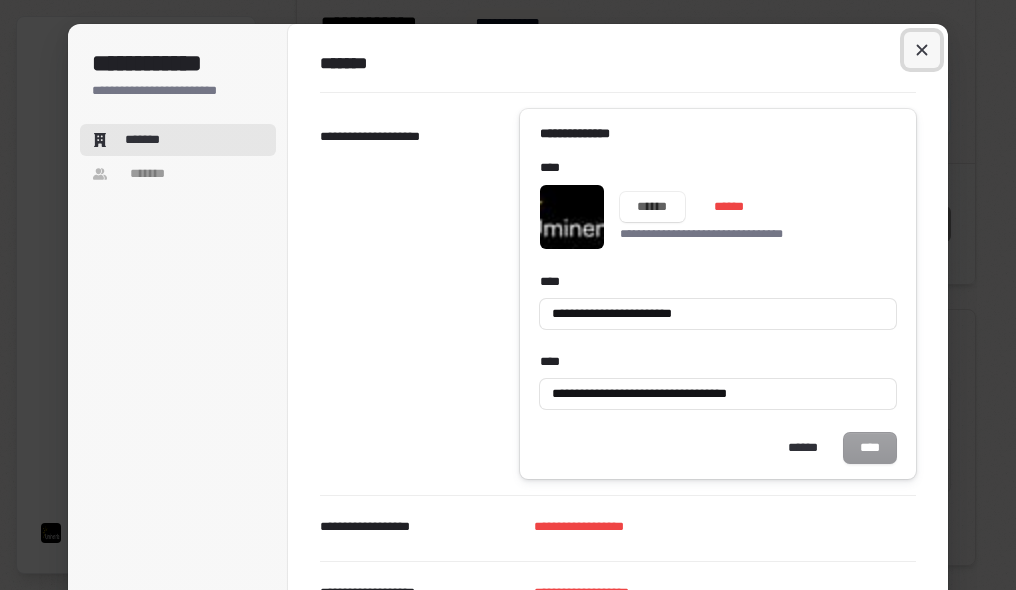 type on "**********" 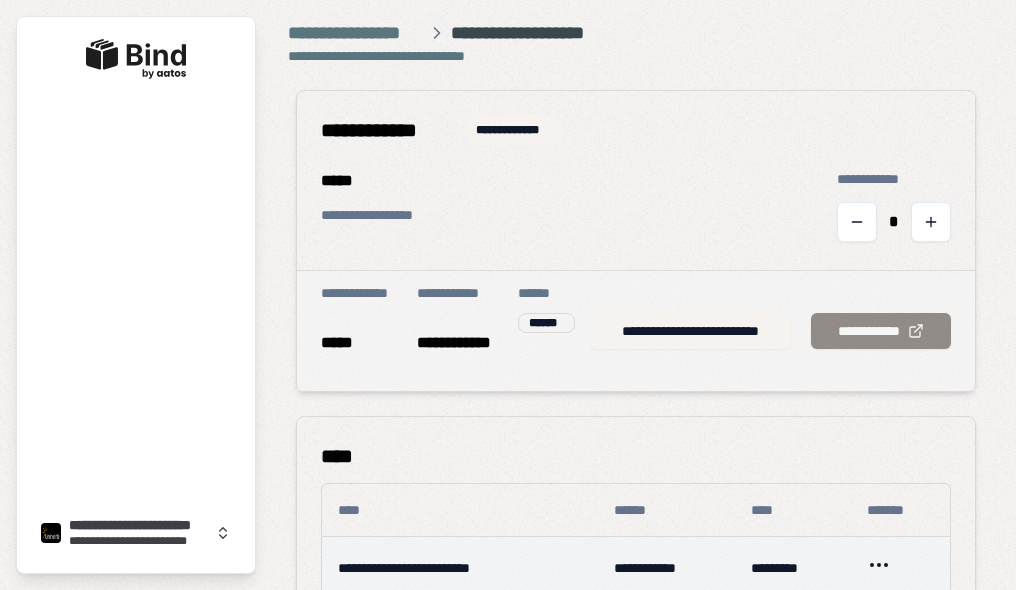 scroll, scrollTop: 0, scrollLeft: 0, axis: both 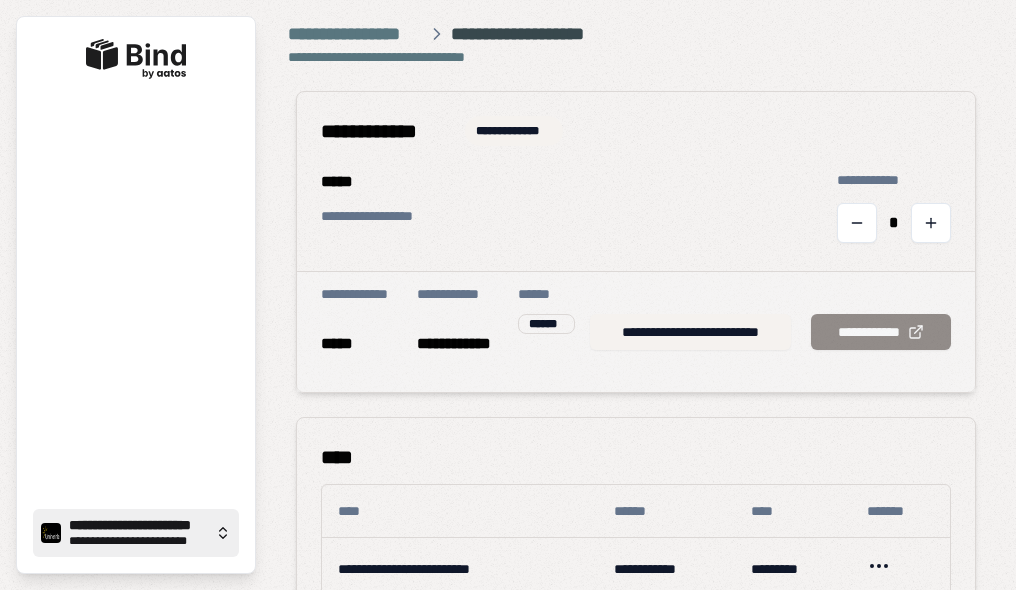 click 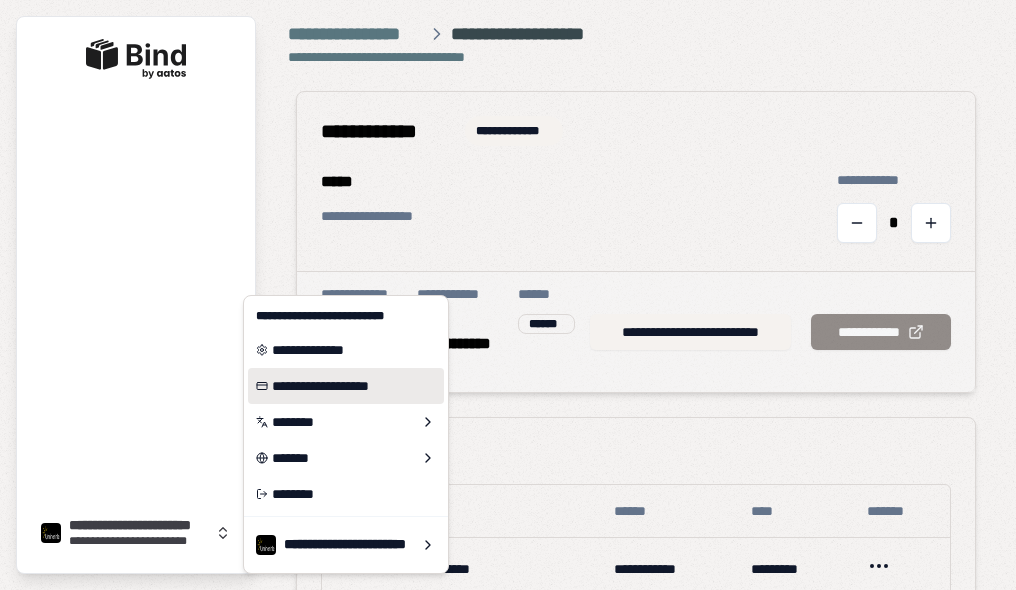 click on "**********" at bounding box center (346, 386) 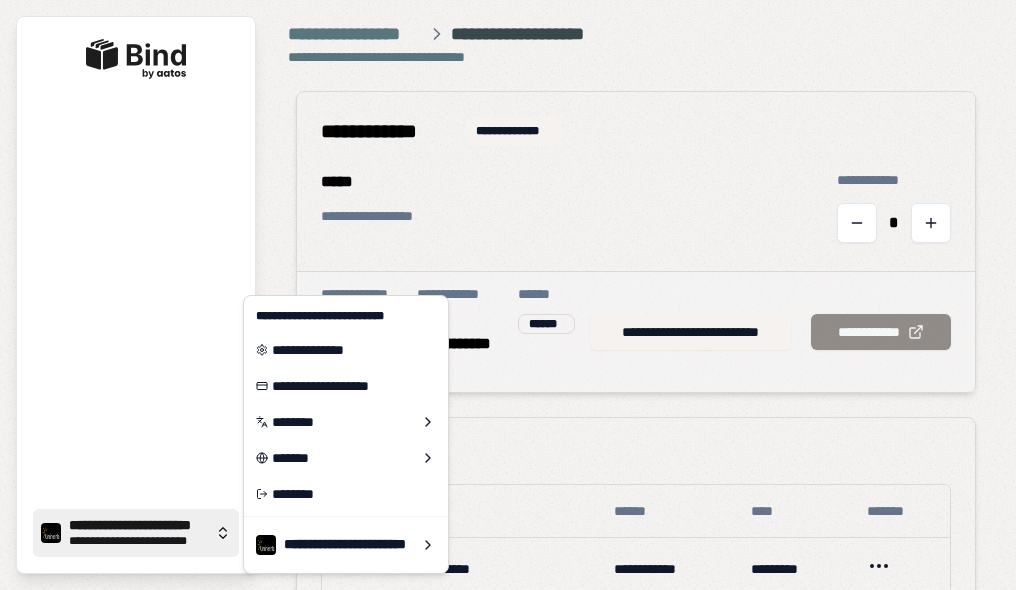 click 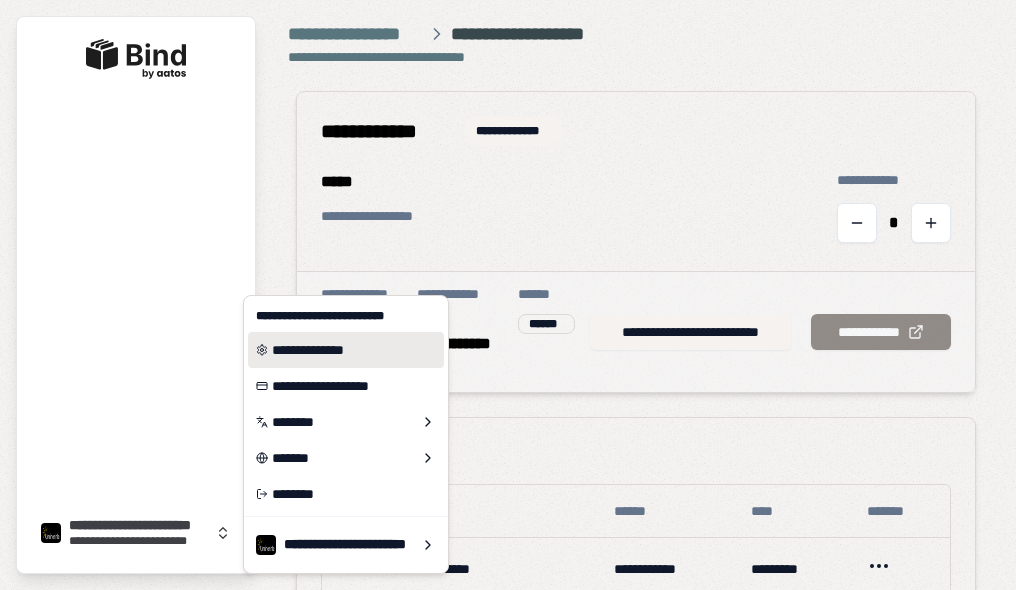 click on "**********" at bounding box center (346, 350) 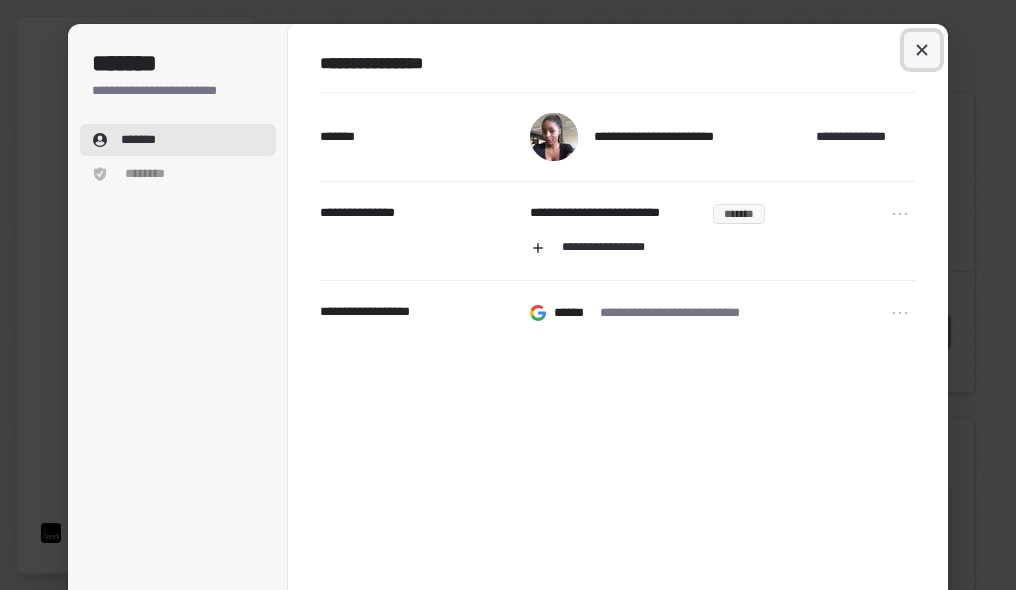 click 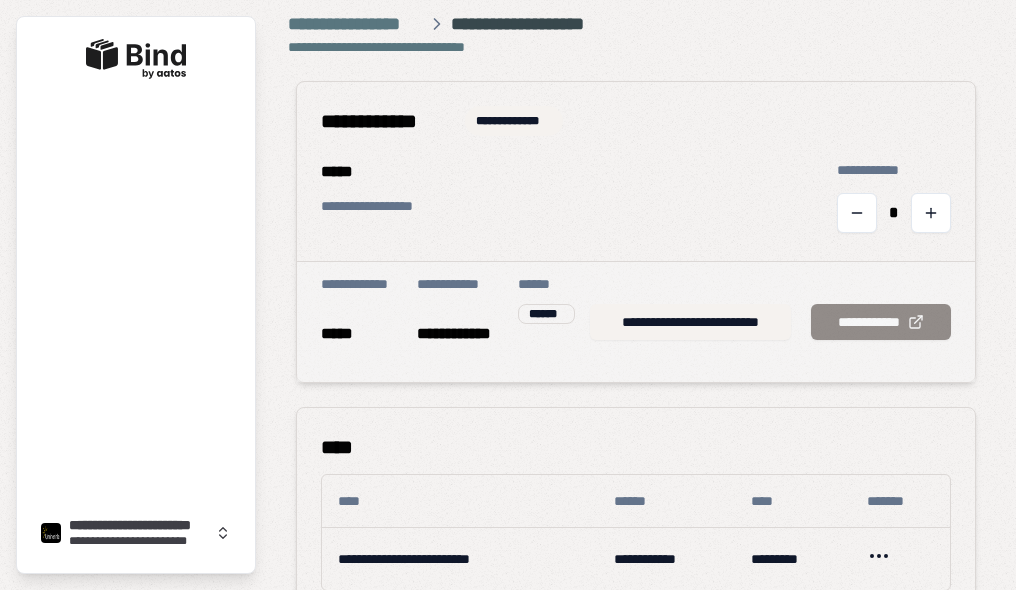 scroll, scrollTop: 8, scrollLeft: 0, axis: vertical 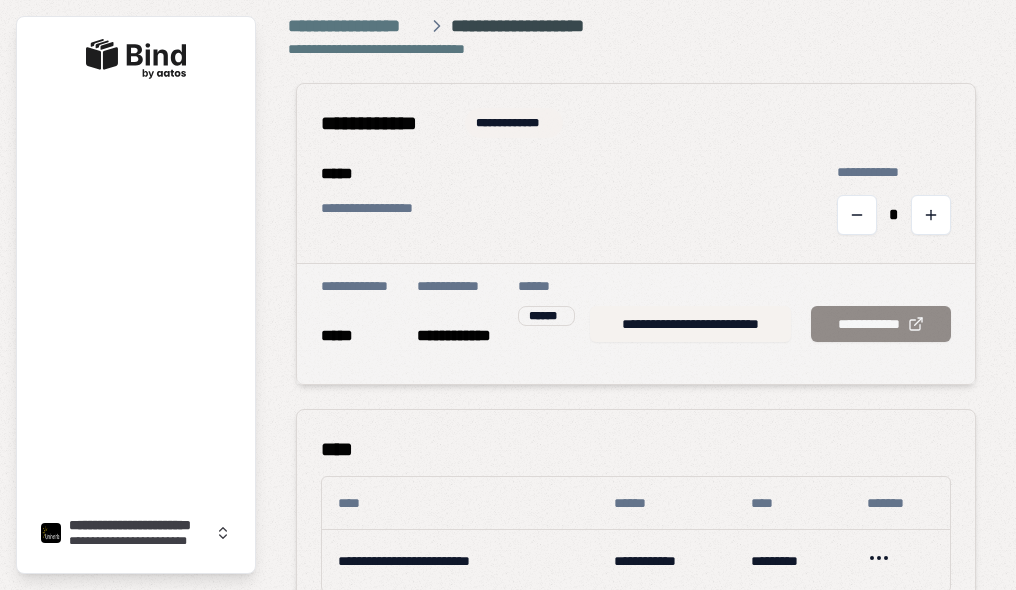 click on "**********" at bounding box center (514, 123) 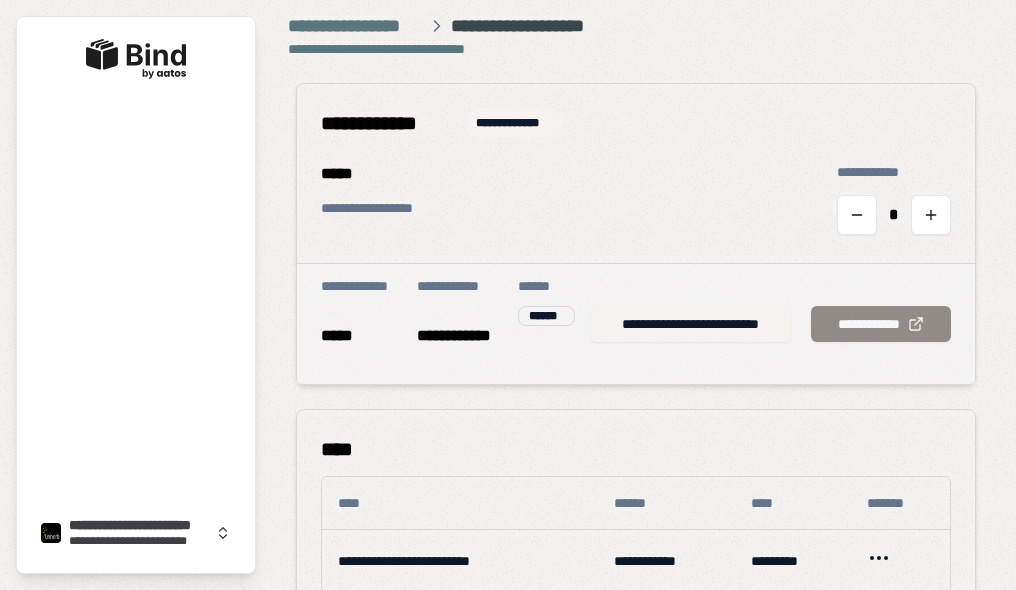 click on "**********" at bounding box center [387, 123] 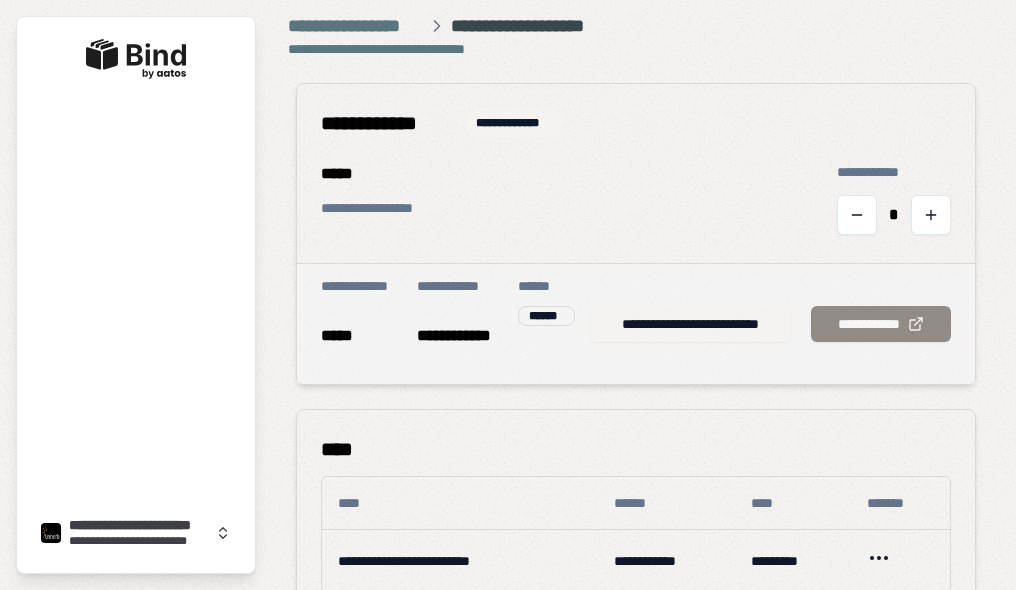 click on "**********" at bounding box center (690, 324) 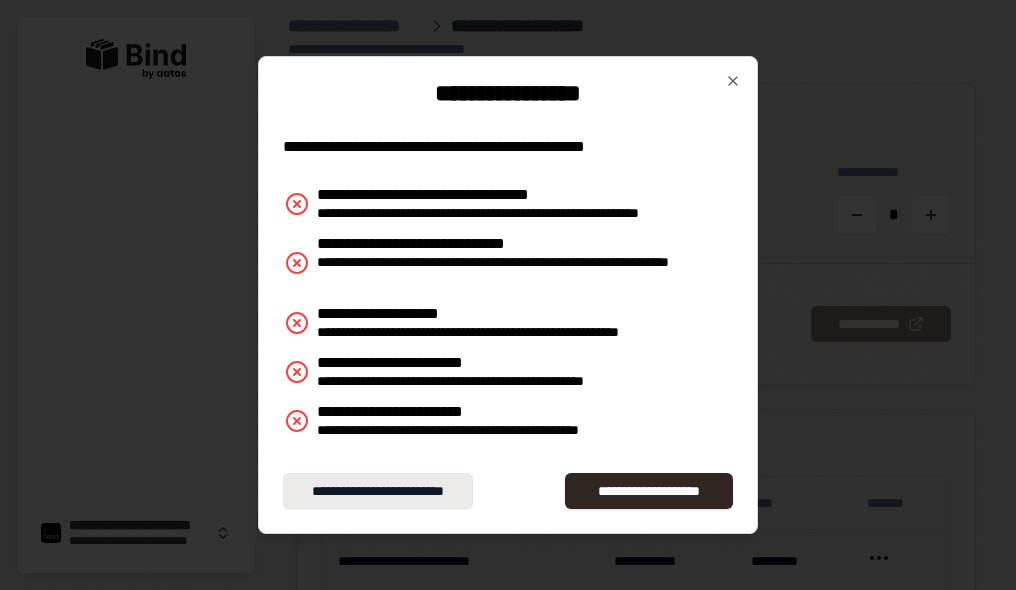 click on "**********" at bounding box center [378, 491] 